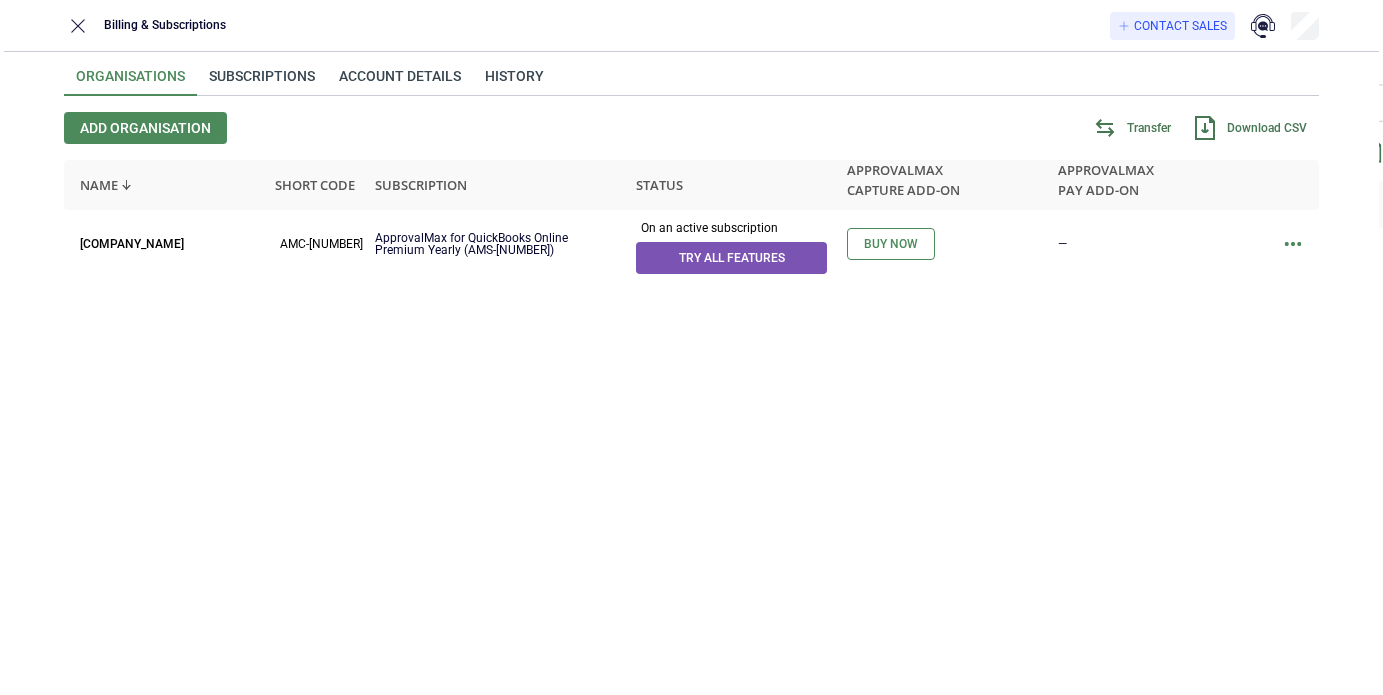 scroll, scrollTop: 0, scrollLeft: 0, axis: both 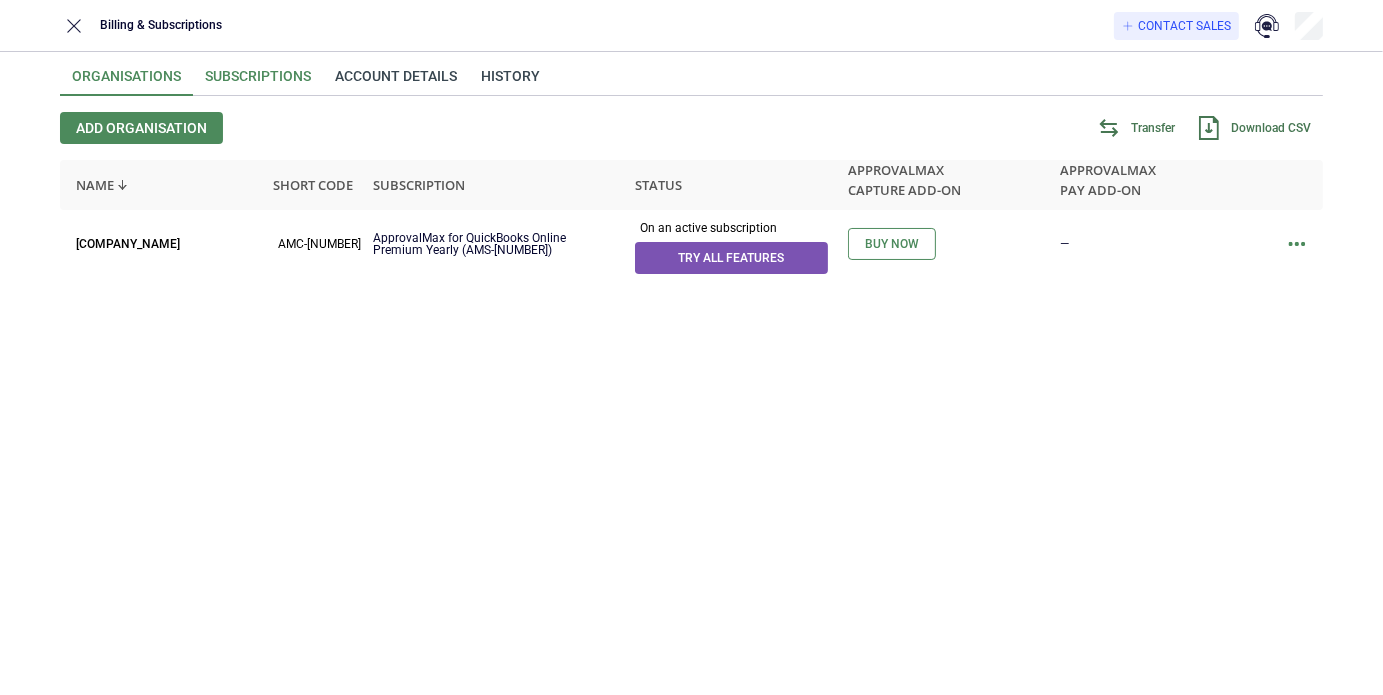 click on "Subscriptions" at bounding box center [258, 82] 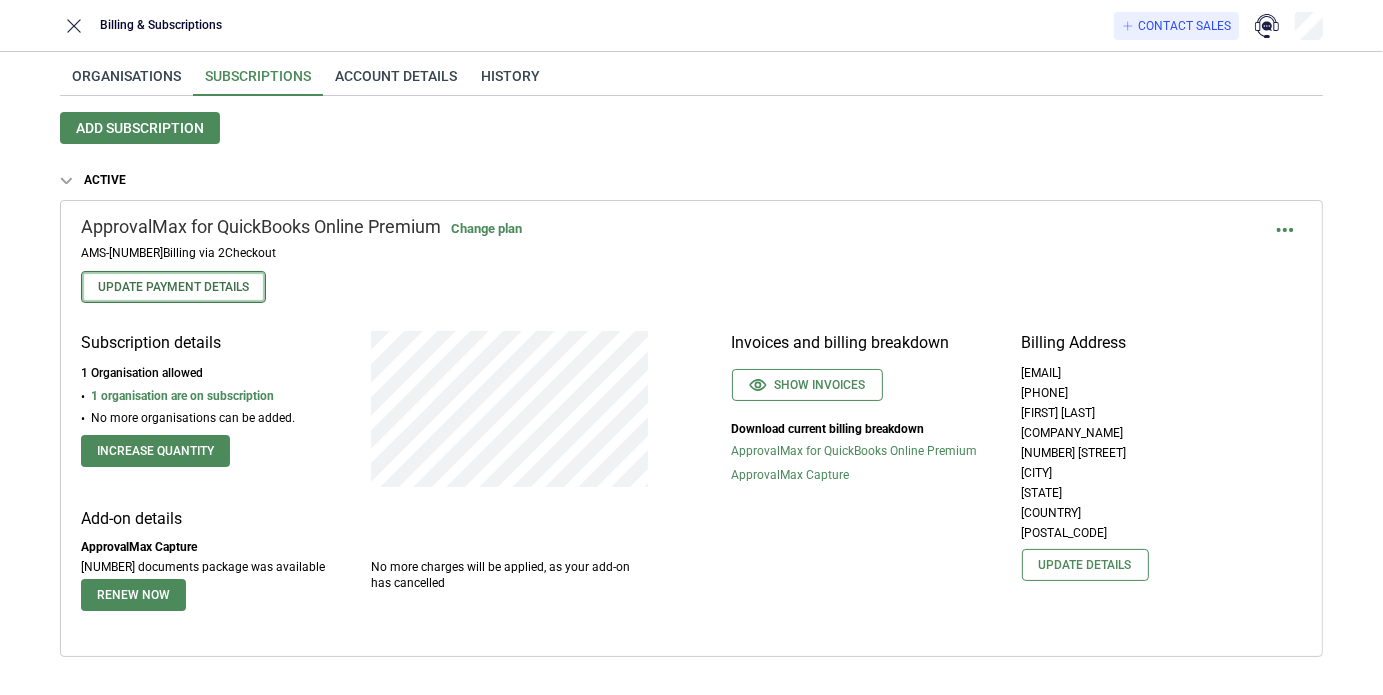 click on "Update Payment Details" at bounding box center [173, 287] 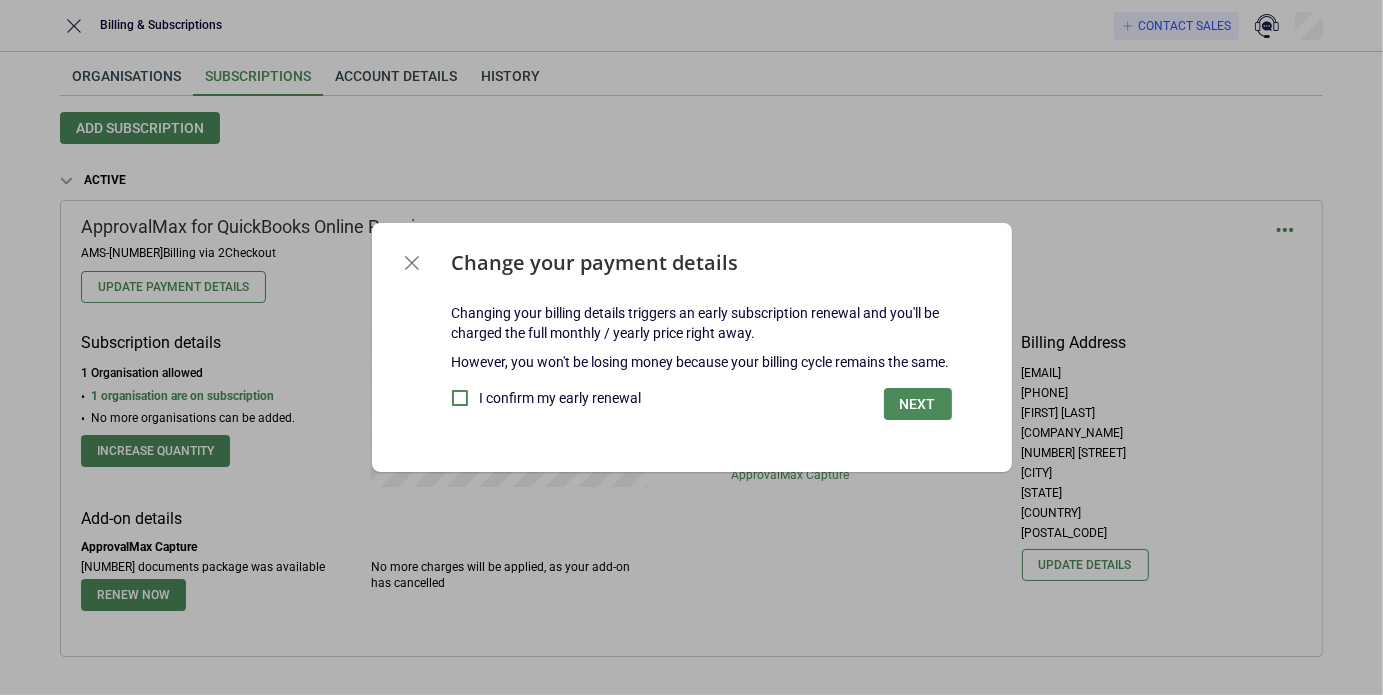 click on "I confirm my early renewal" at bounding box center (561, 398) 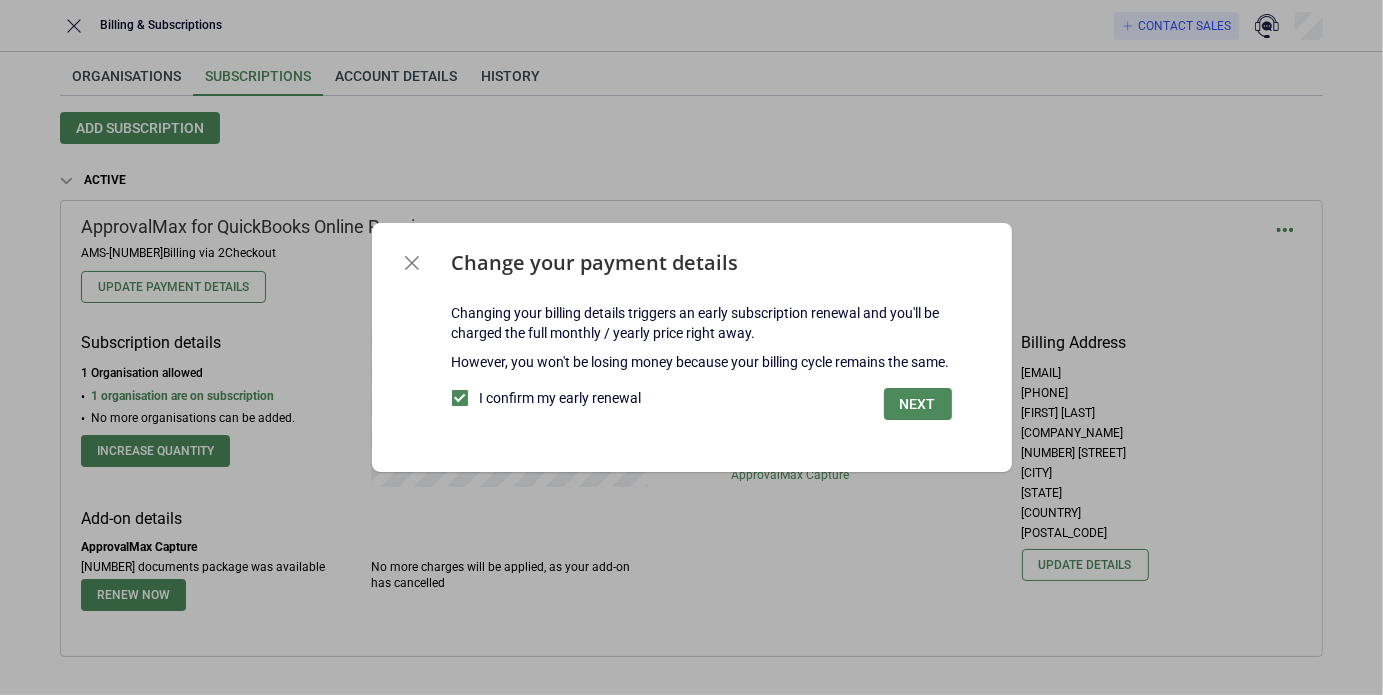 click at bounding box center (412, 263) 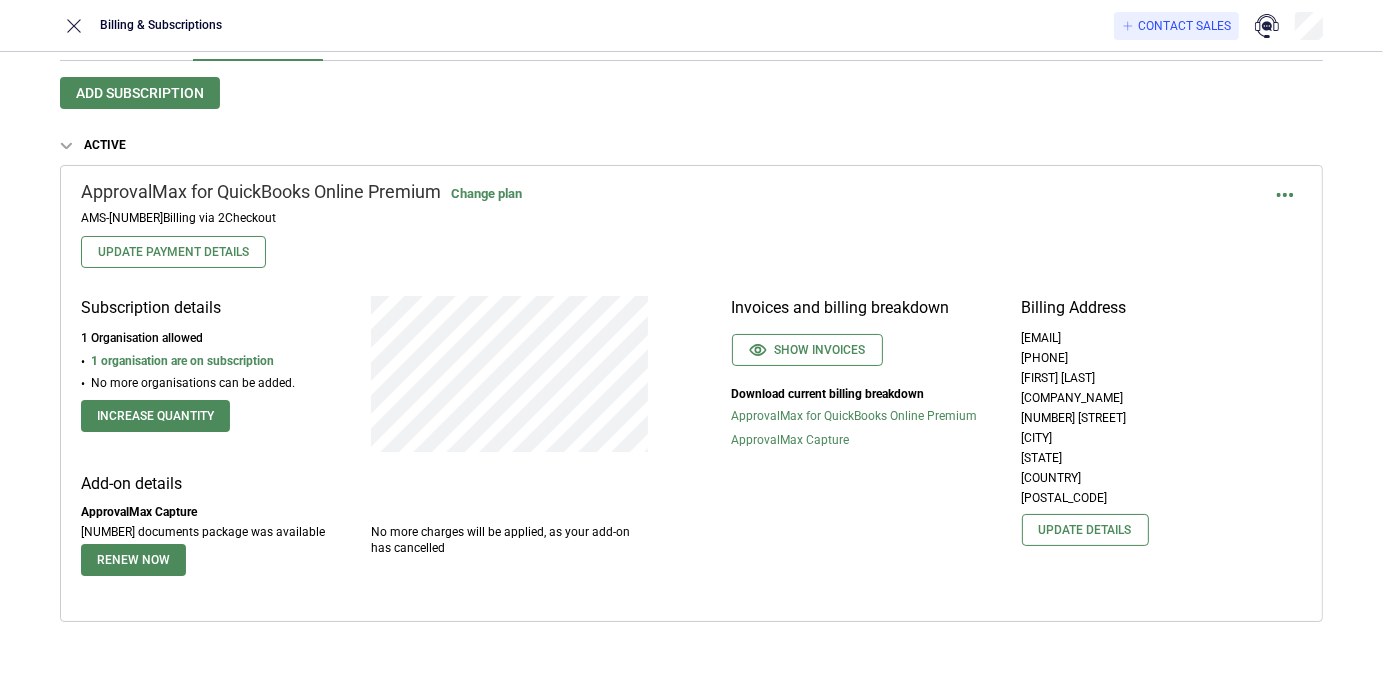 scroll, scrollTop: 0, scrollLeft: 0, axis: both 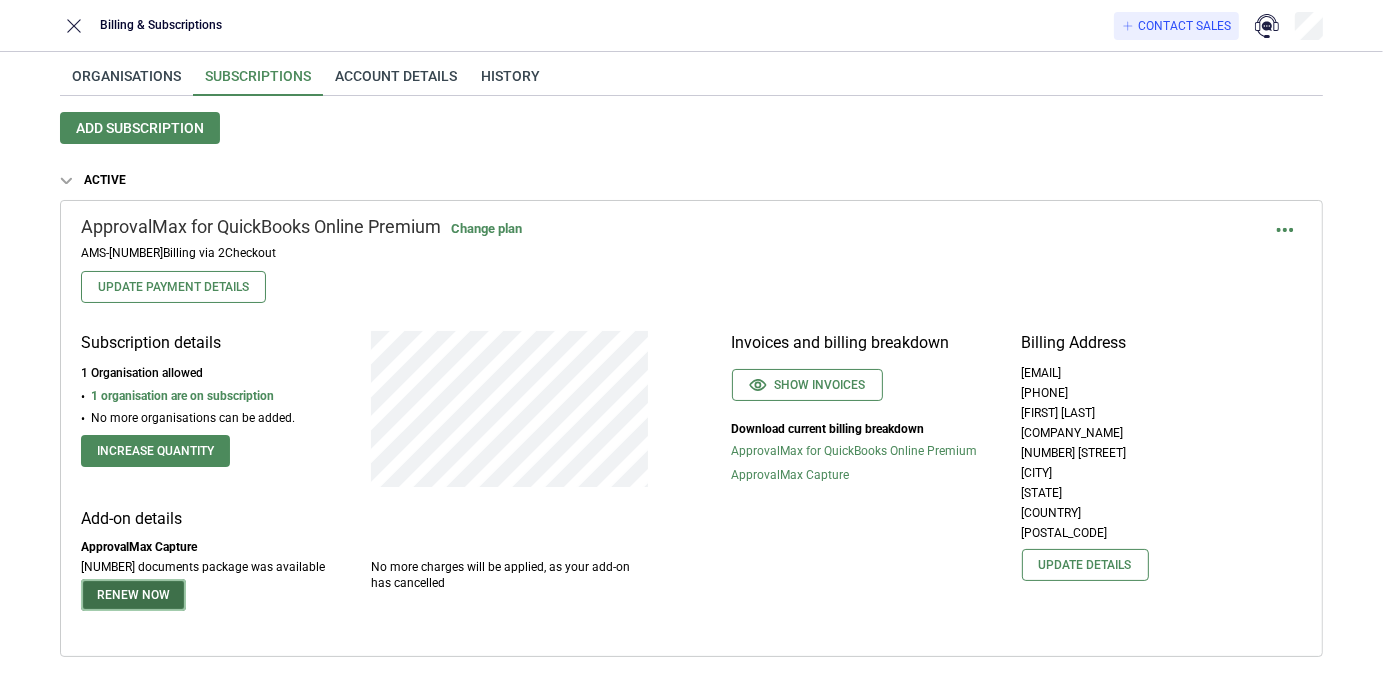 click on "Renew now" at bounding box center [133, 595] 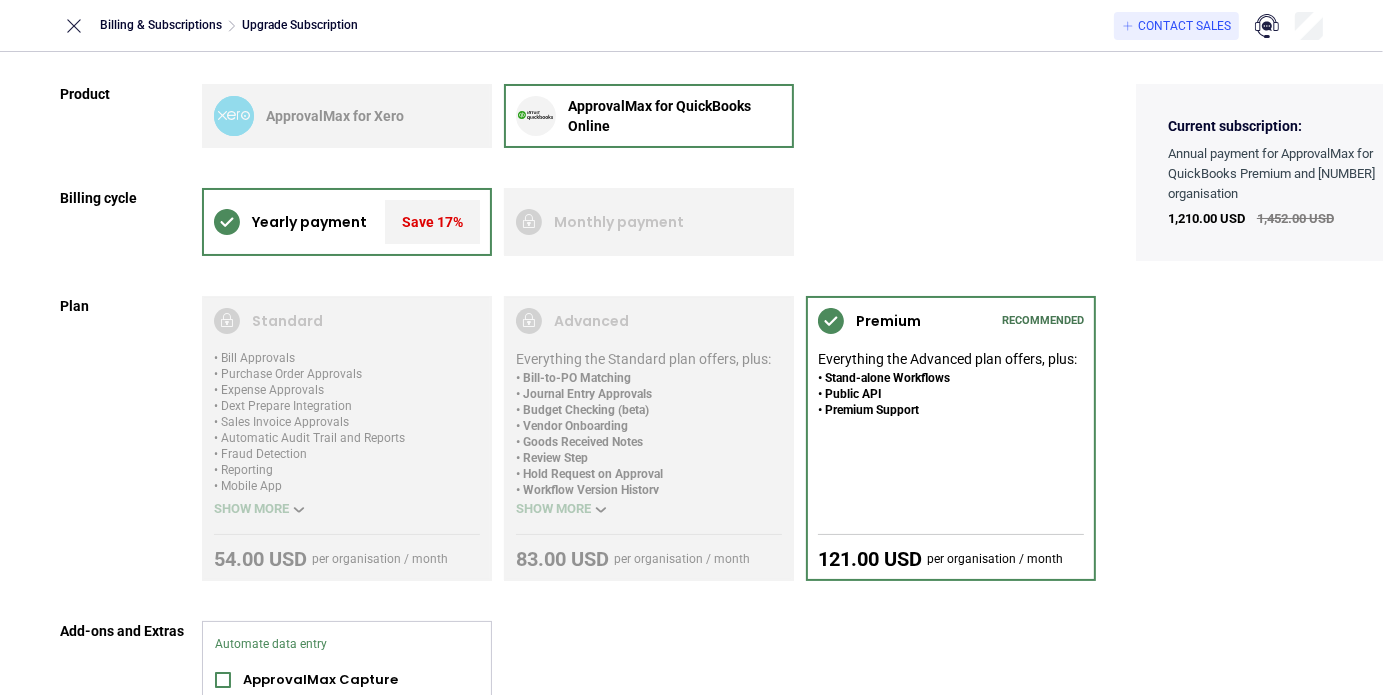scroll, scrollTop: 1, scrollLeft: 0, axis: vertical 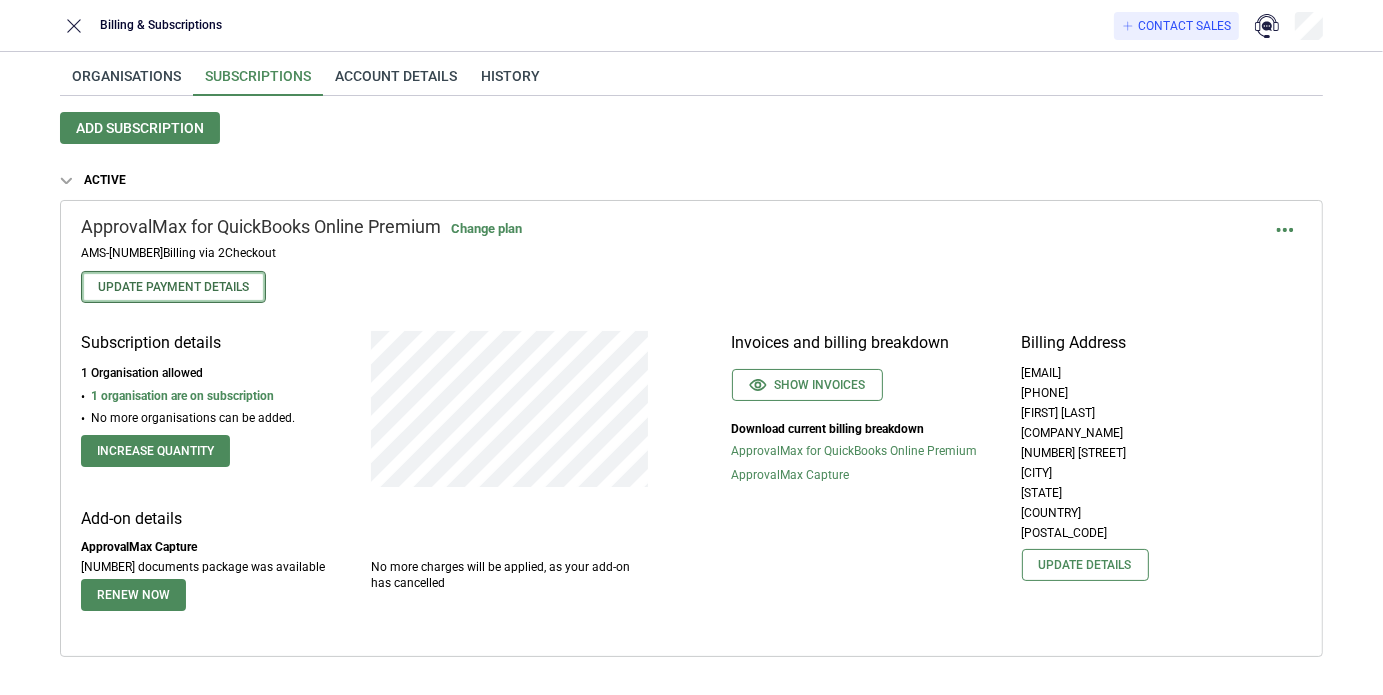 click on "Update Payment Details" at bounding box center [173, 287] 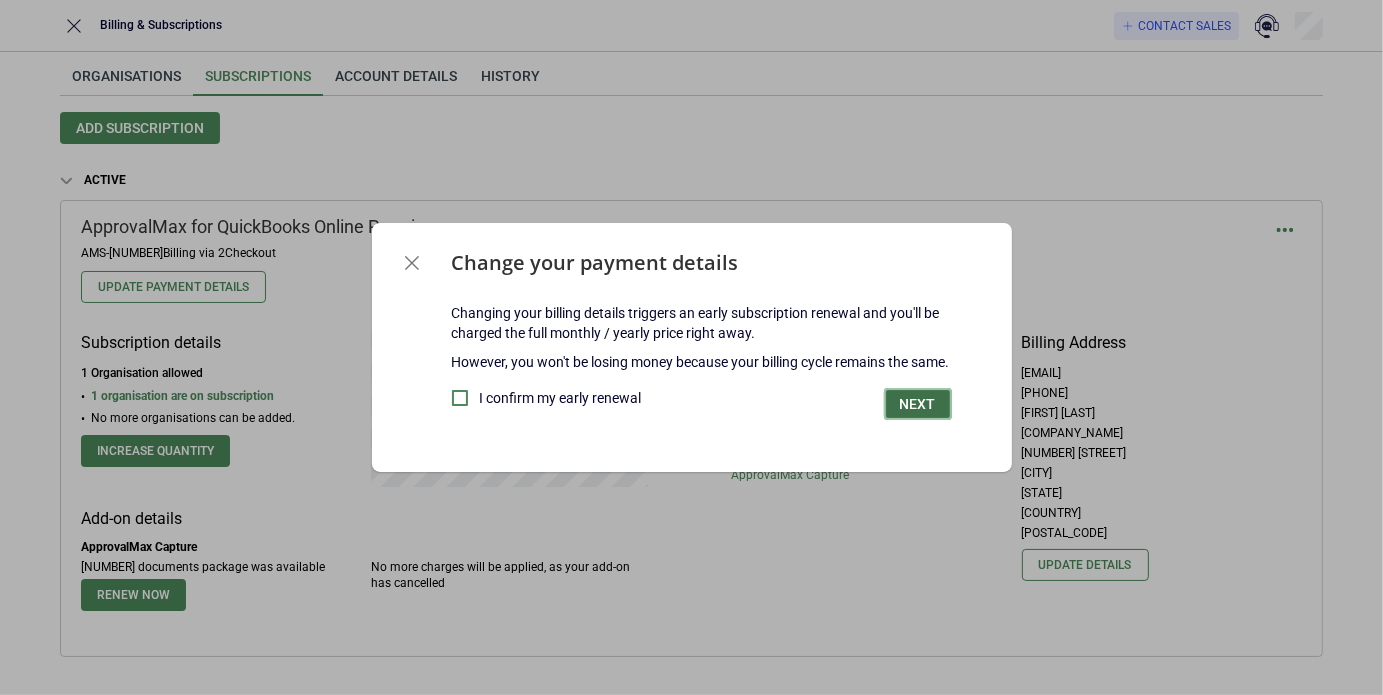 click on "Next" at bounding box center (918, 404) 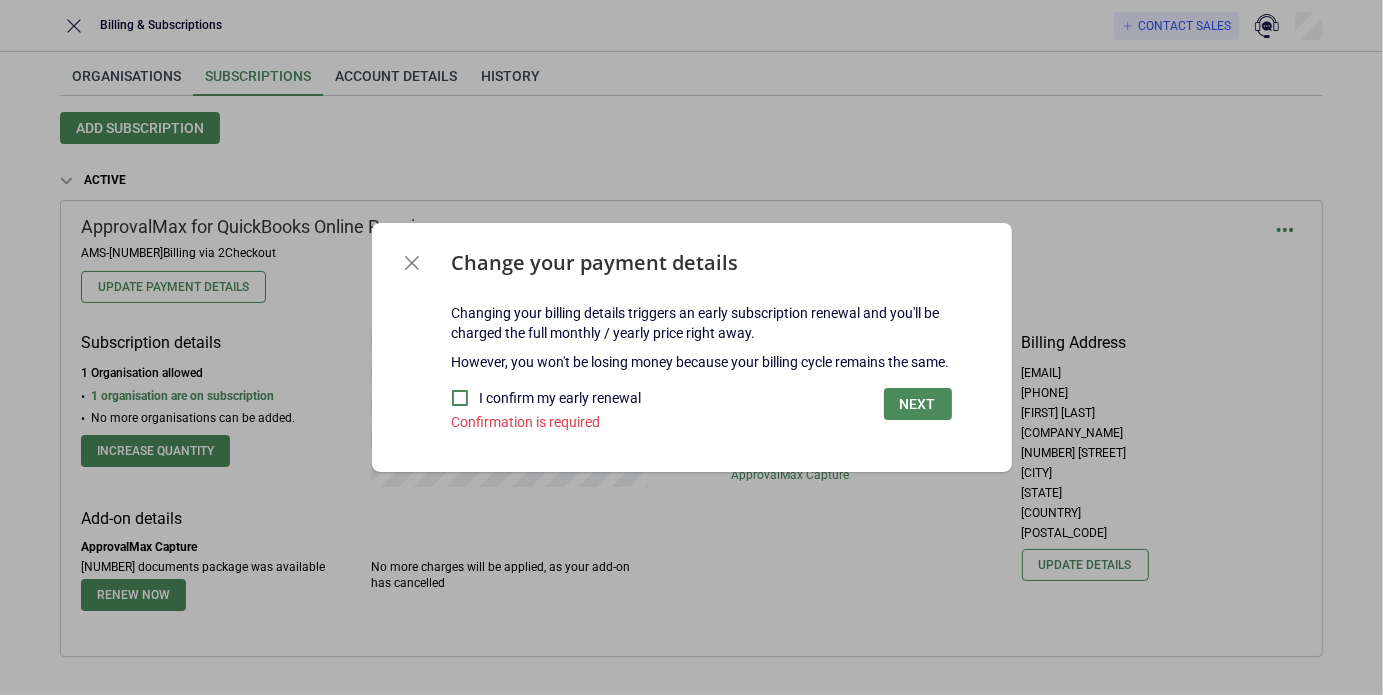 click on "I confirm my early renewal" at bounding box center (561, 398) 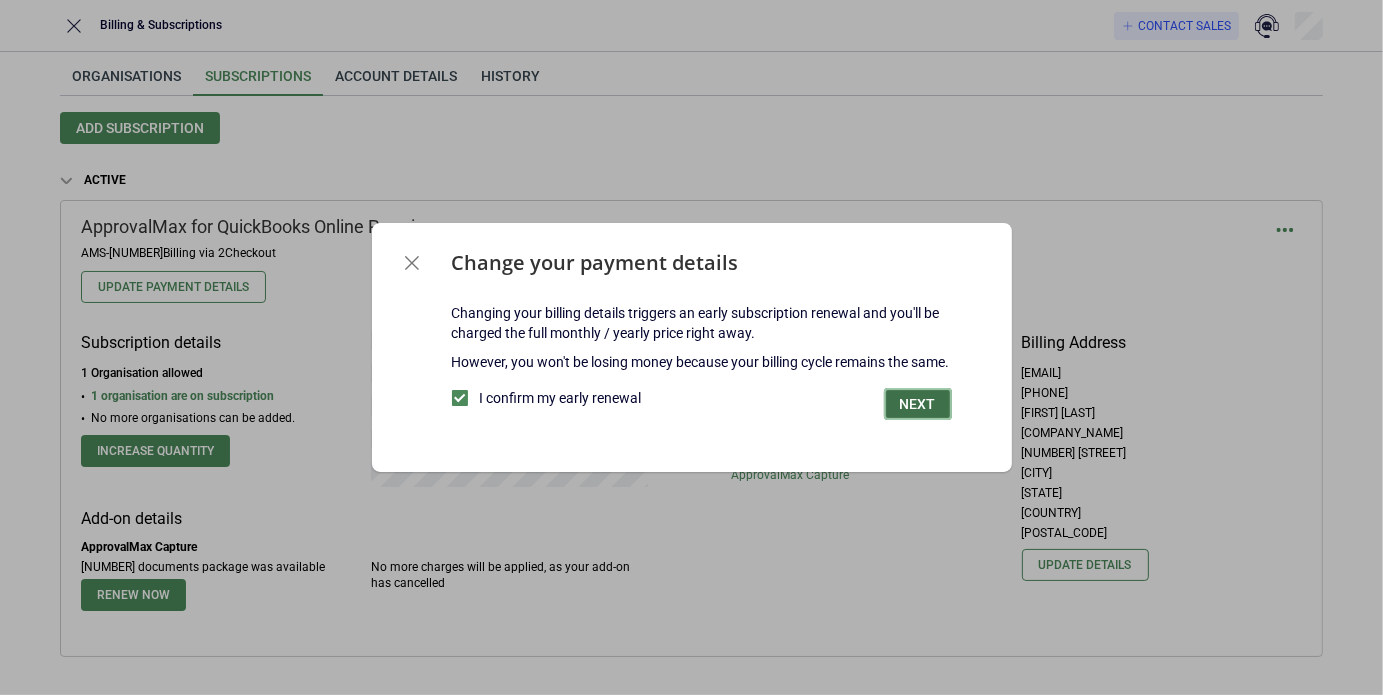 click on "Next" at bounding box center (918, 404) 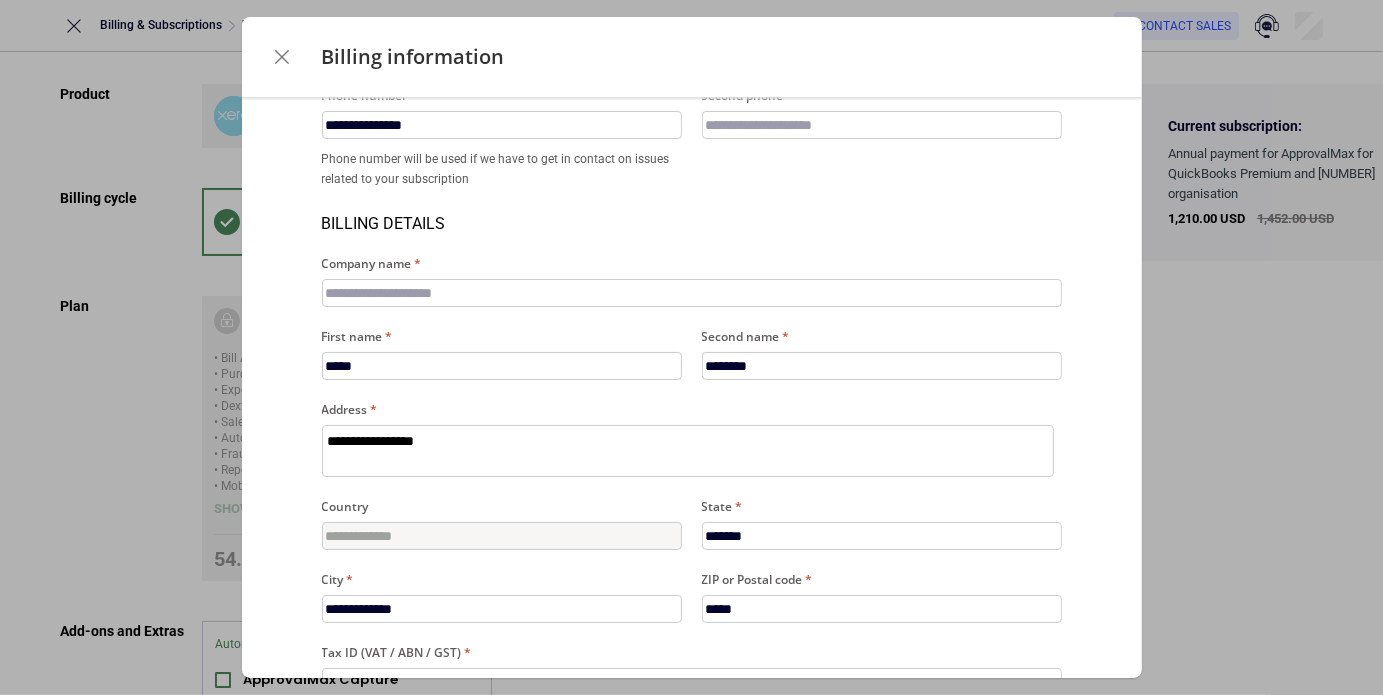 scroll, scrollTop: 131, scrollLeft: 0, axis: vertical 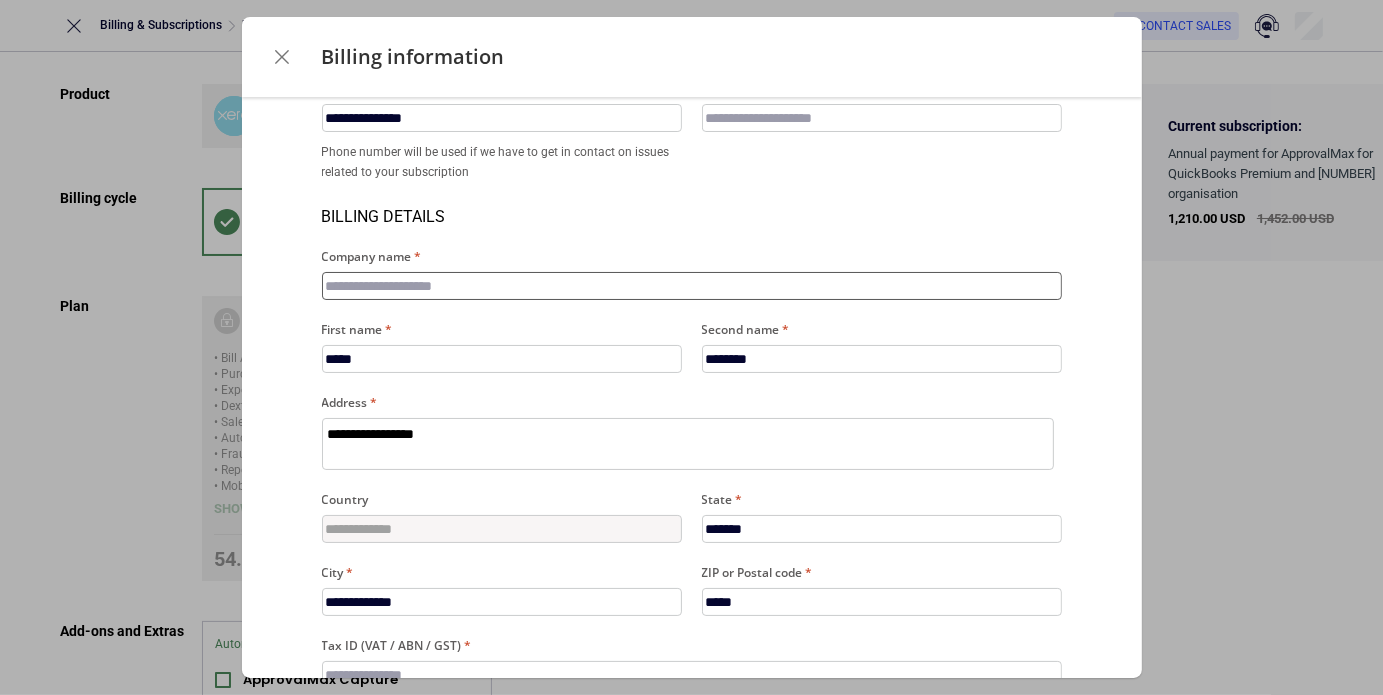 click on "Company name" at bounding box center [692, 286] 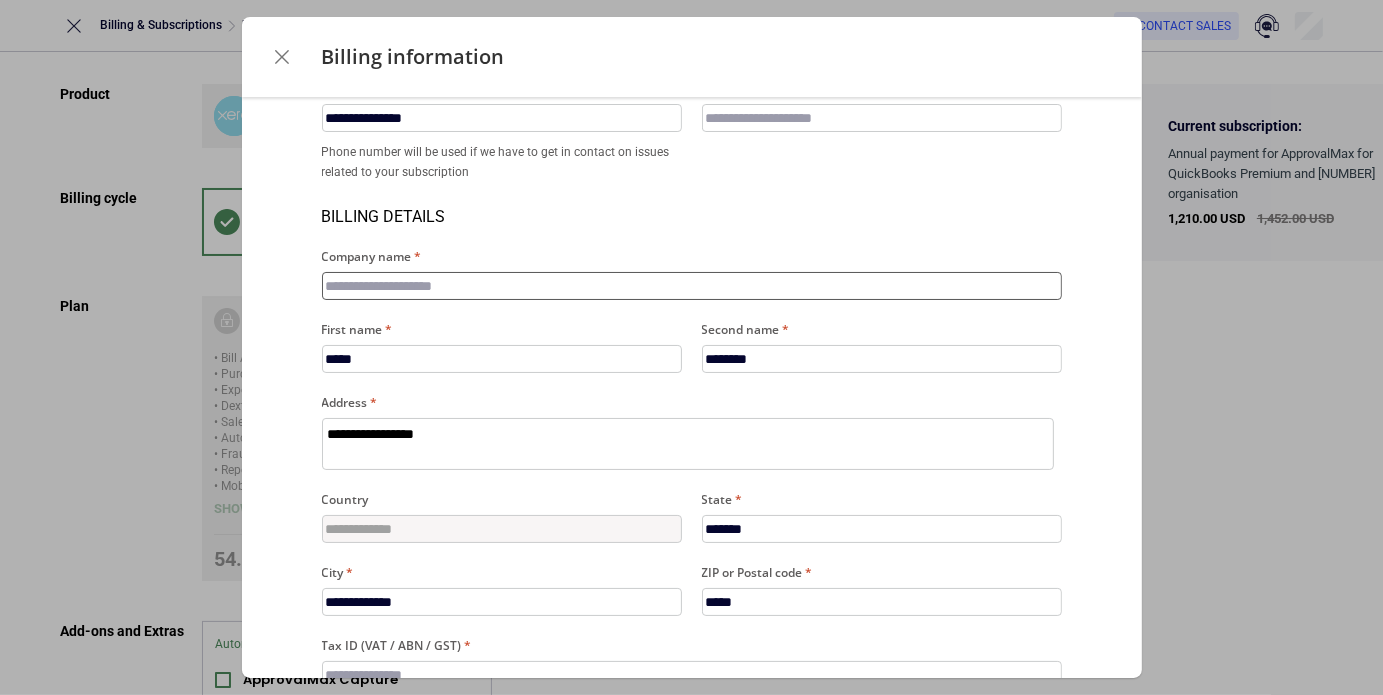type on "*" 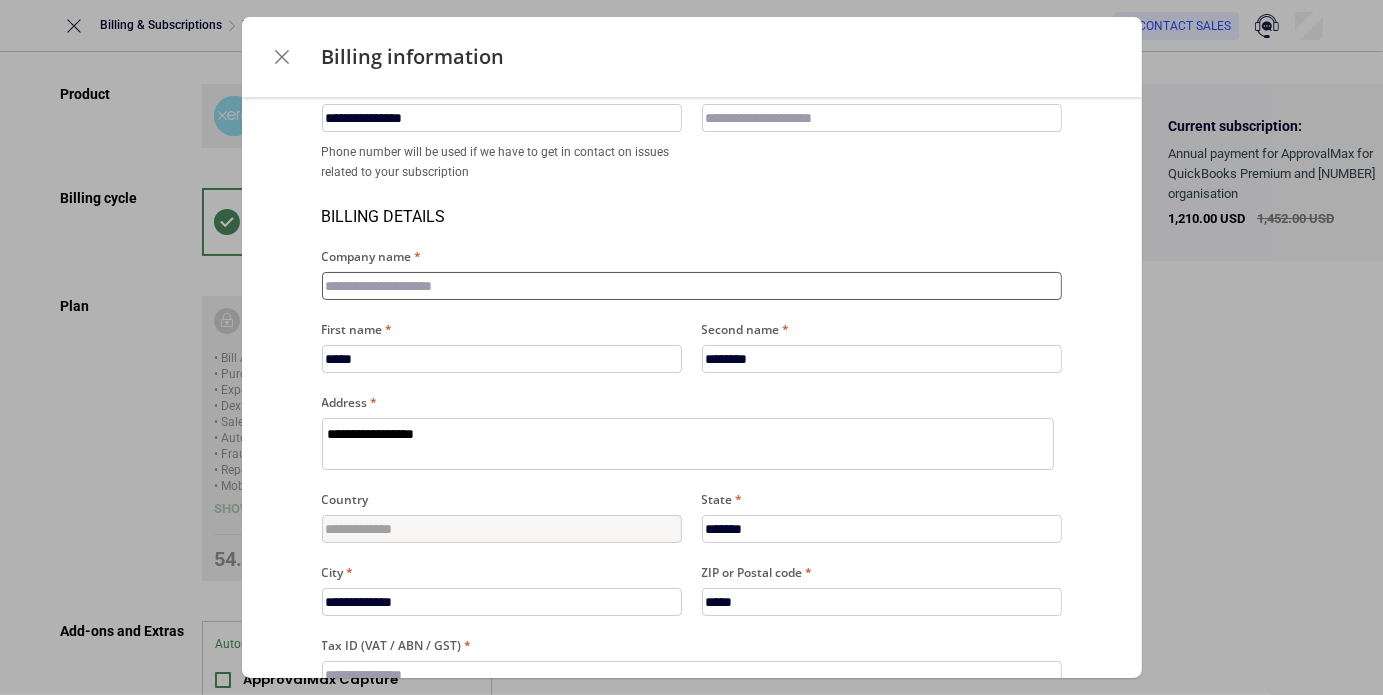 type on "*" 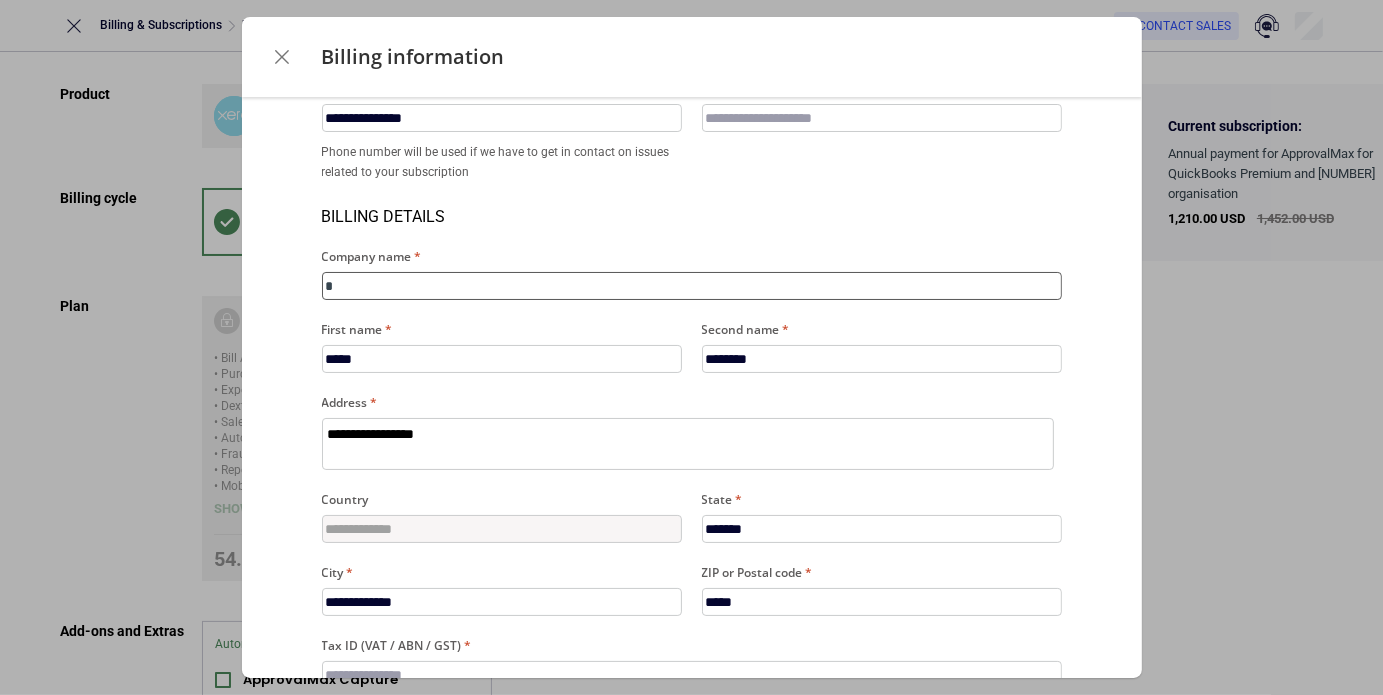 type 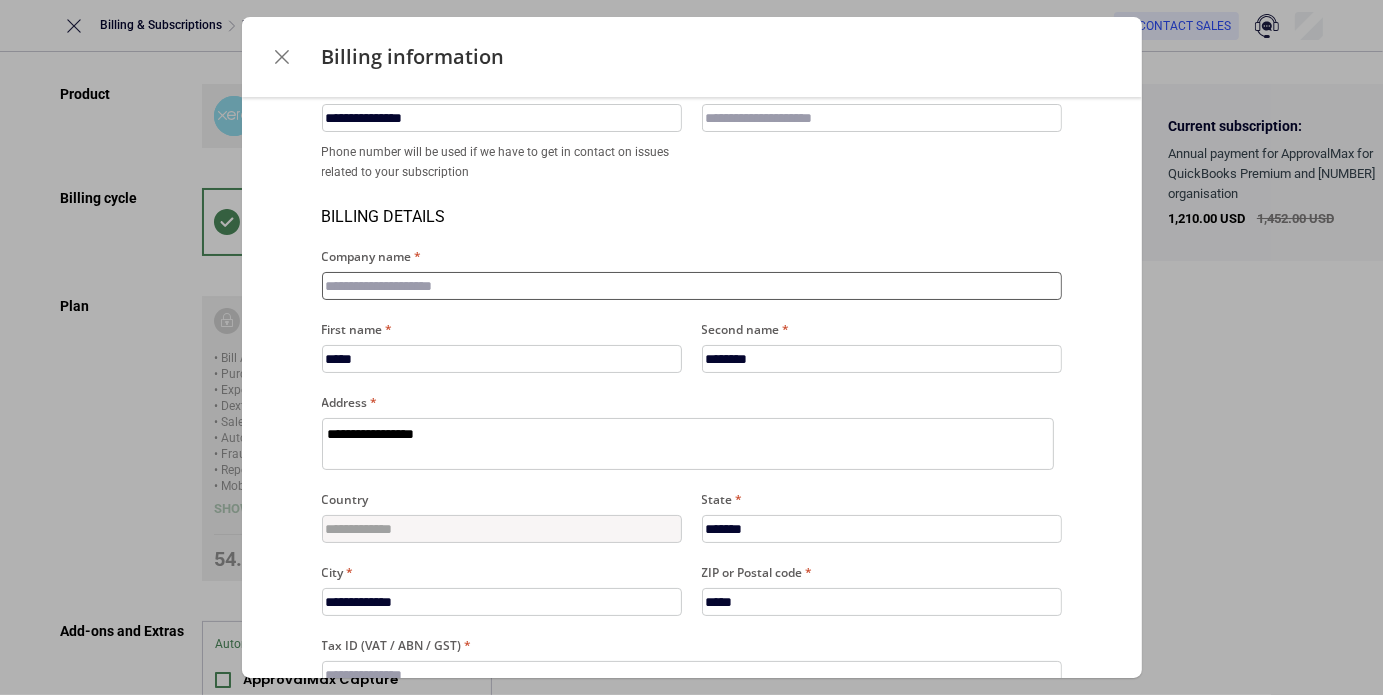 type on "*" 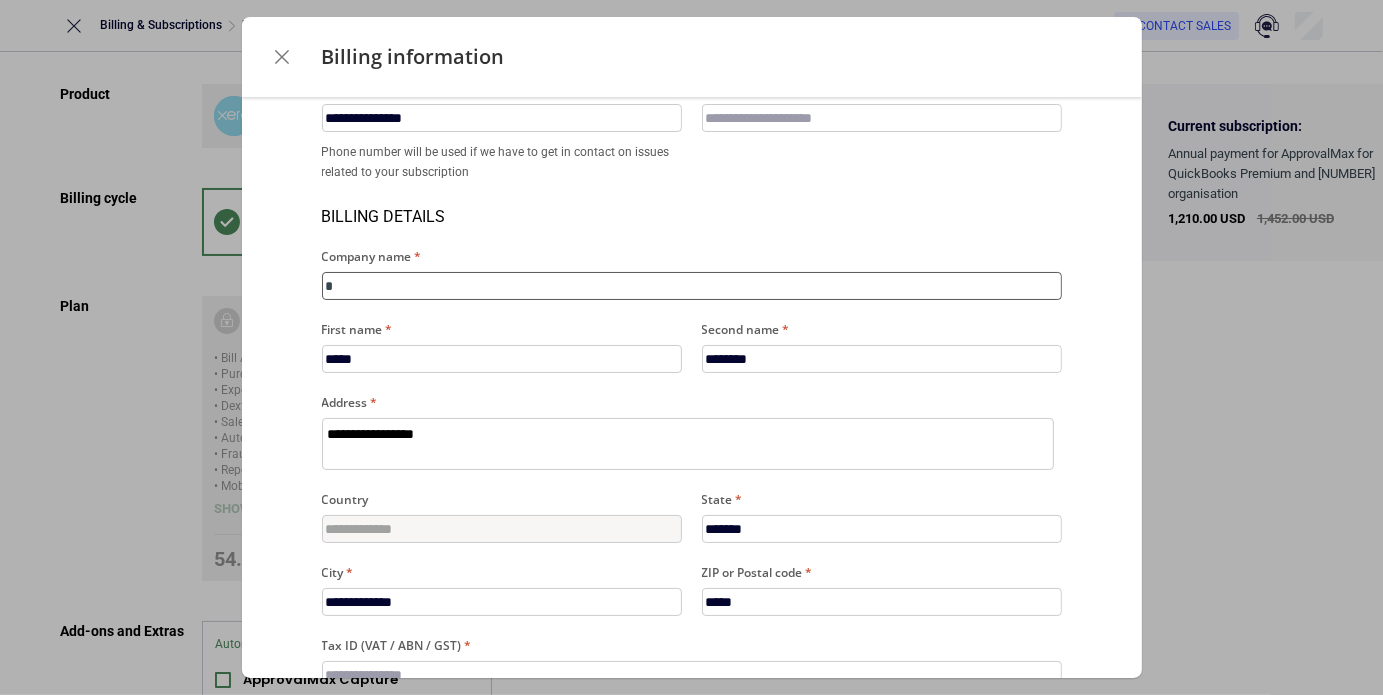 type on "**" 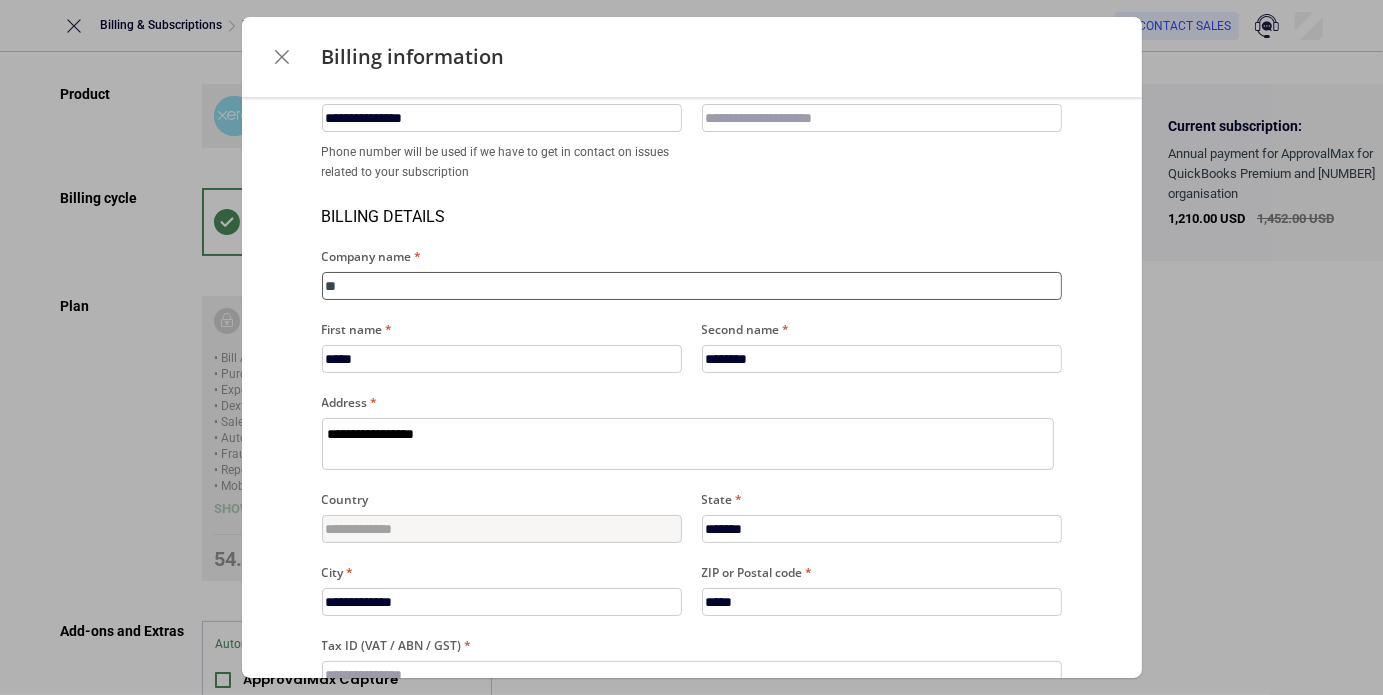 type on "***" 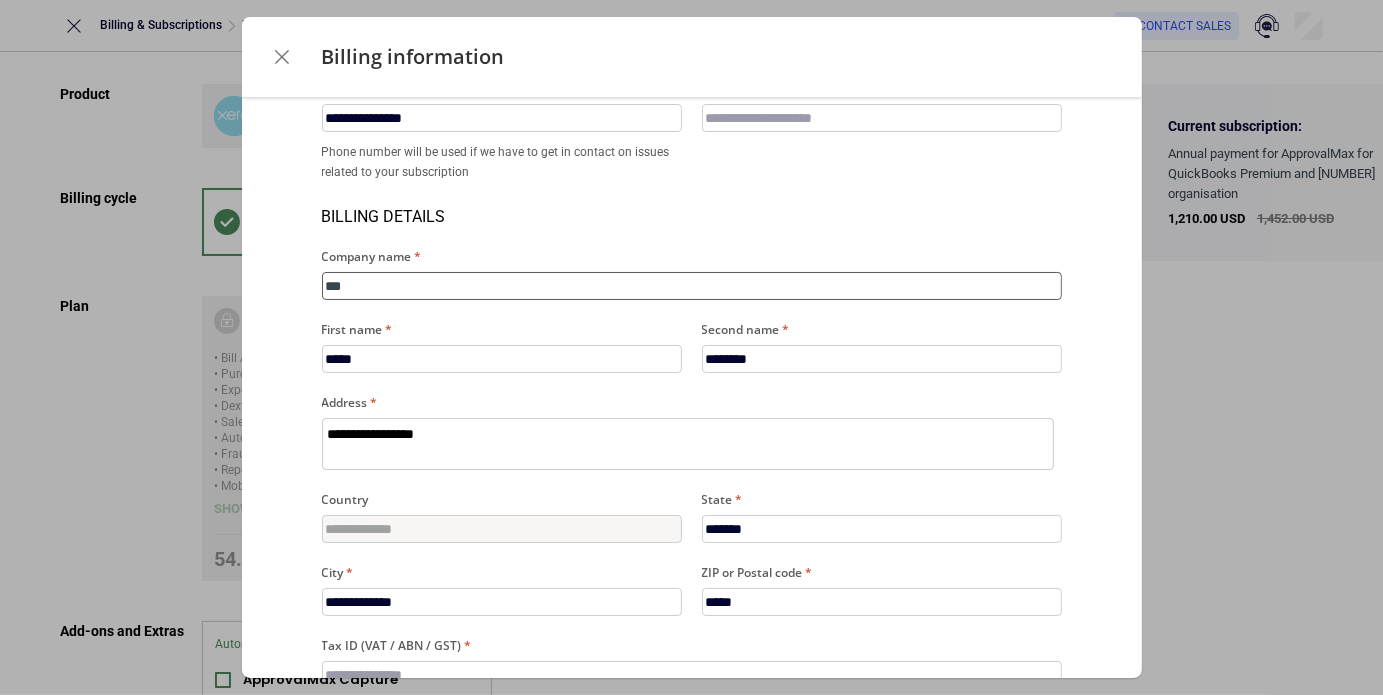 type on "****" 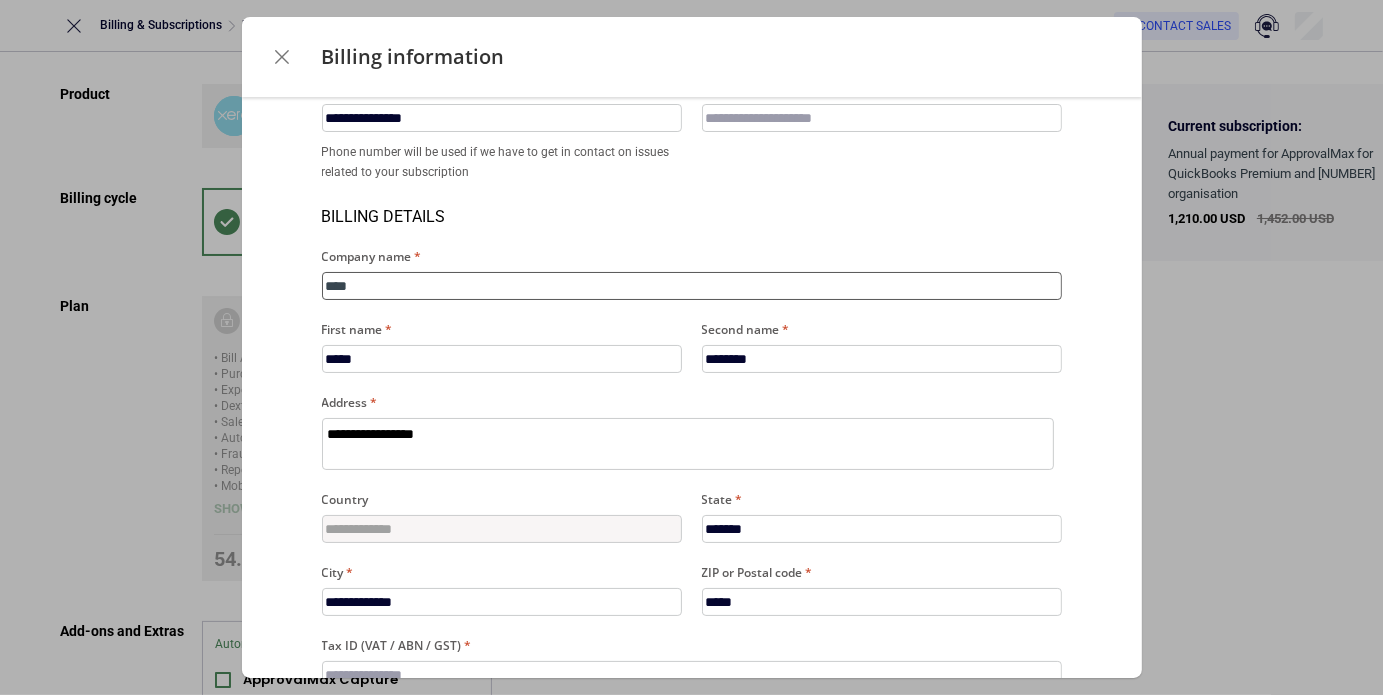 type on "*****" 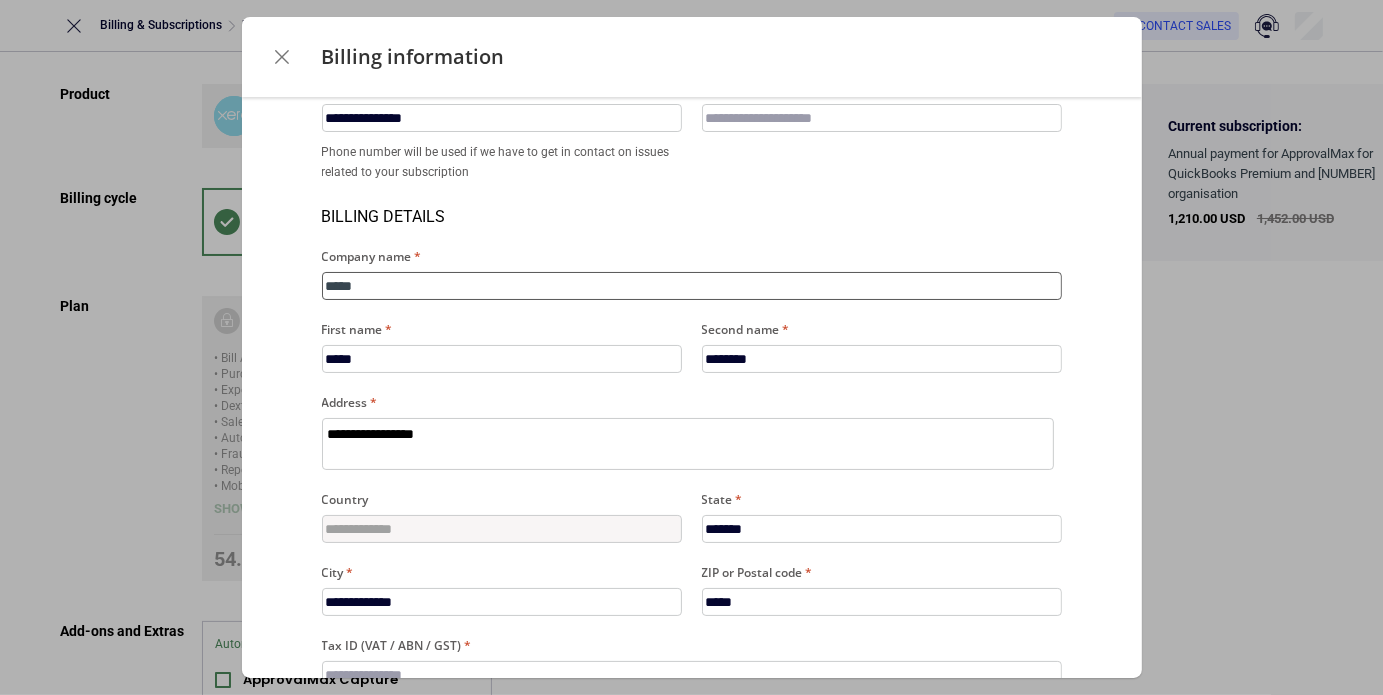 type on "*****" 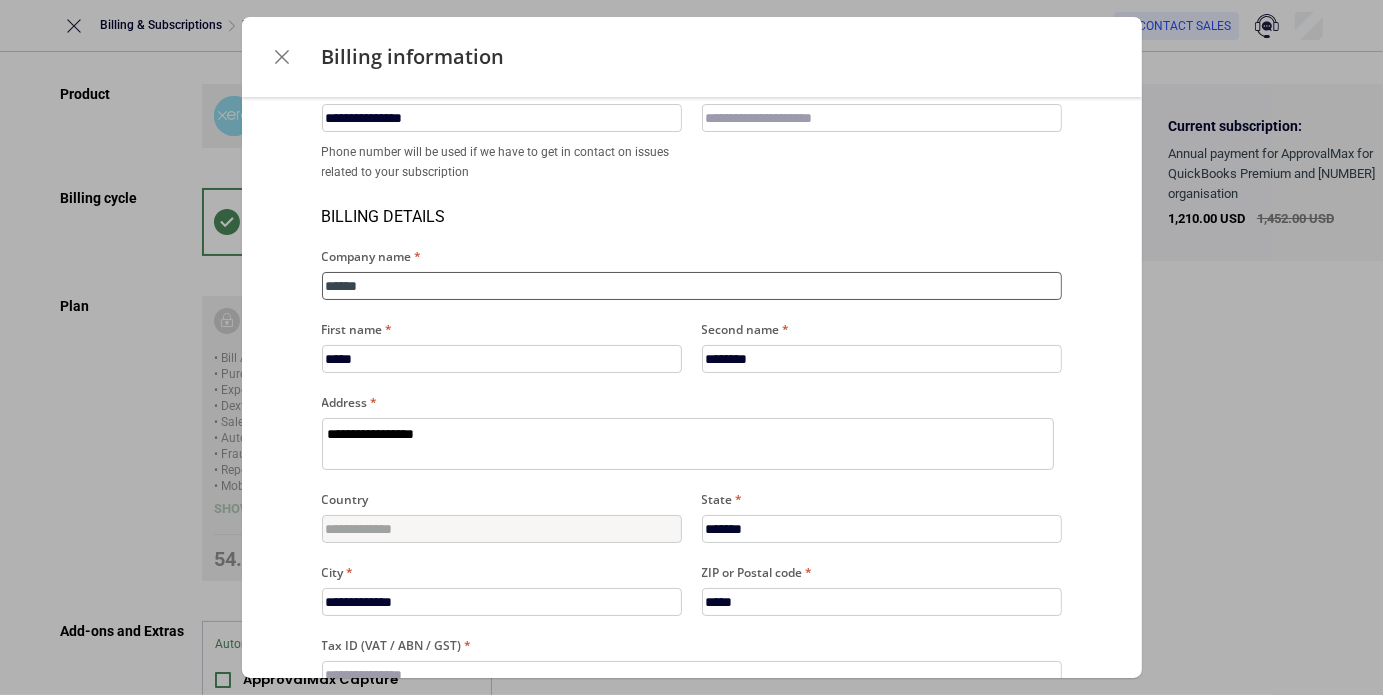 type on "*******" 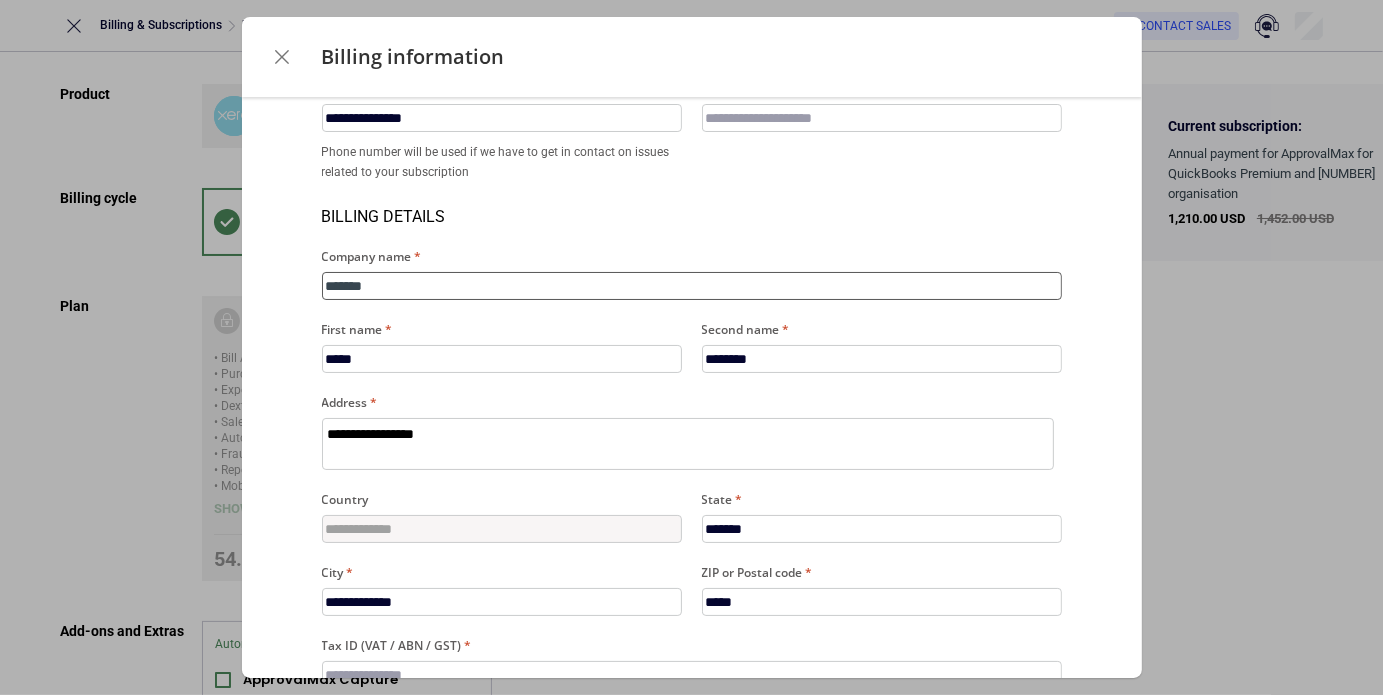 type on "********" 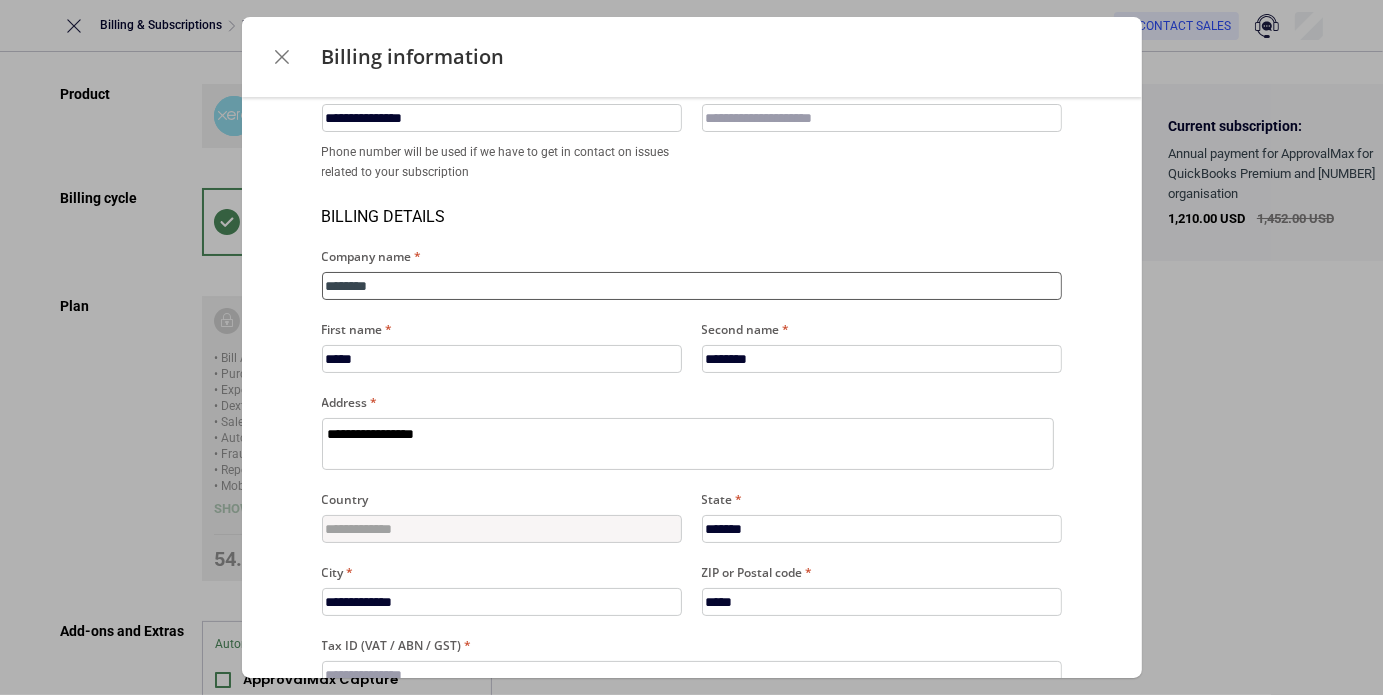 type on "*********" 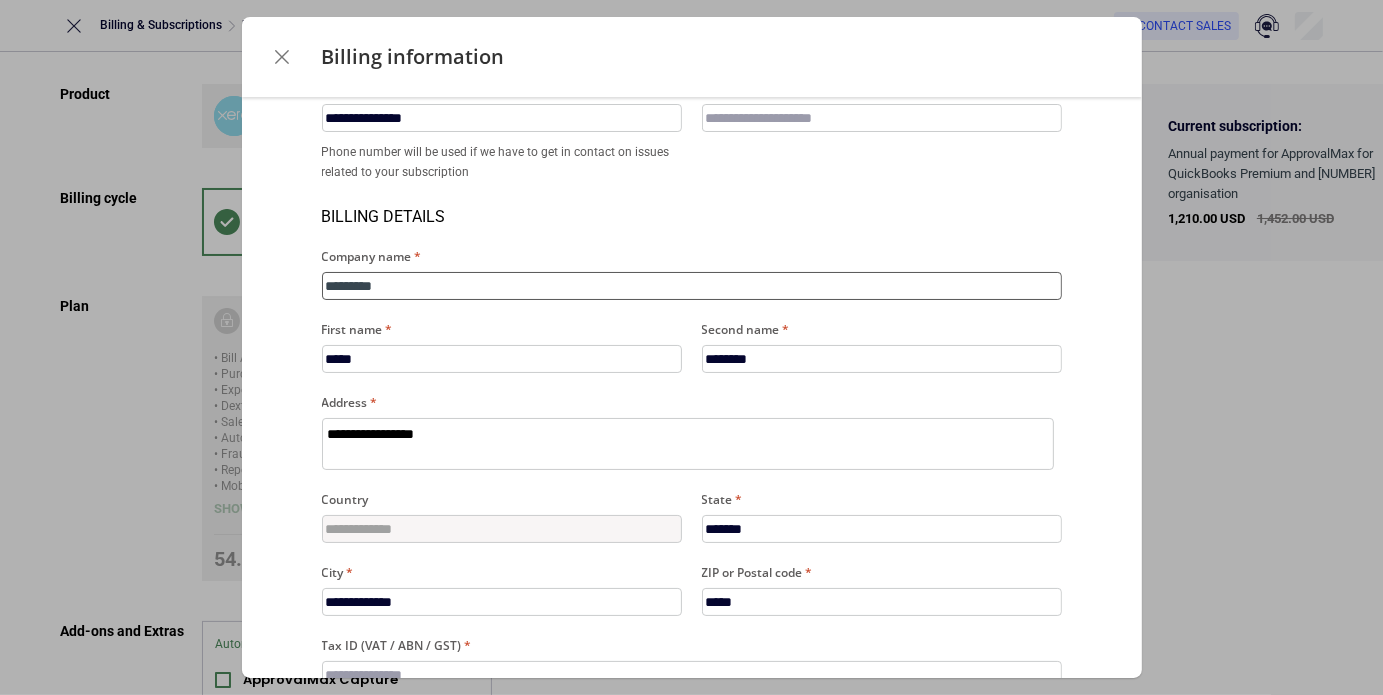 type on "**********" 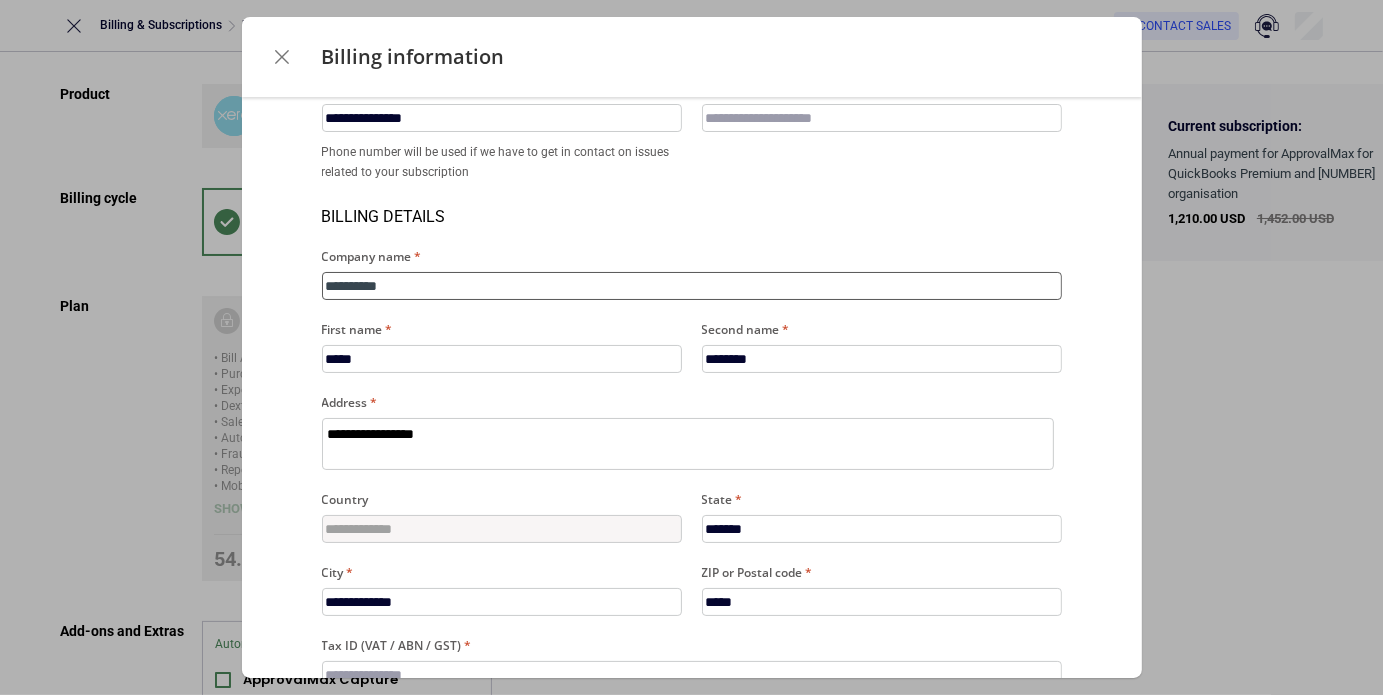 type on "**********" 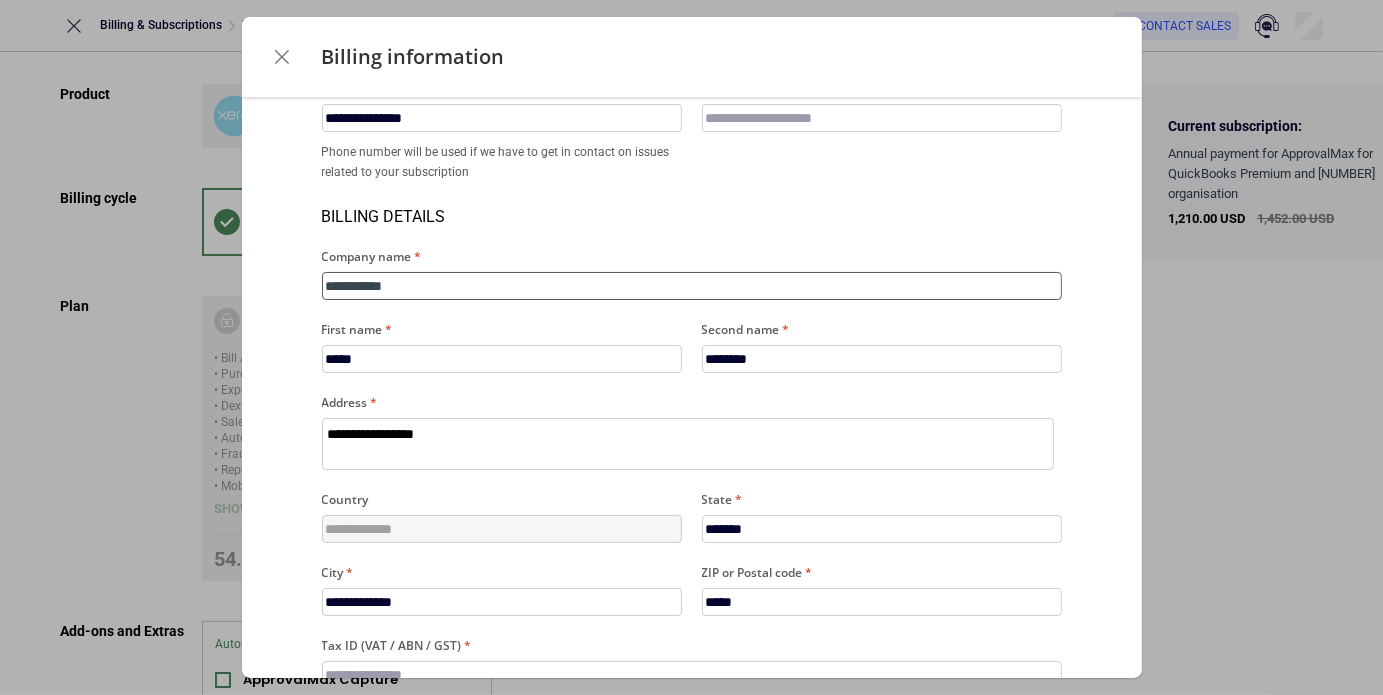 type on "**********" 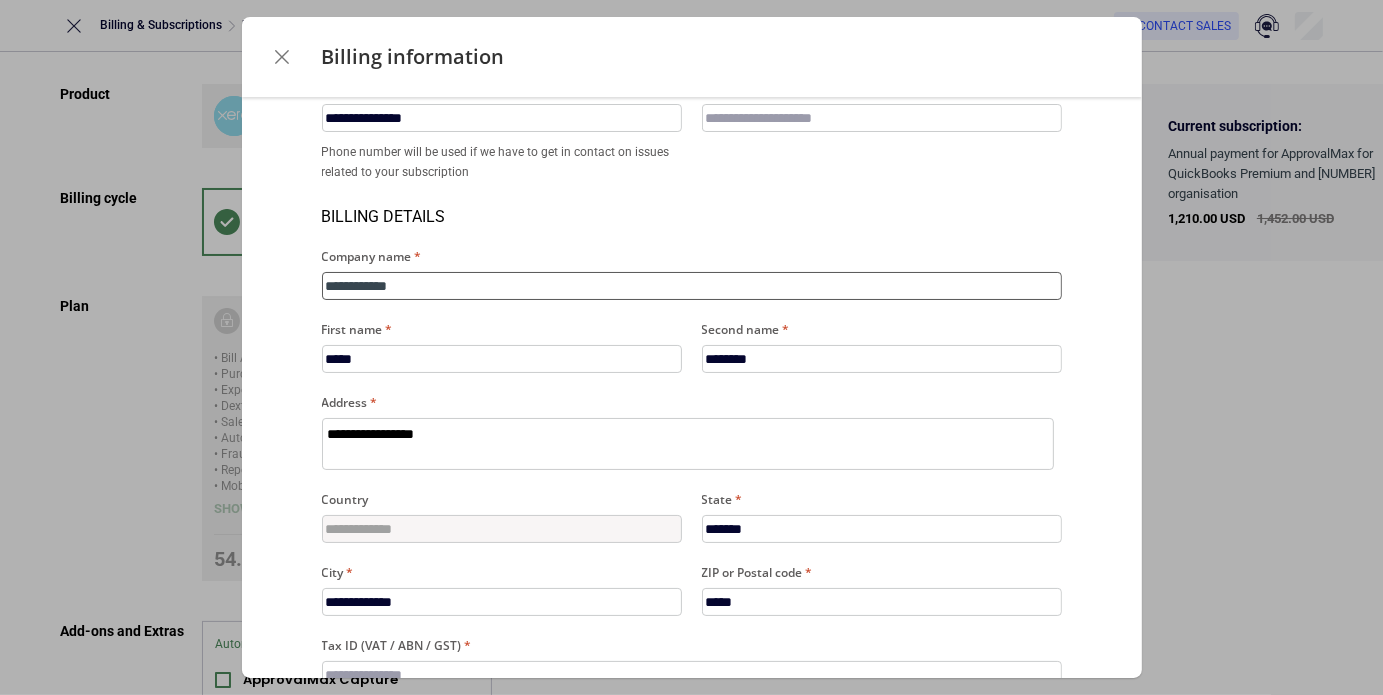 type on "**********" 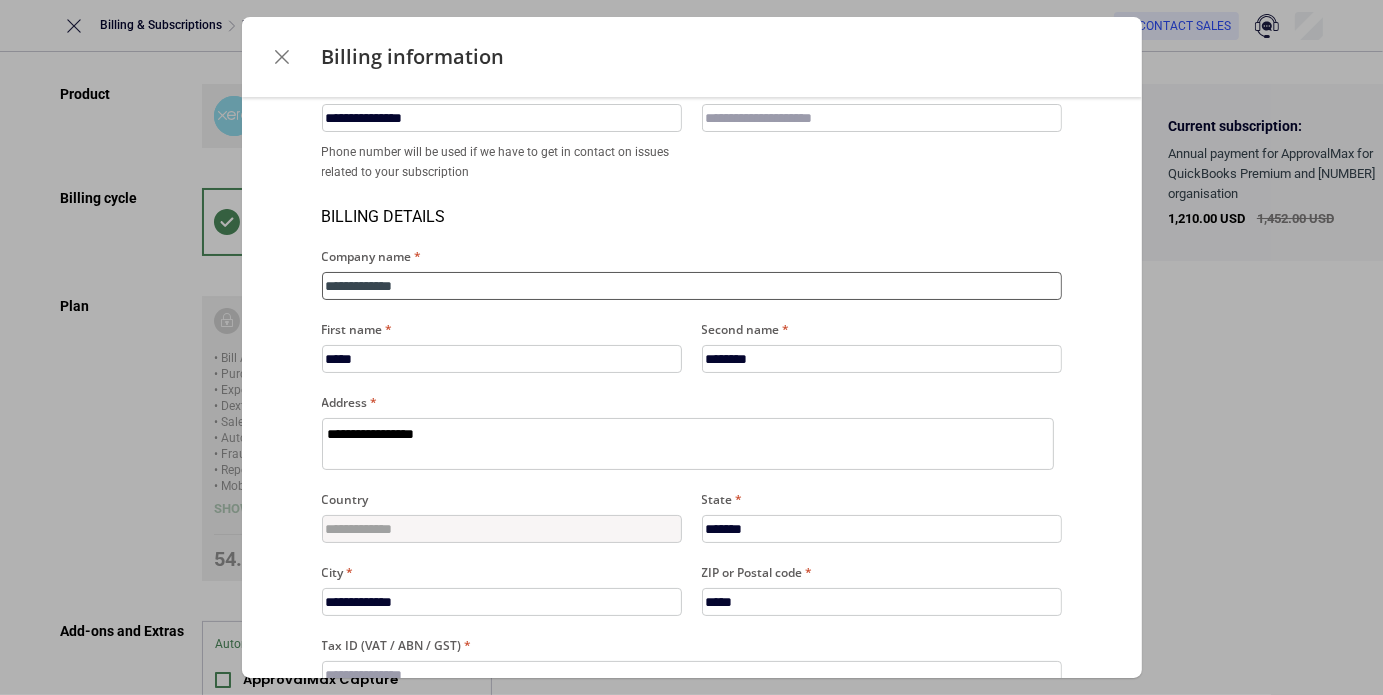 type on "**********" 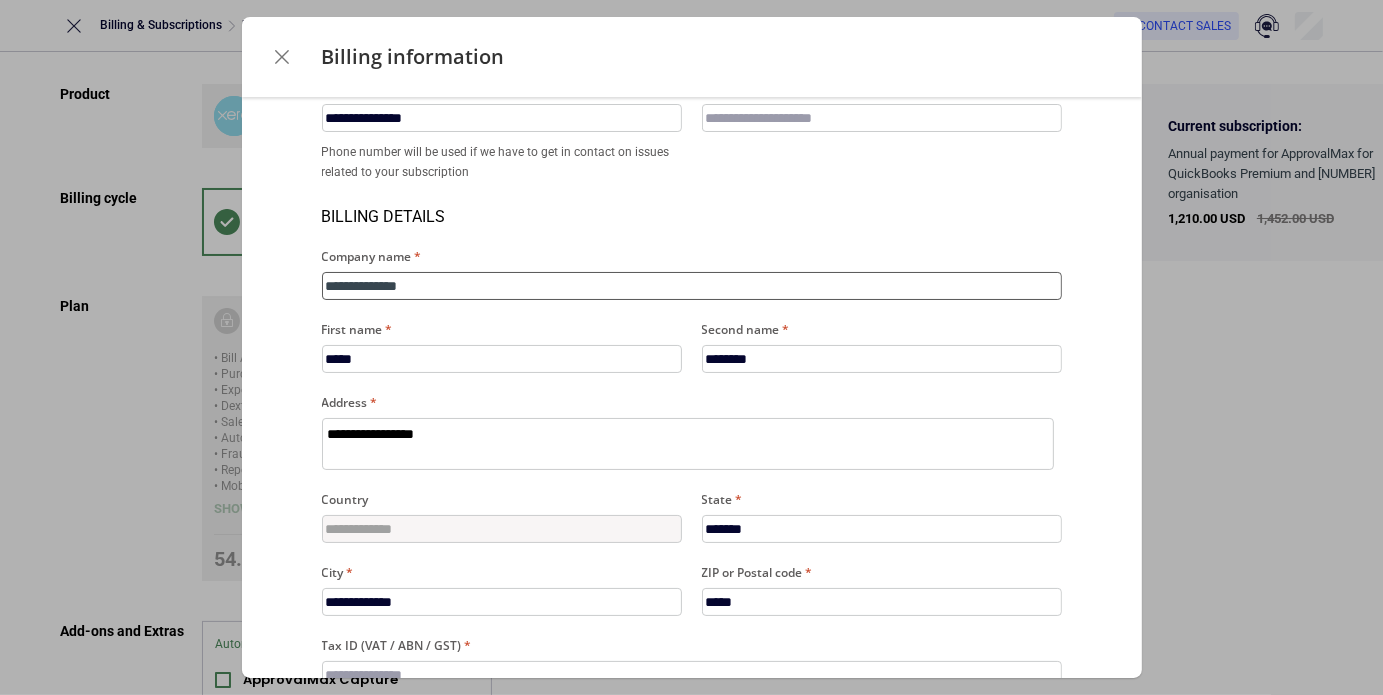 type on "**********" 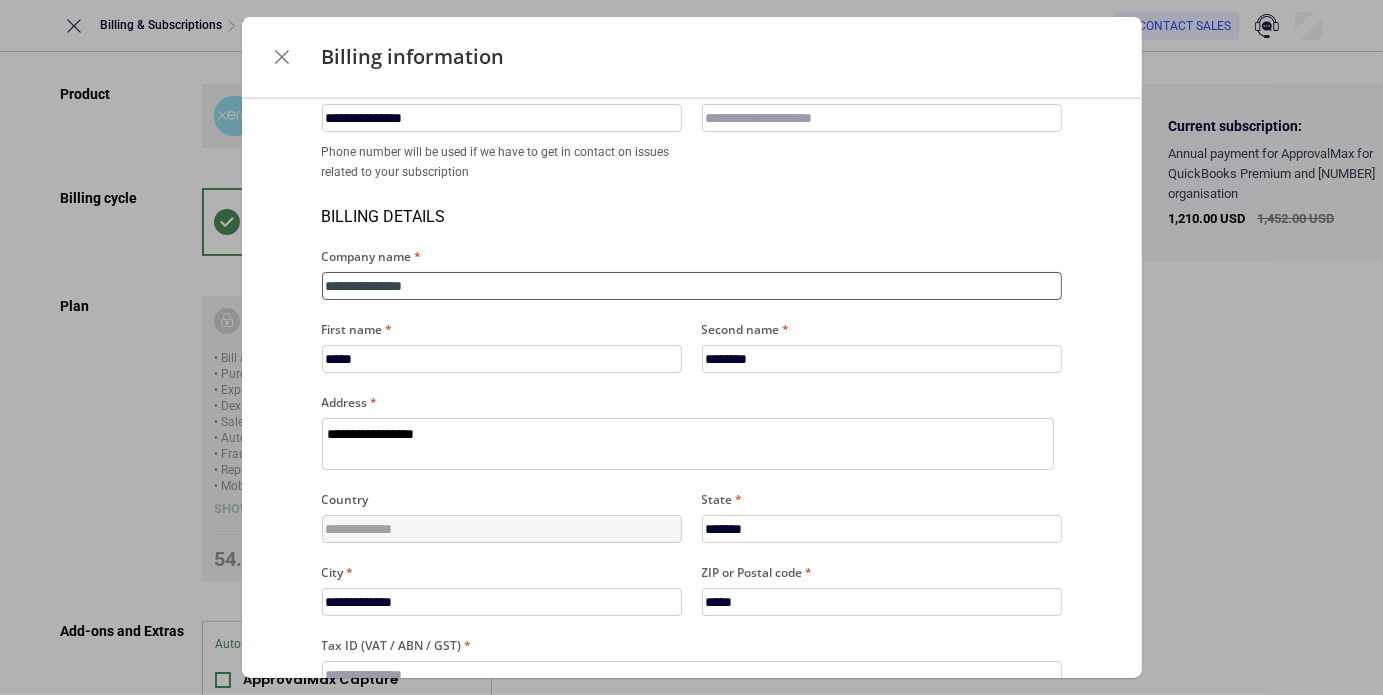 type on "**********" 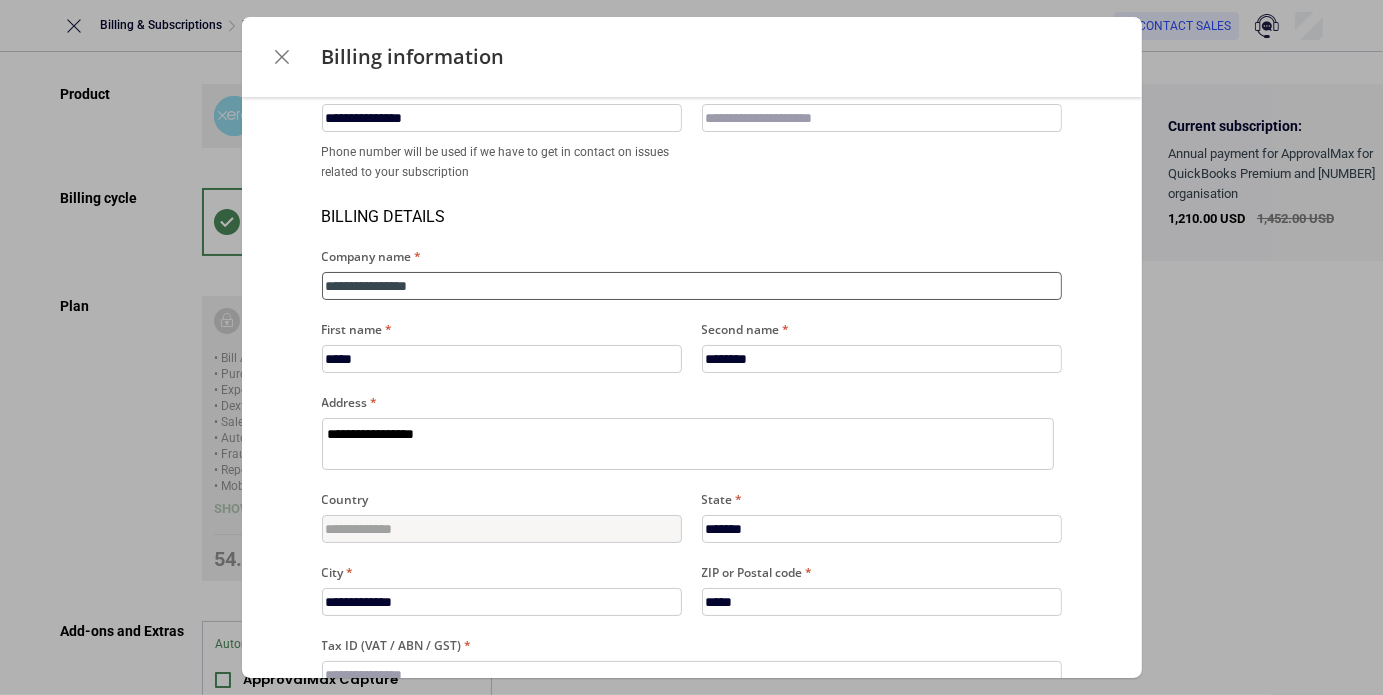 type on "**********" 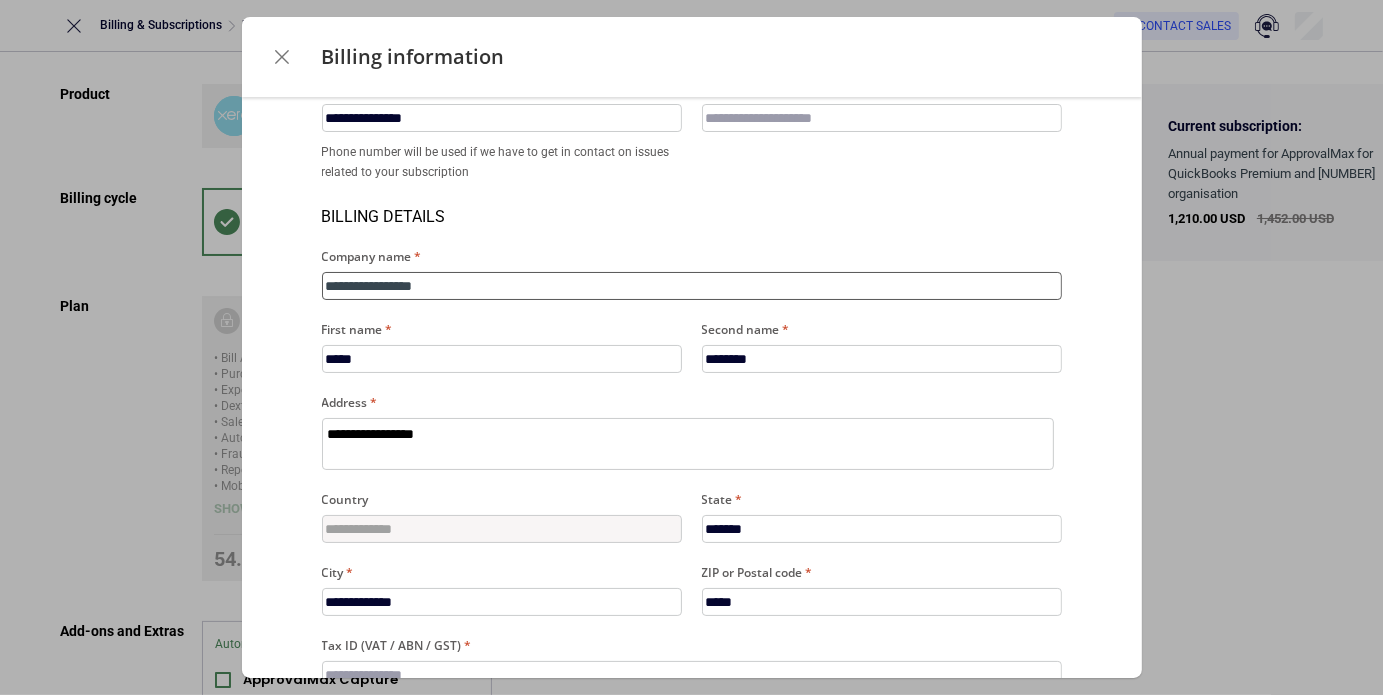 type on "**********" 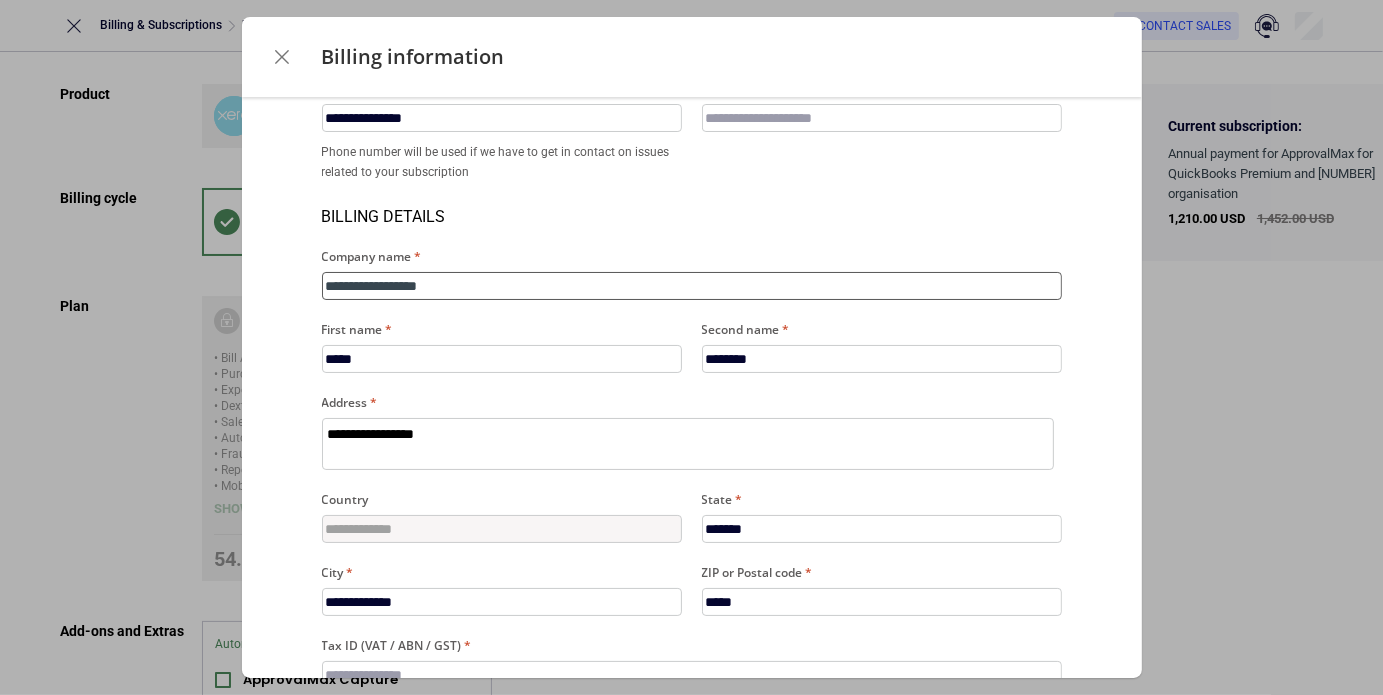 type on "**********" 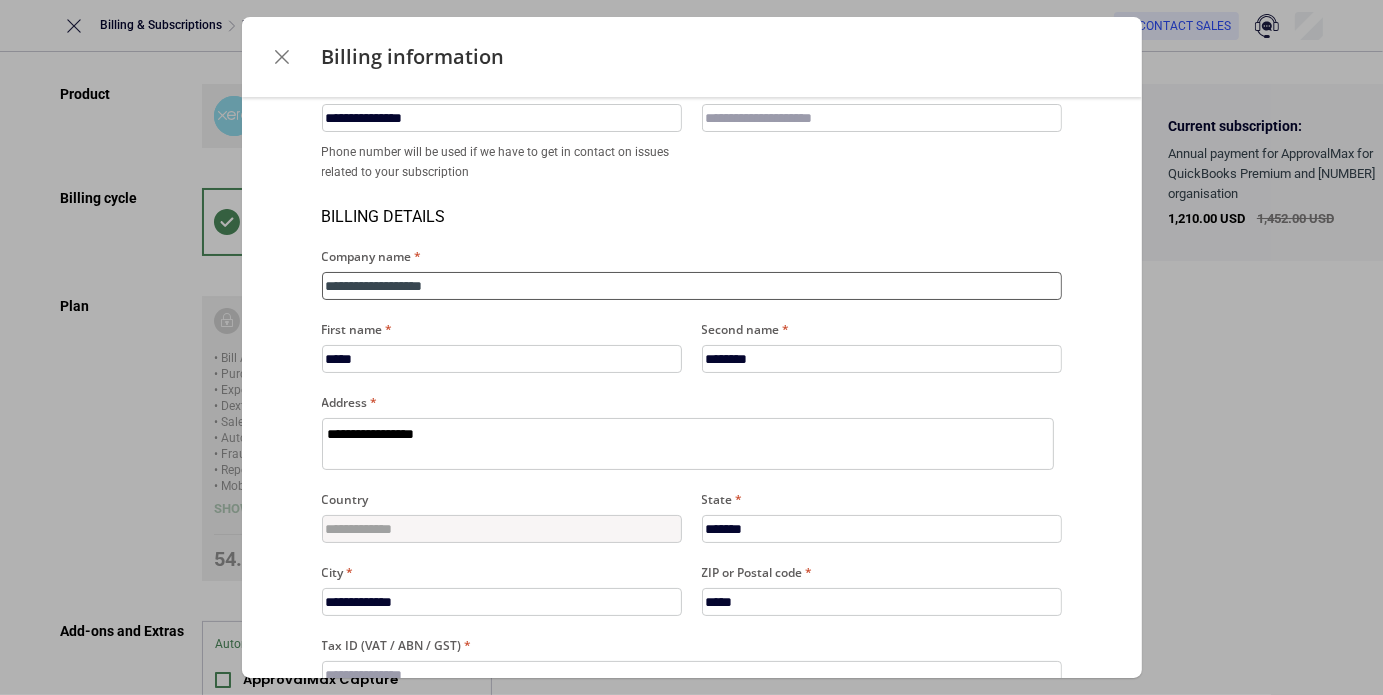 type on "**********" 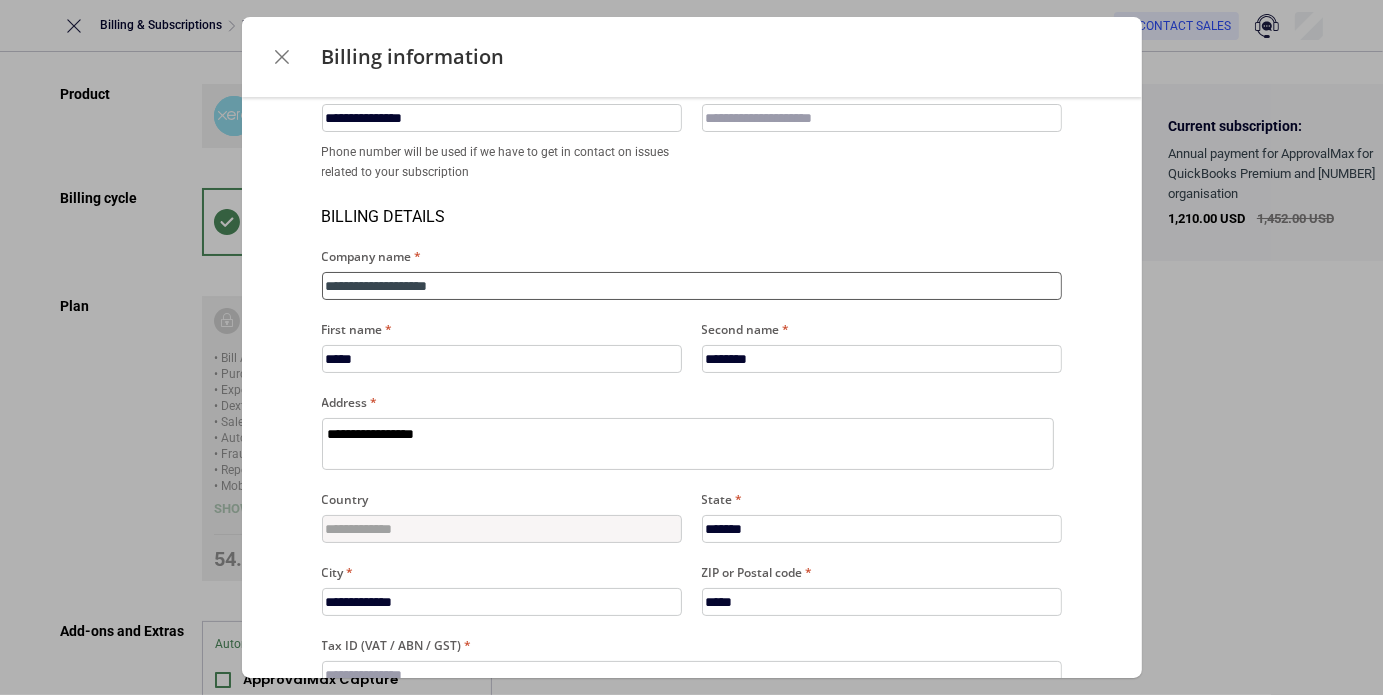 type on "**********" 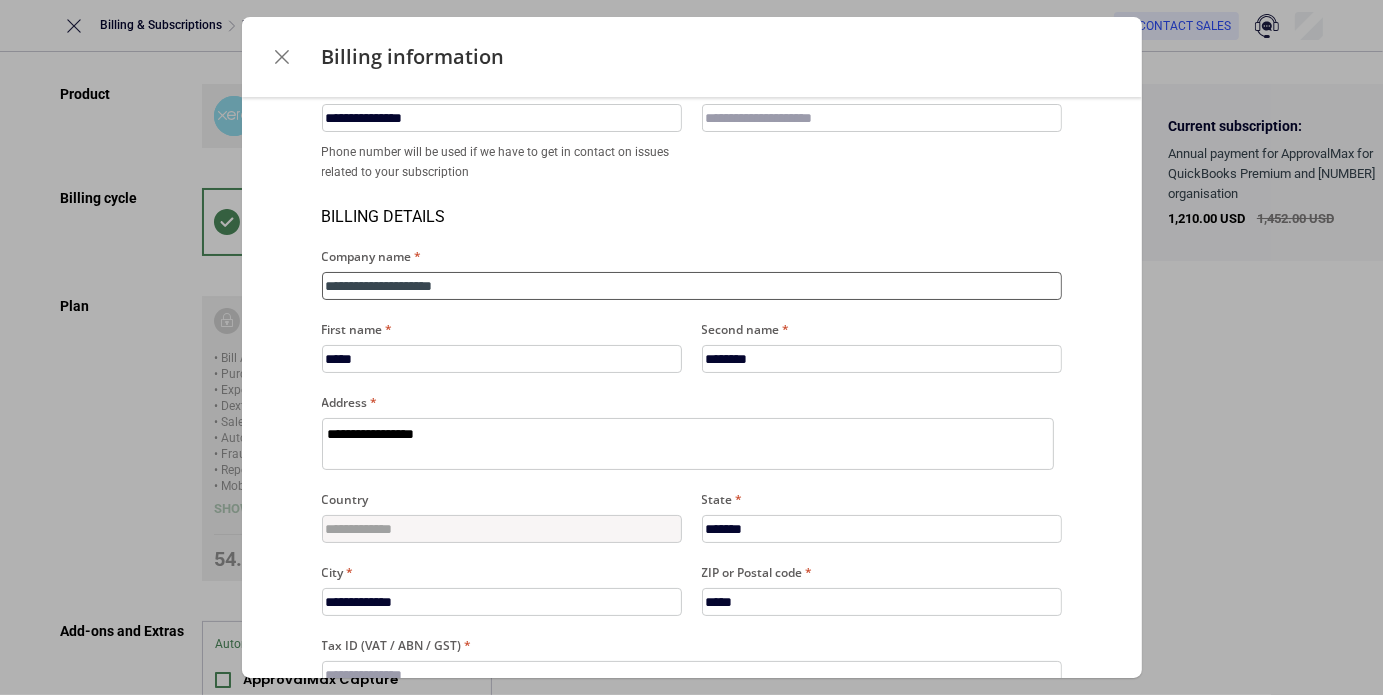type on "**********" 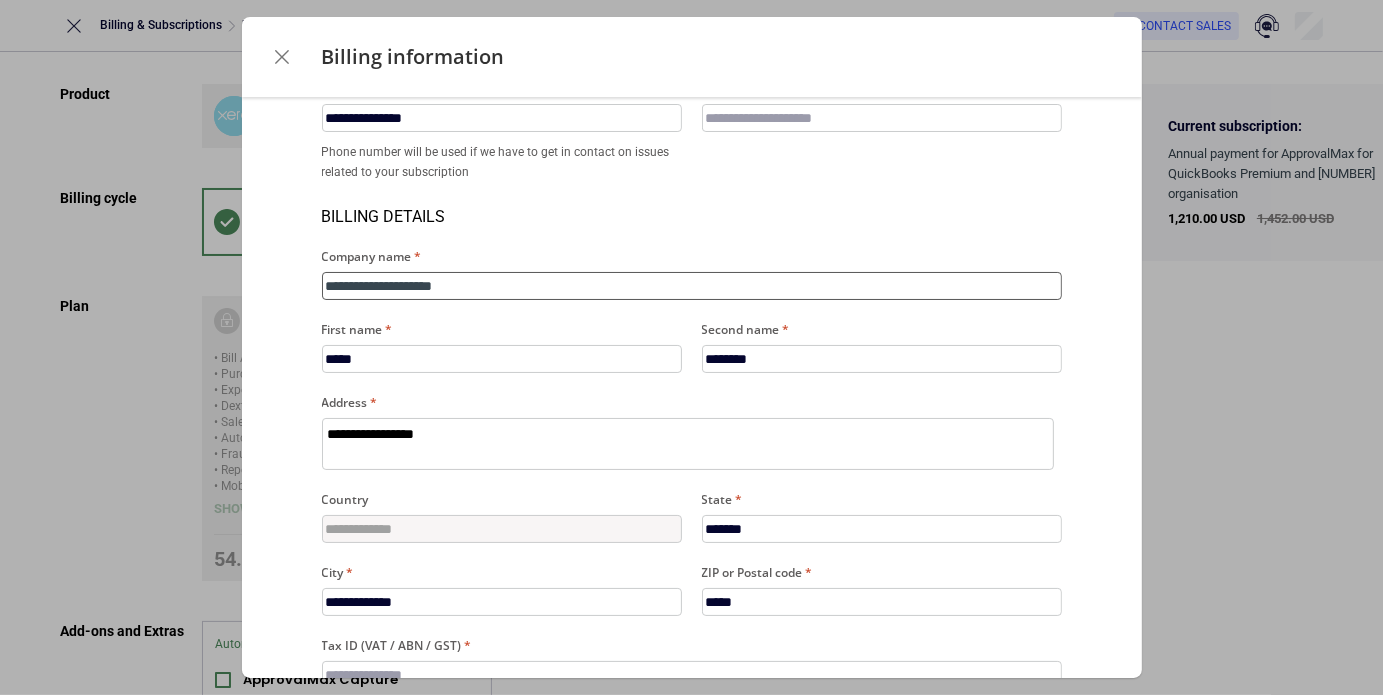 type on "*" 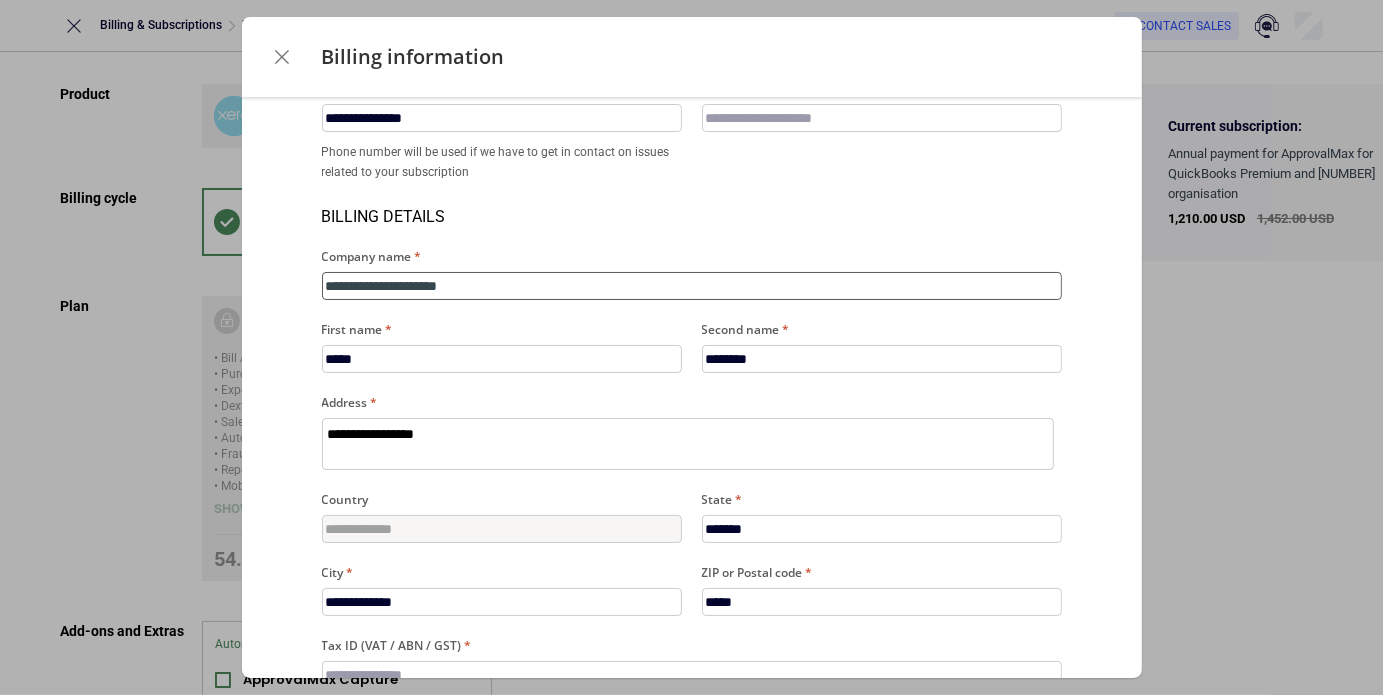 type on "**********" 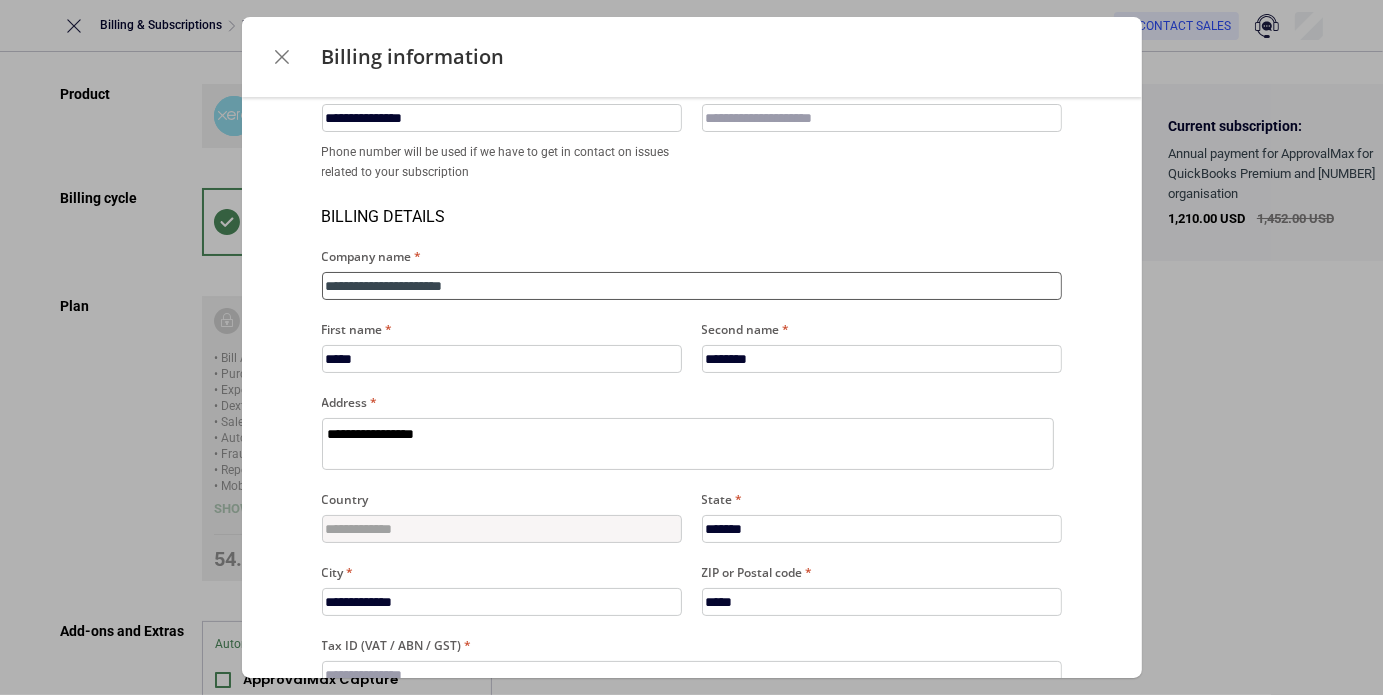 type on "**********" 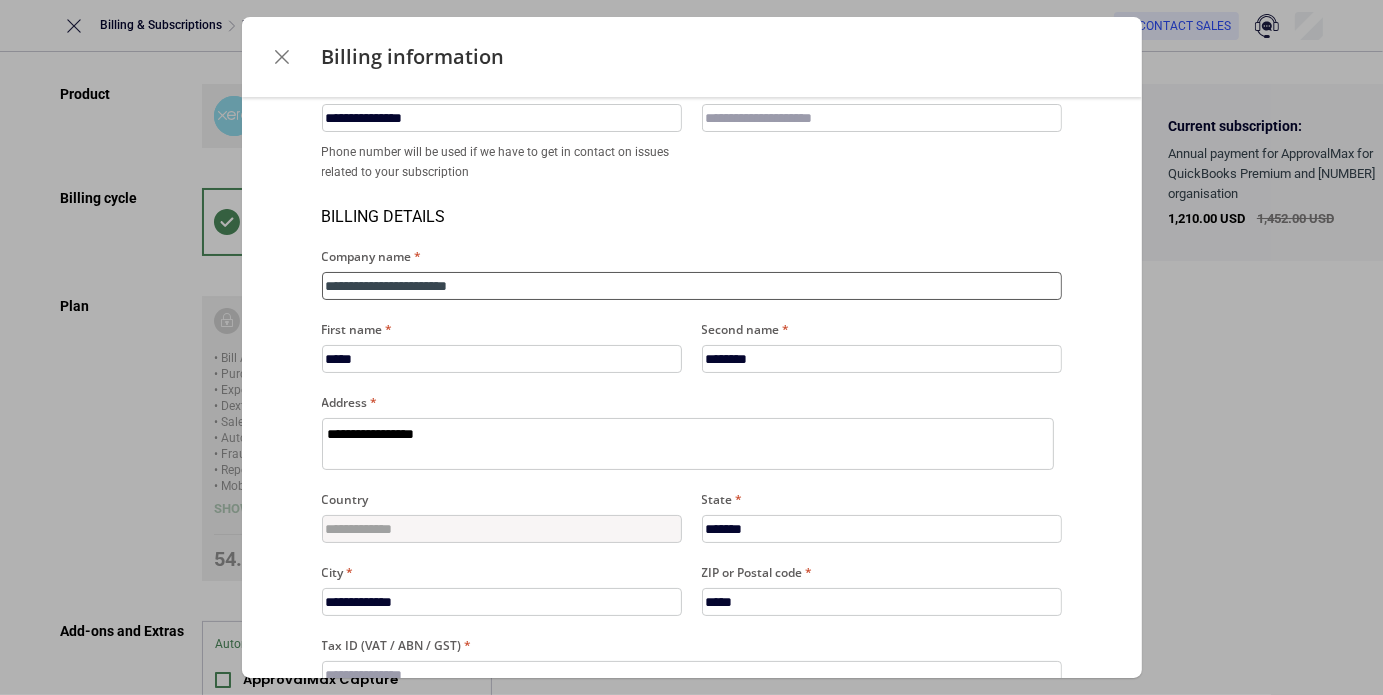 type on "**********" 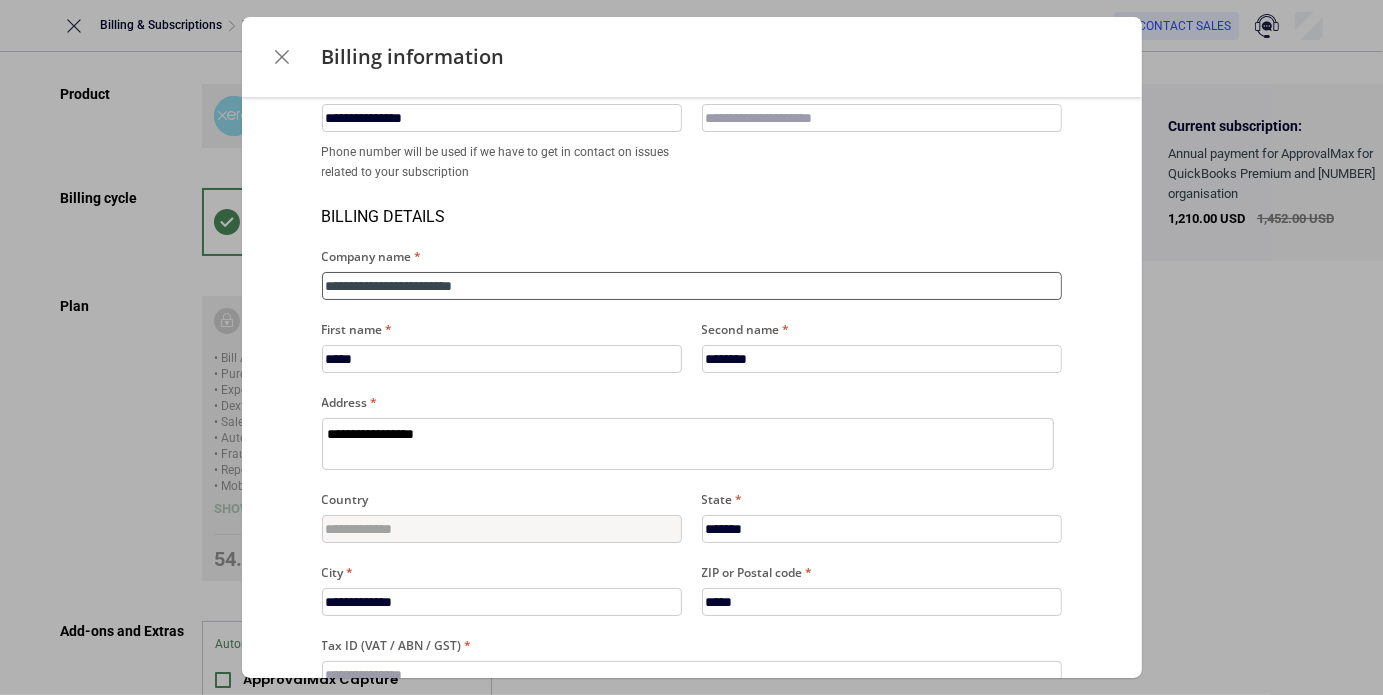 type on "**********" 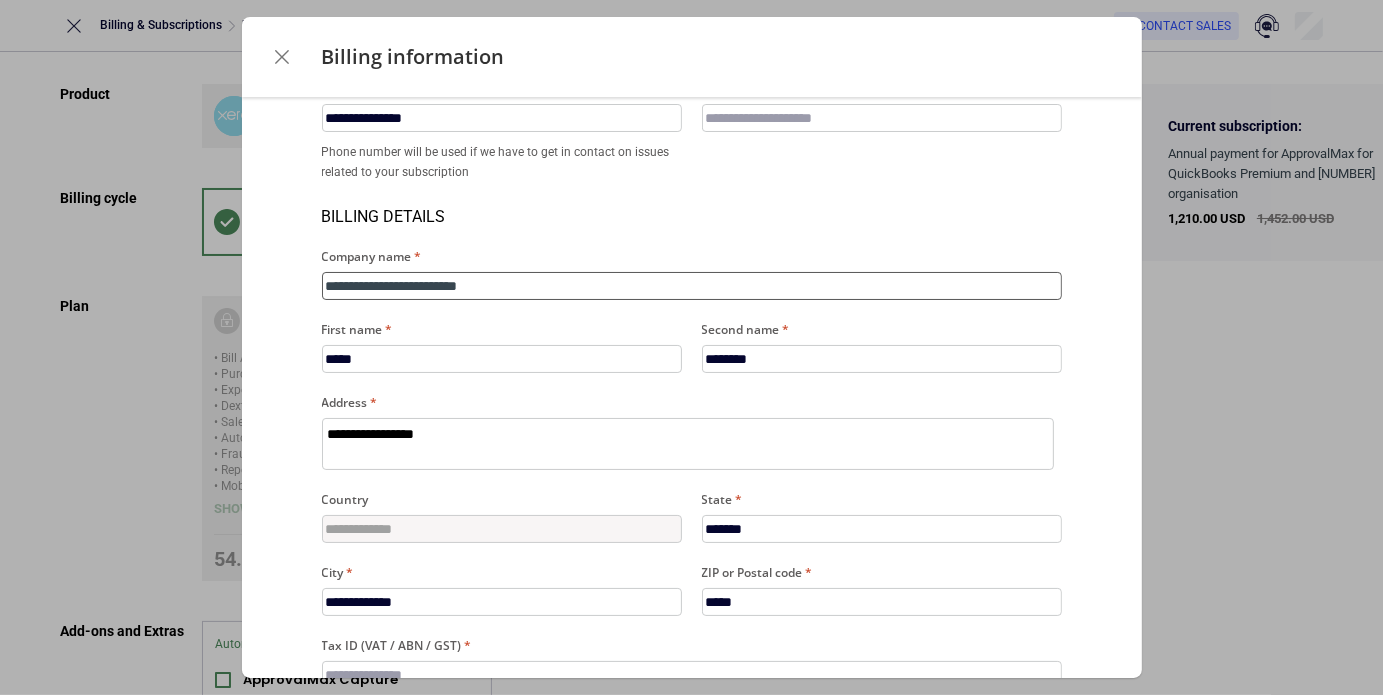 type on "**********" 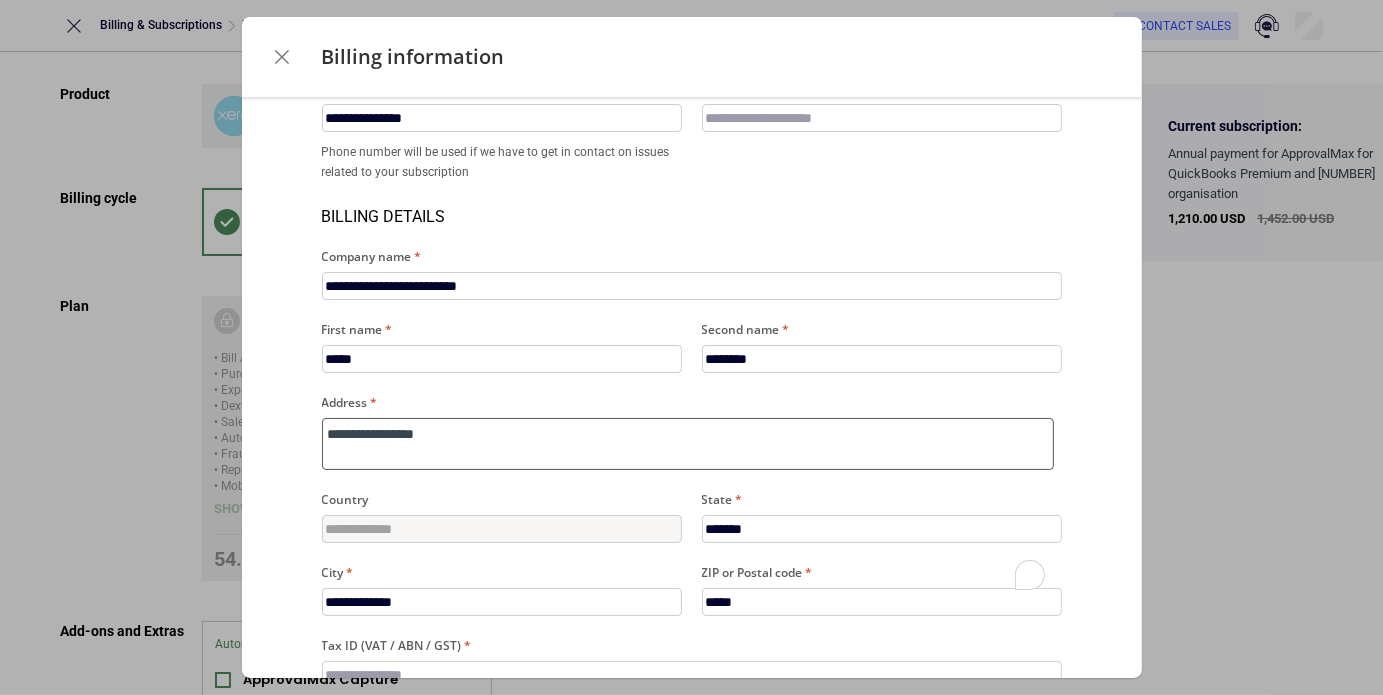 drag, startPoint x: 463, startPoint y: 434, endPoint x: 240, endPoint y: 389, distance: 227.49506 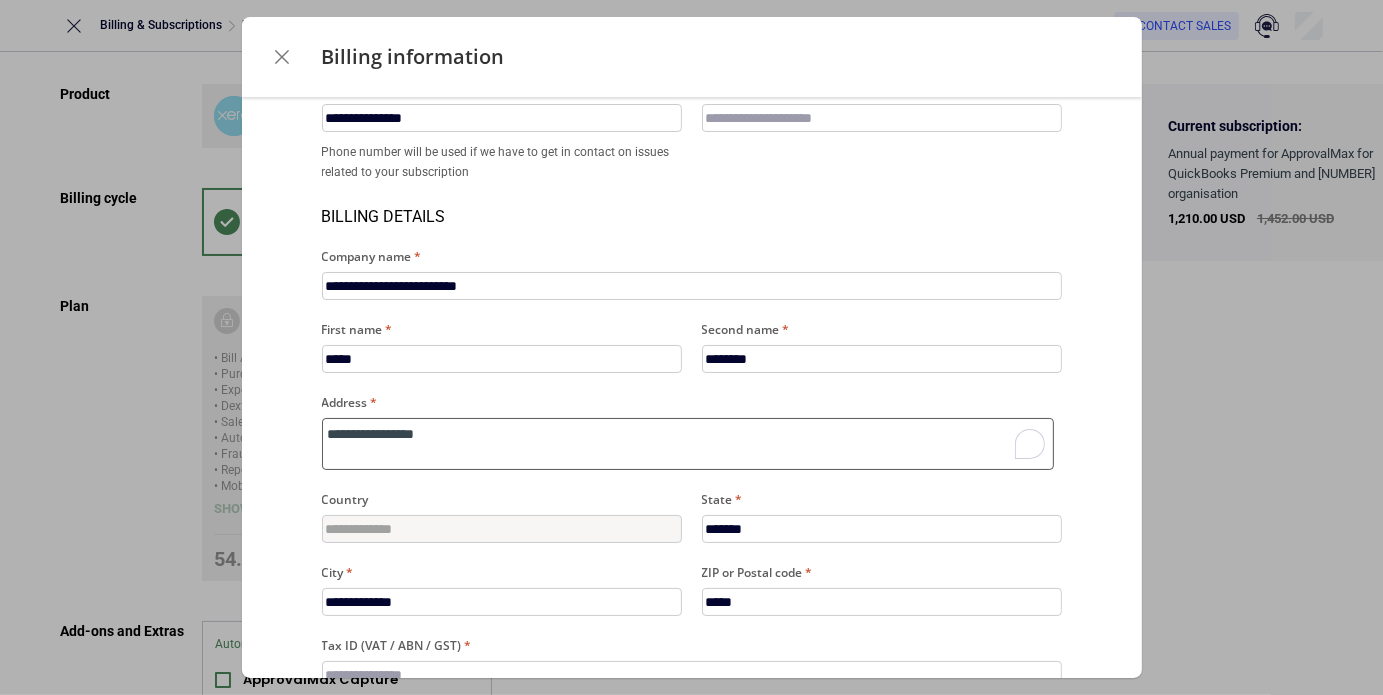 type on "*" 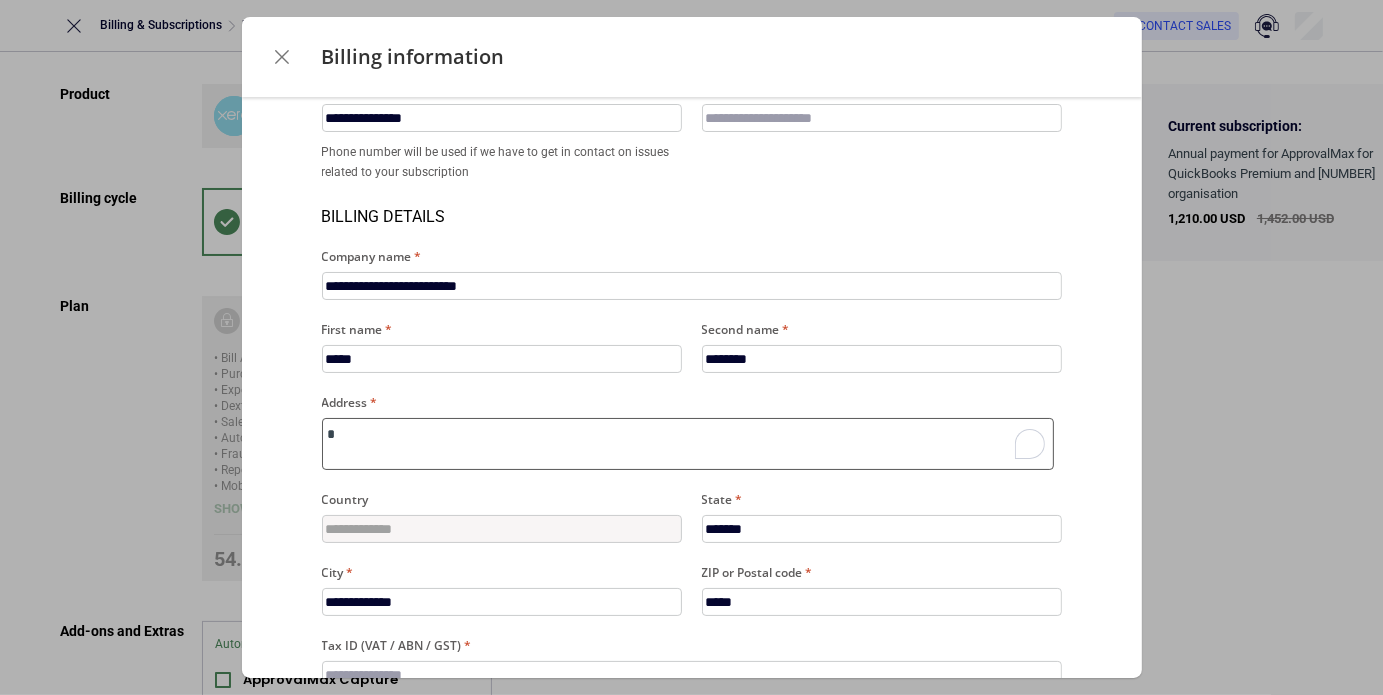 type on "**" 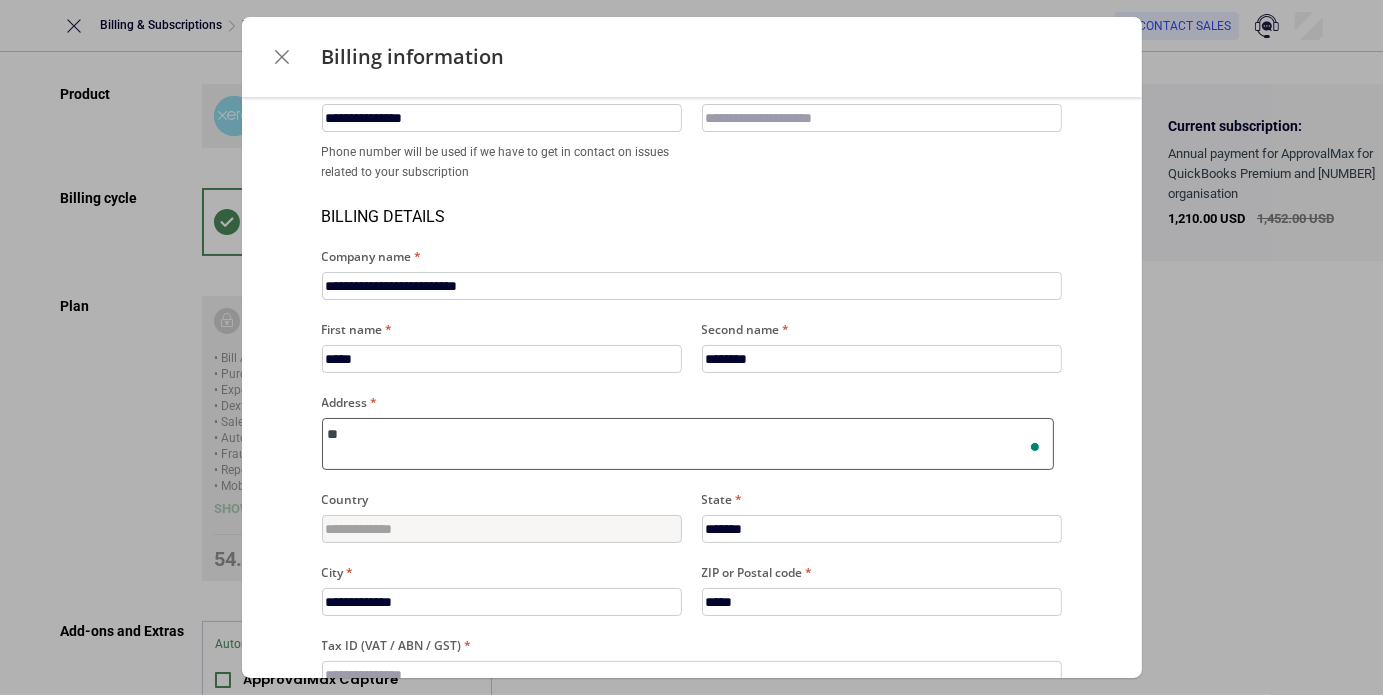 type on "***" 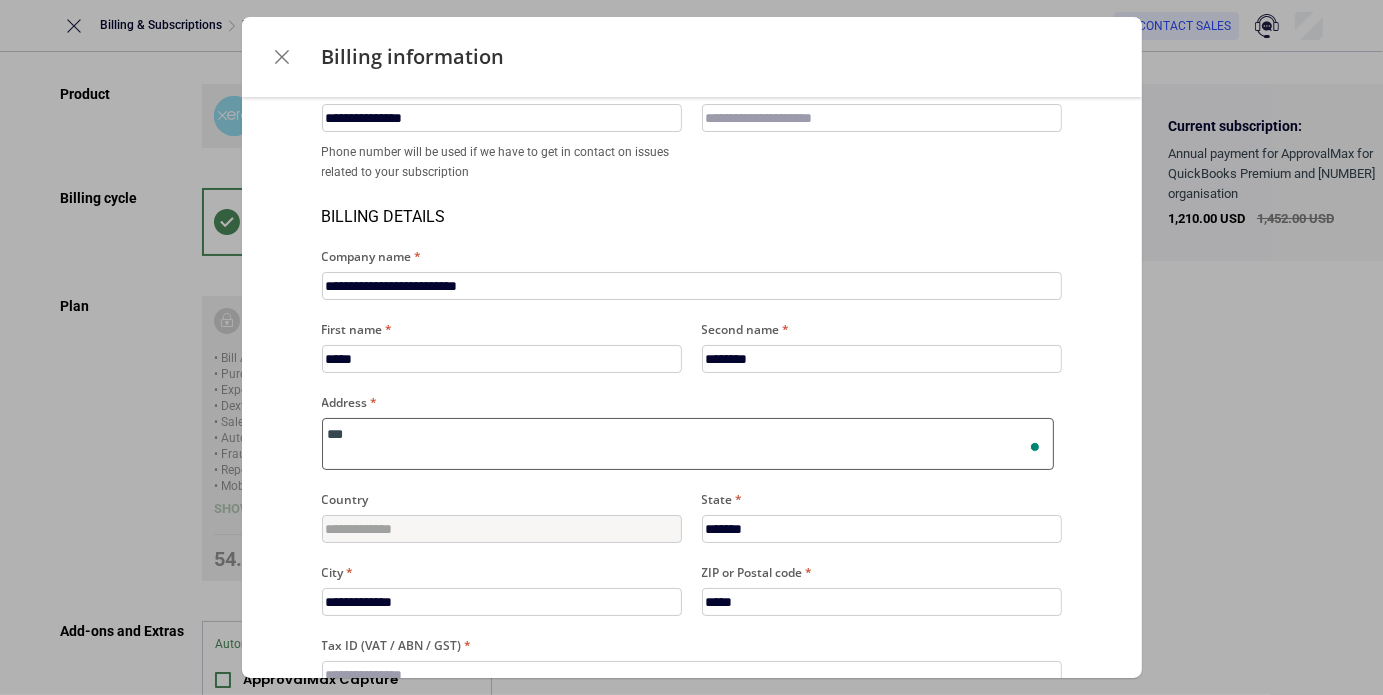 type on "***" 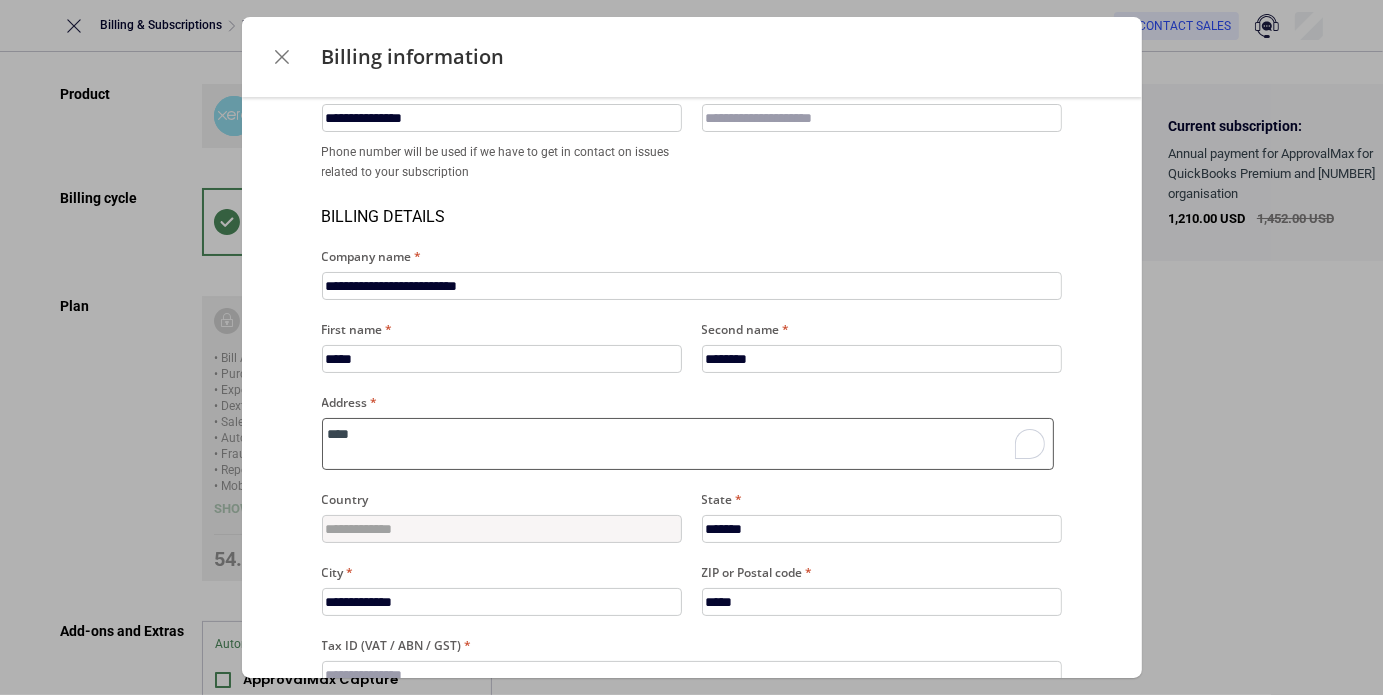 type on "*****" 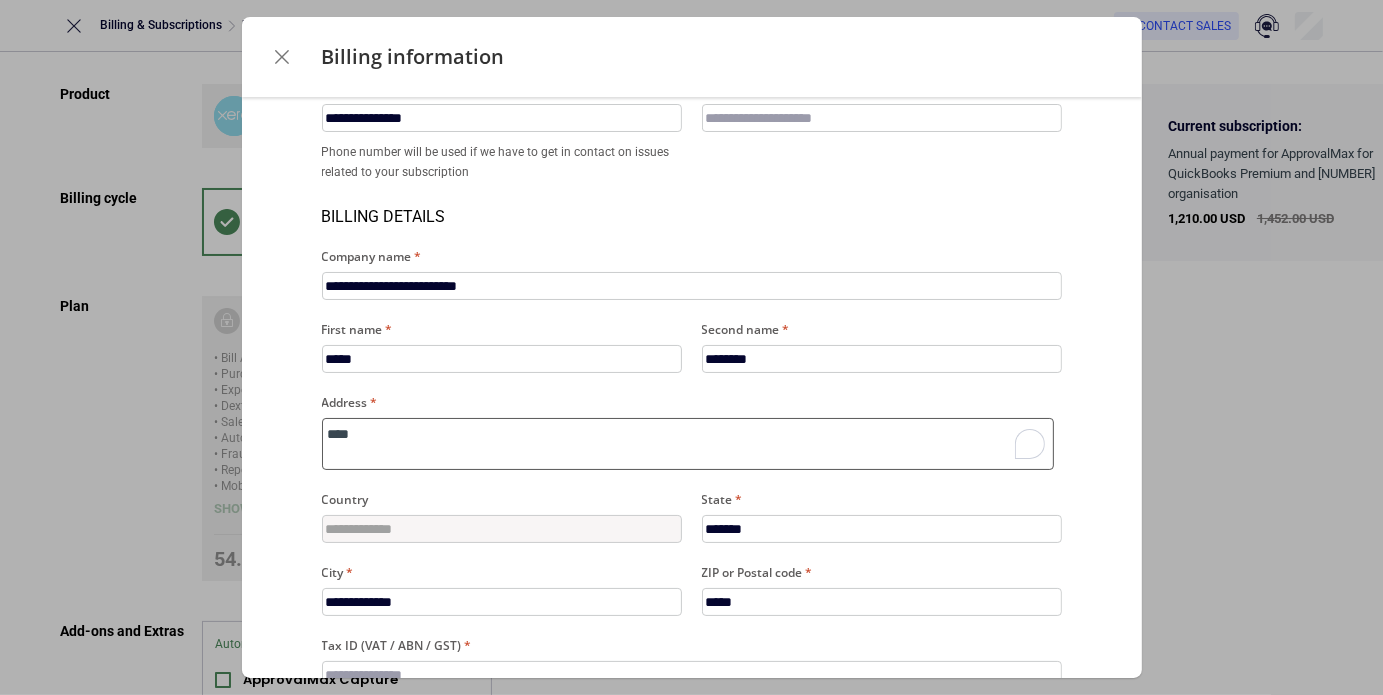type on "*" 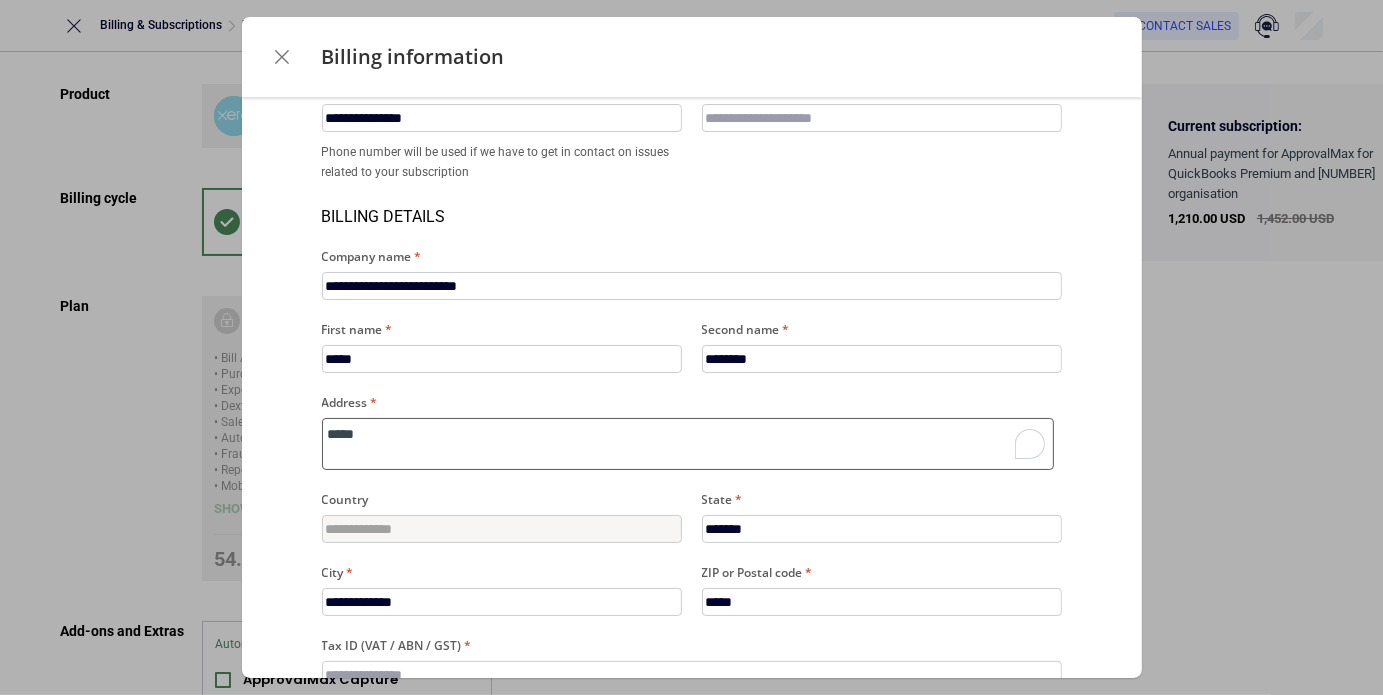 type on "******" 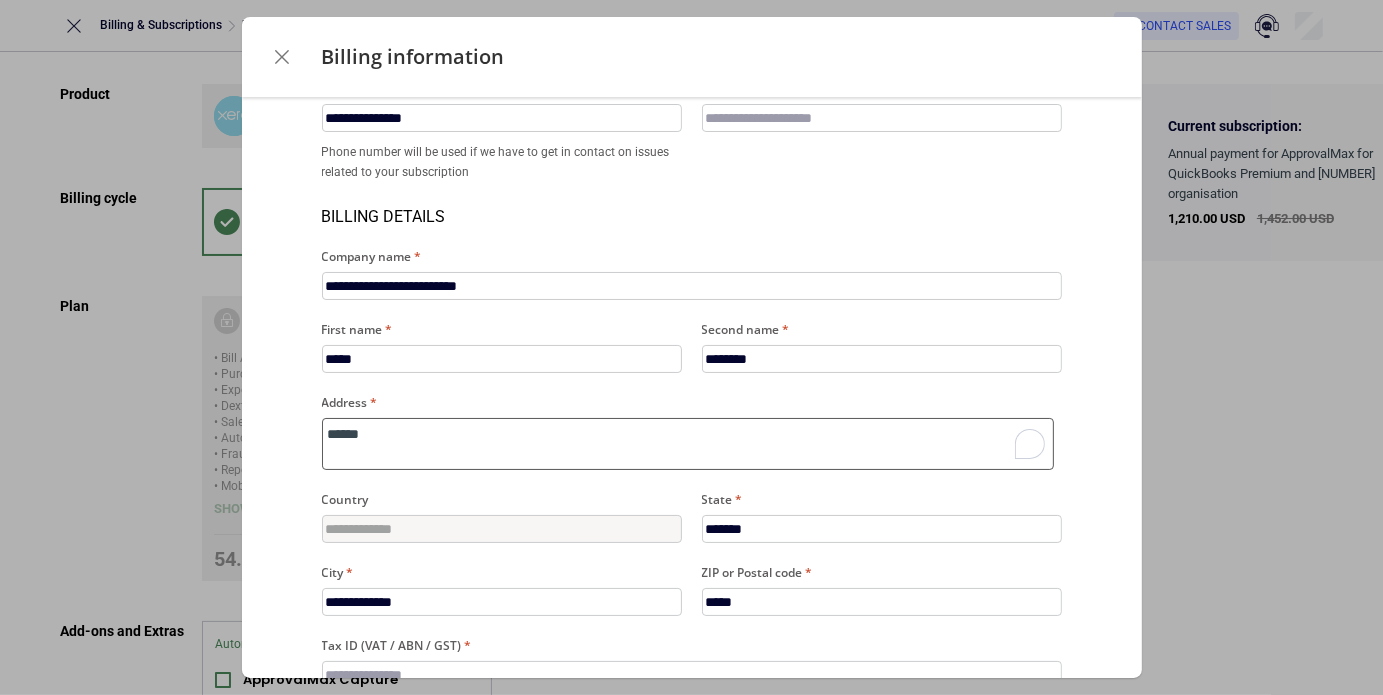type on "*******" 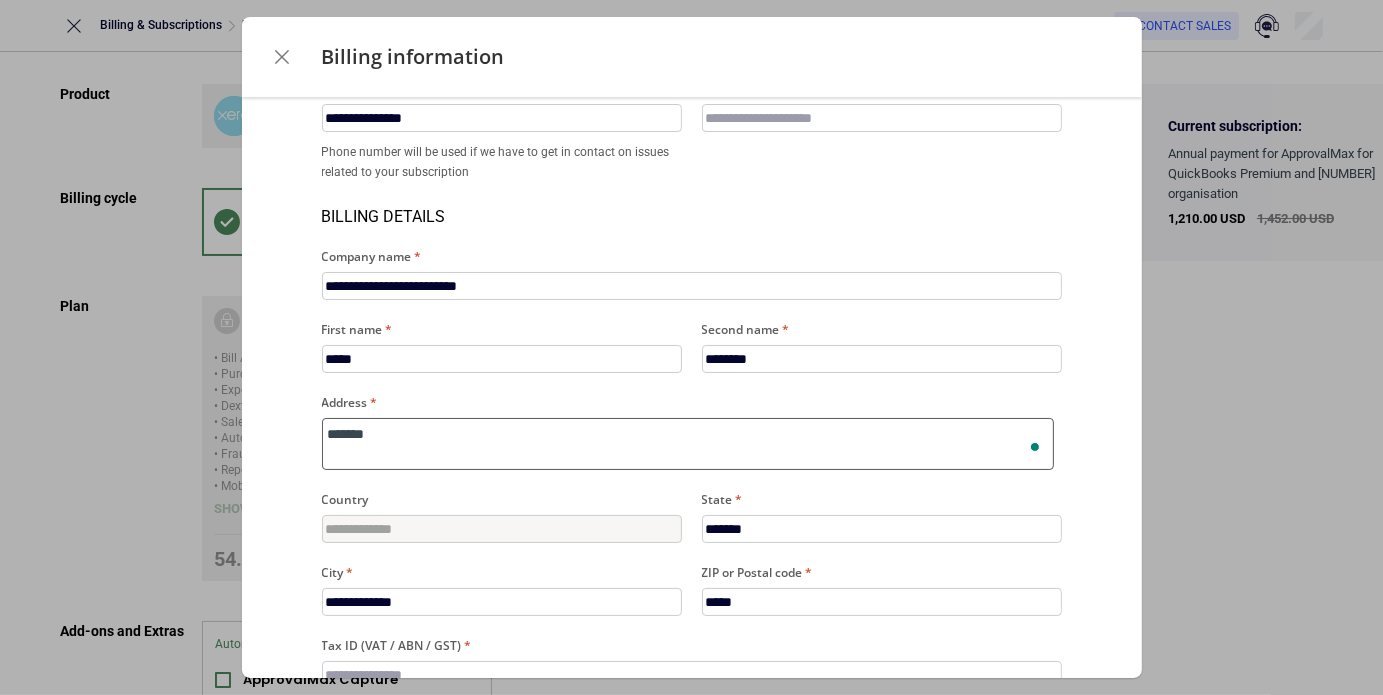 type on "********" 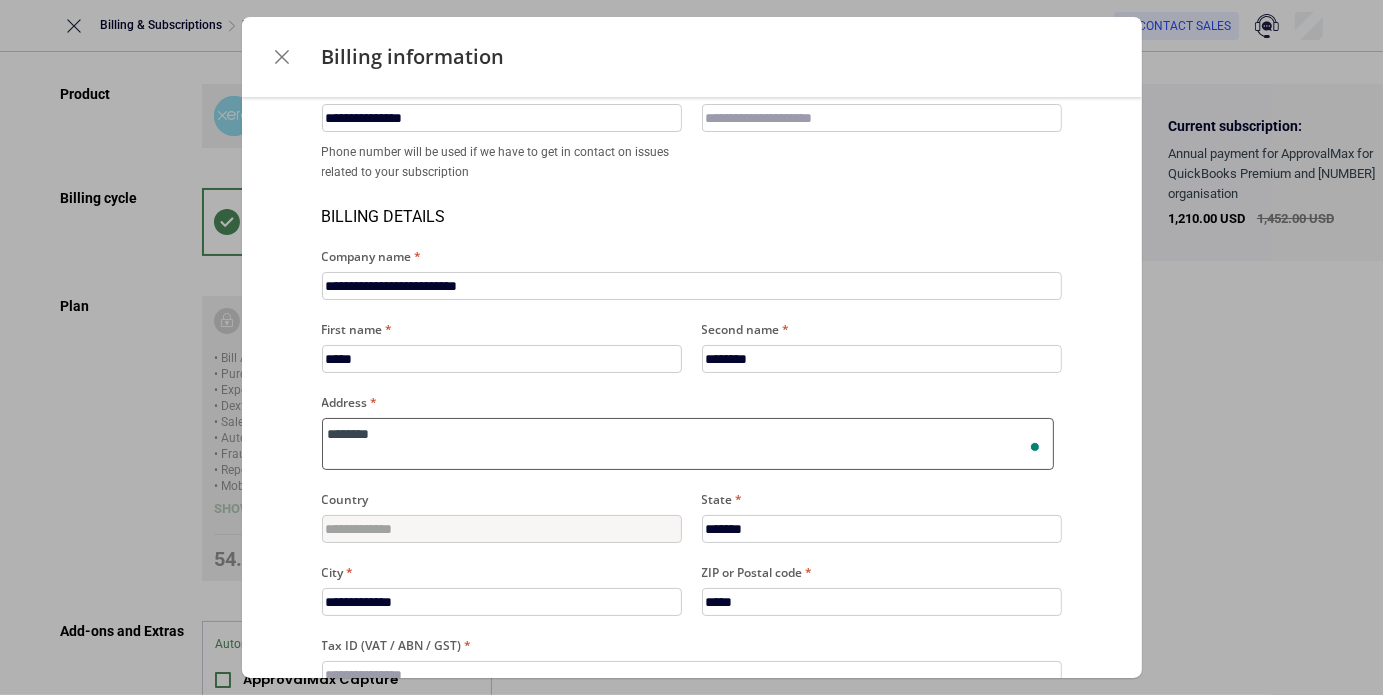 type on "*********" 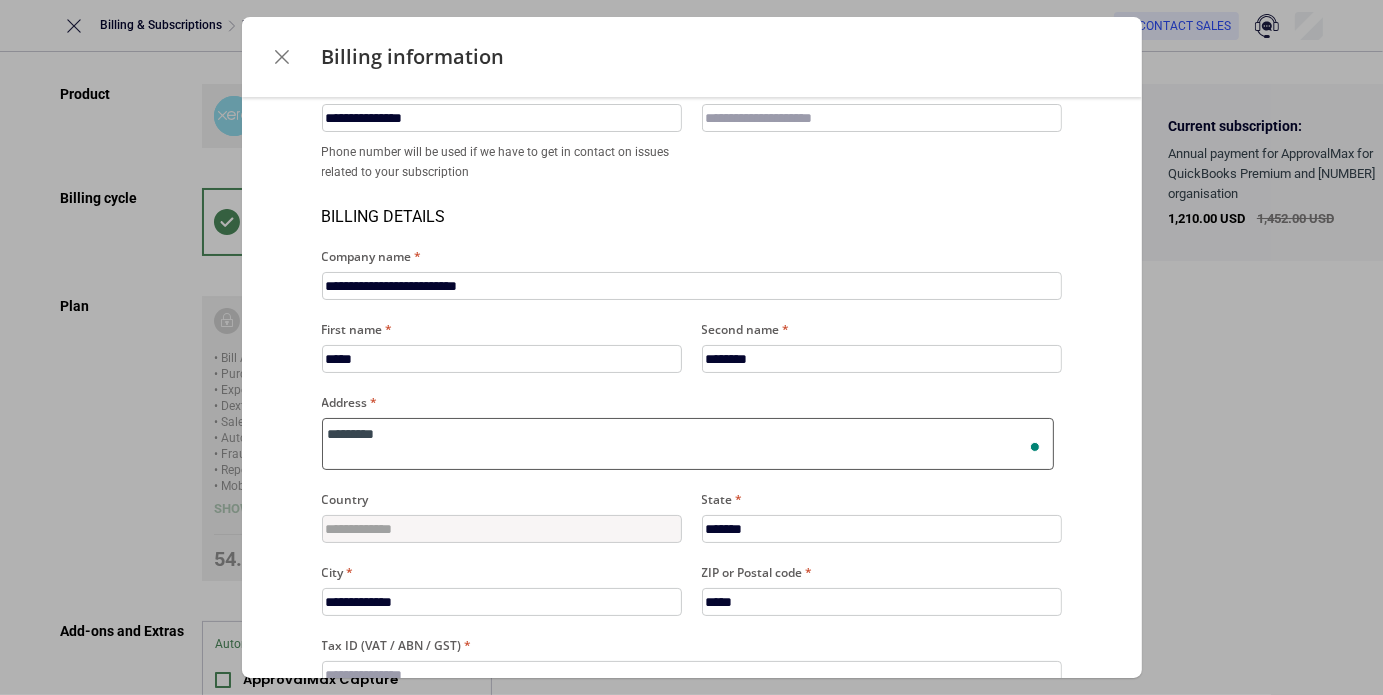 type on "**********" 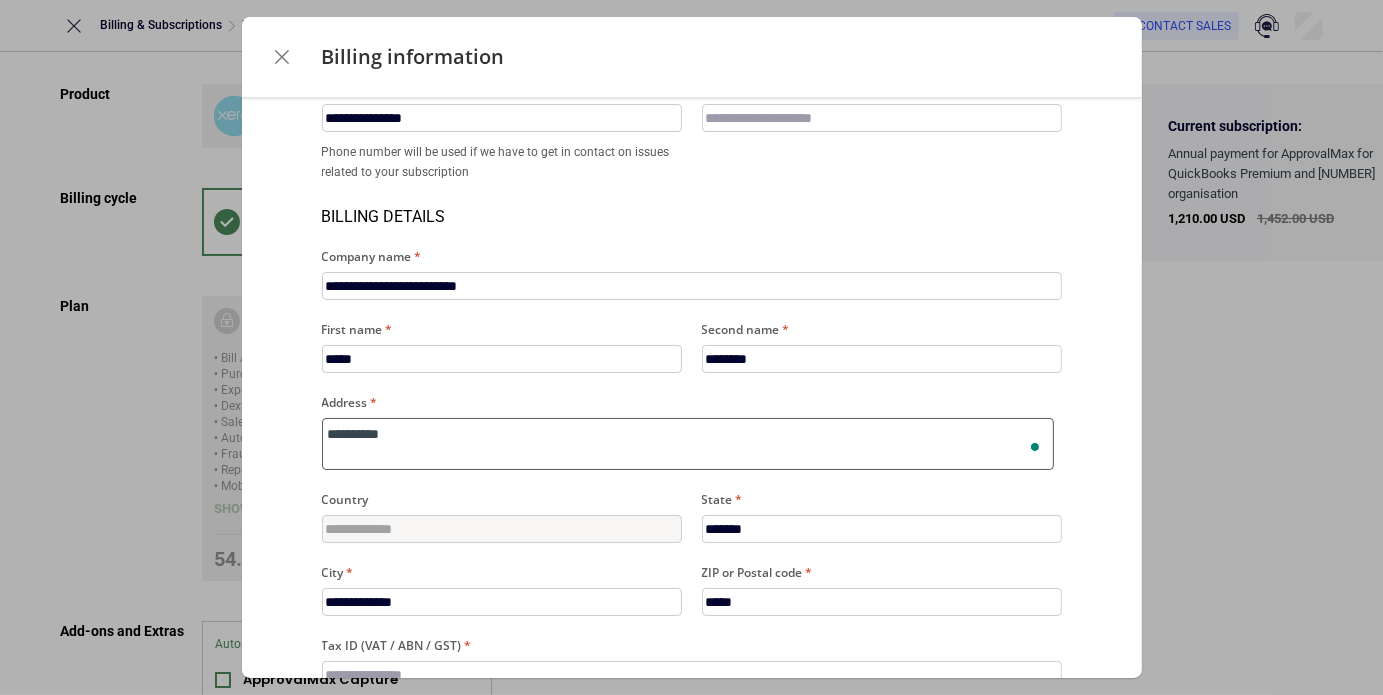 type on "*" 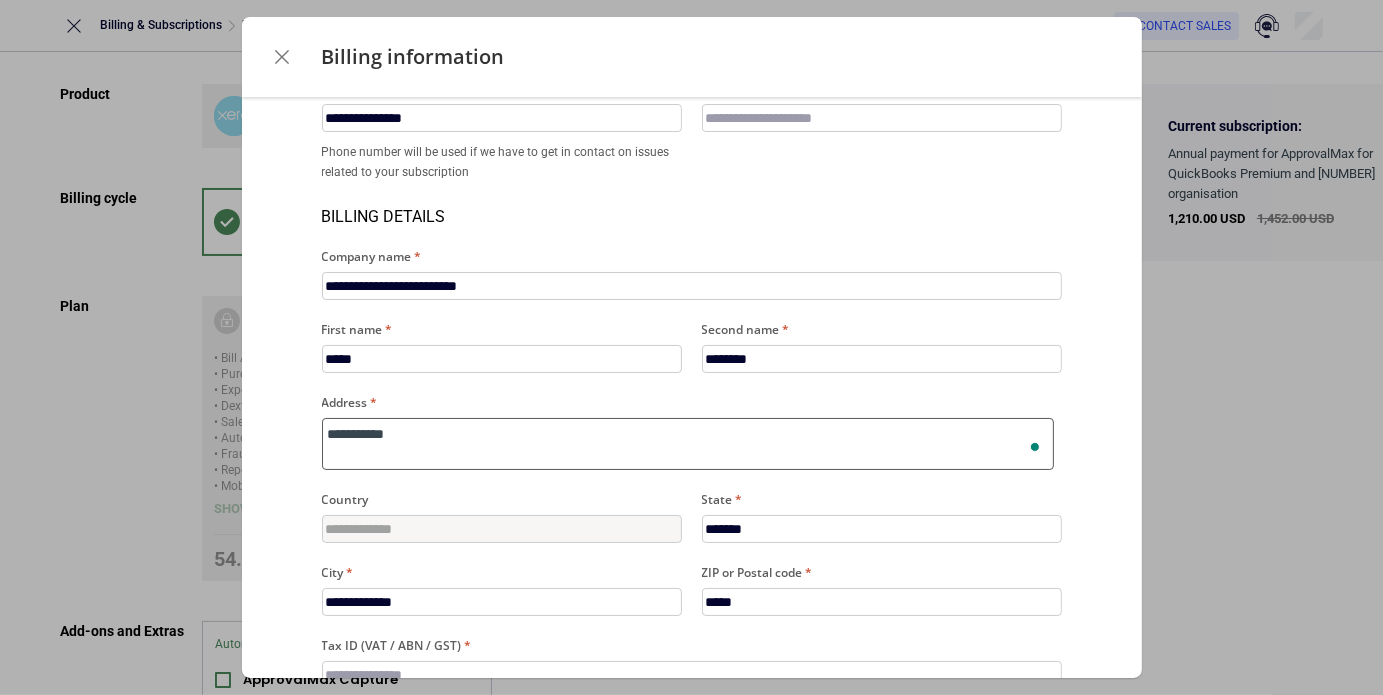 type on "**********" 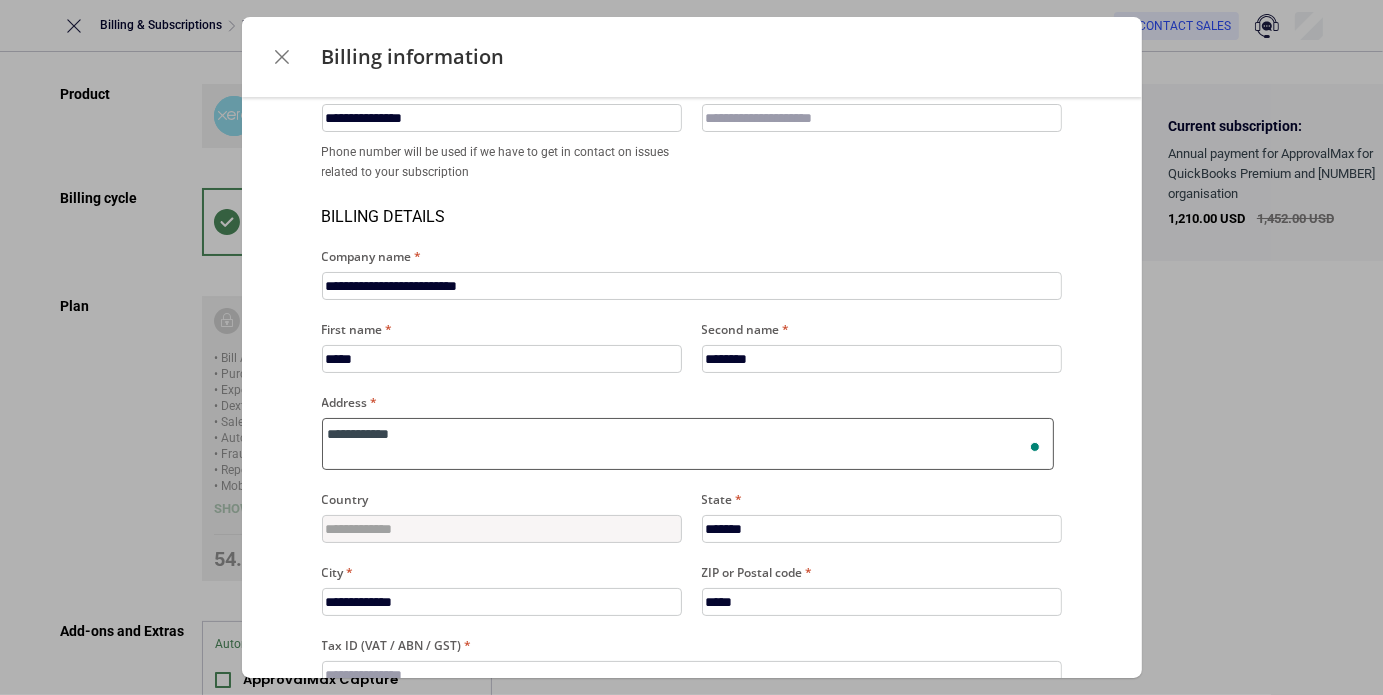 type on "**********" 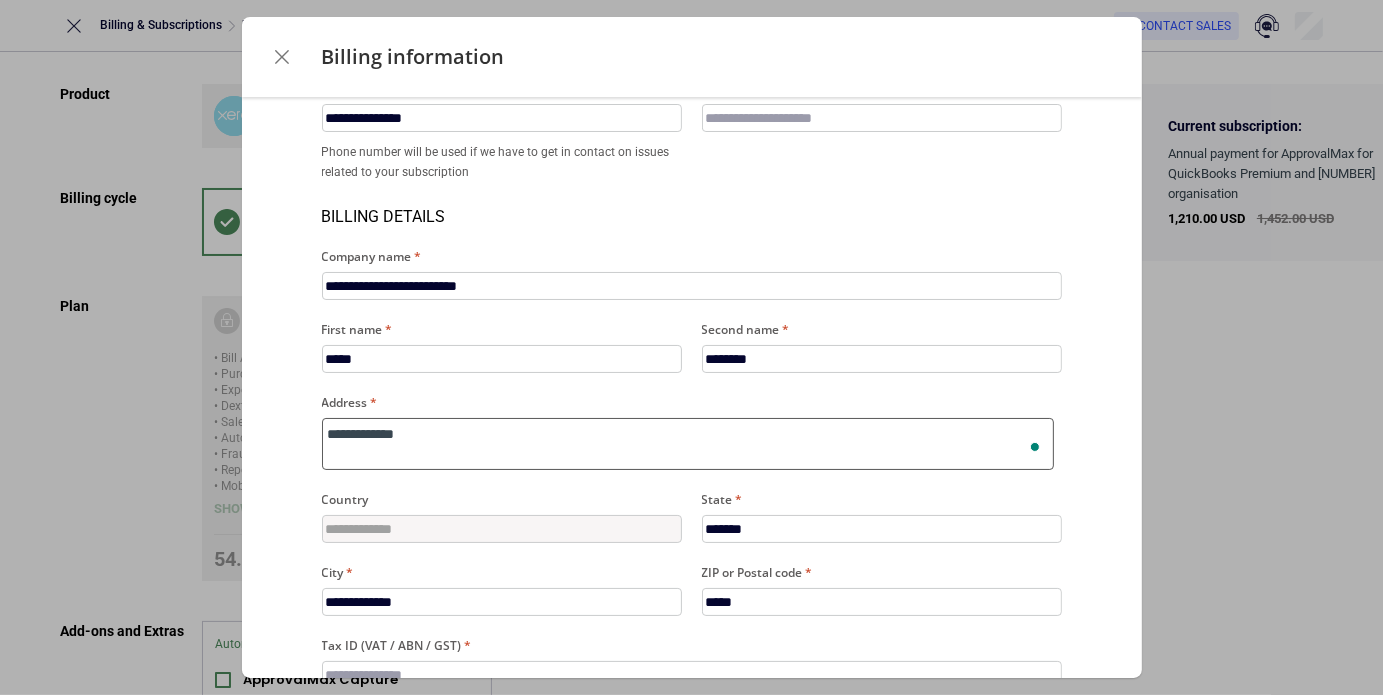 type on "**********" 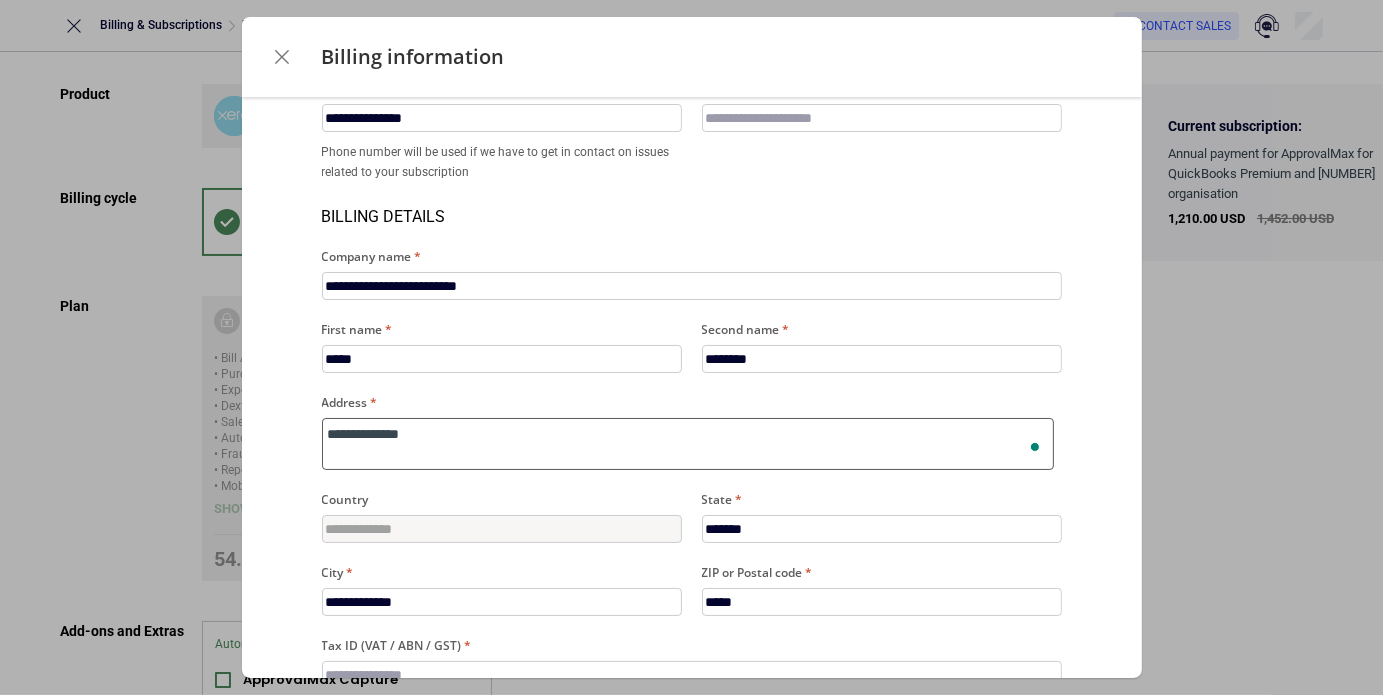 type on "**********" 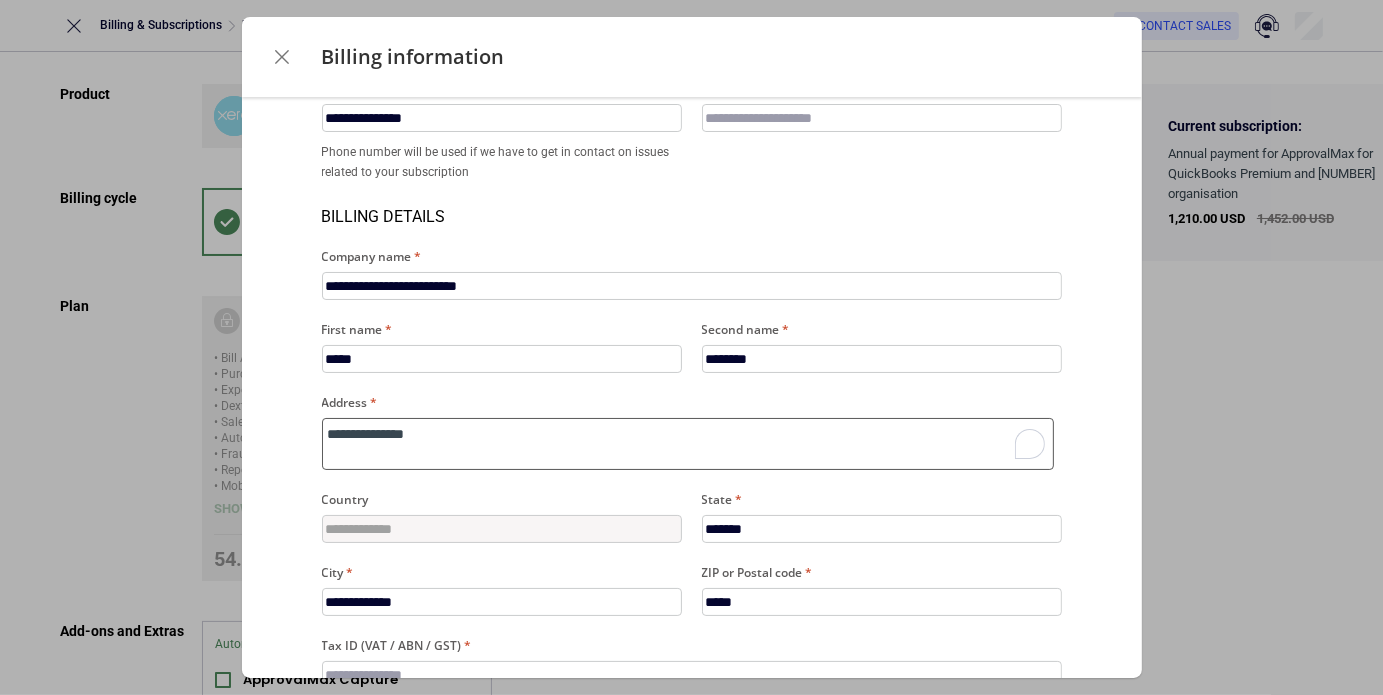type on "**********" 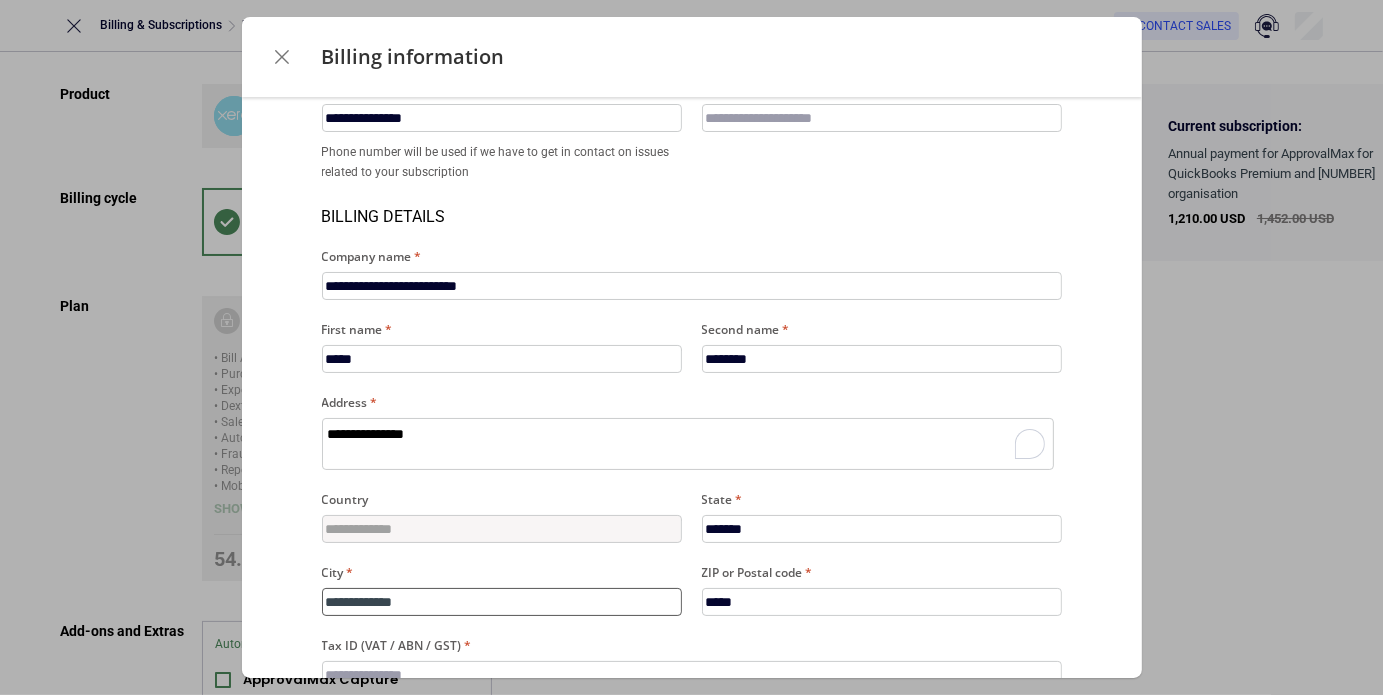 click on "**********" at bounding box center [502, 602] 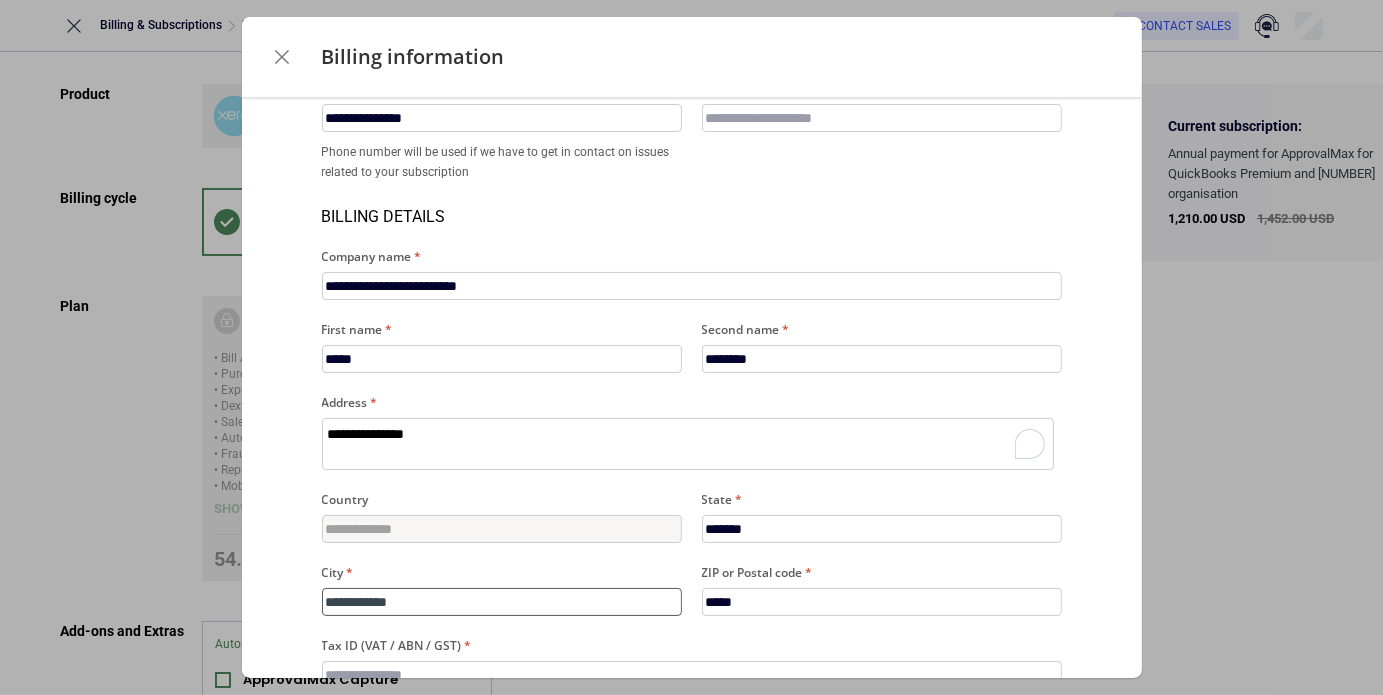 type on "**********" 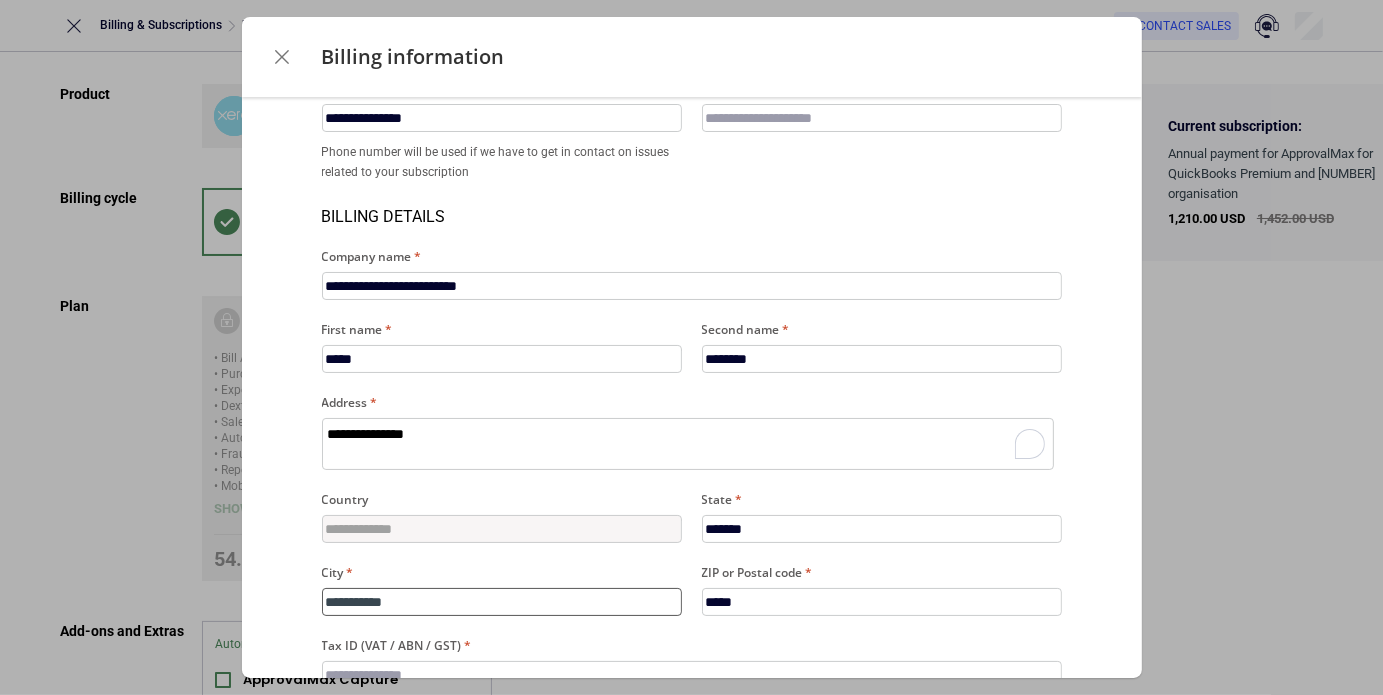 type on "**********" 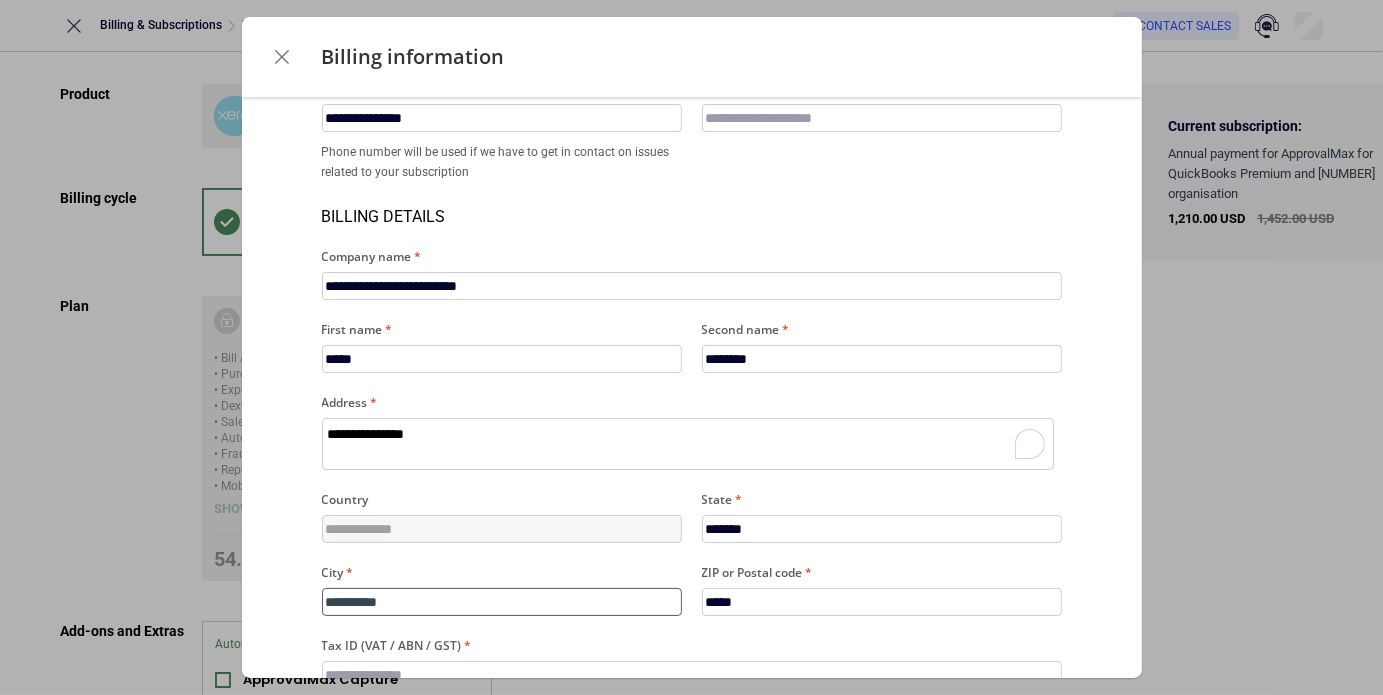 type on "*********" 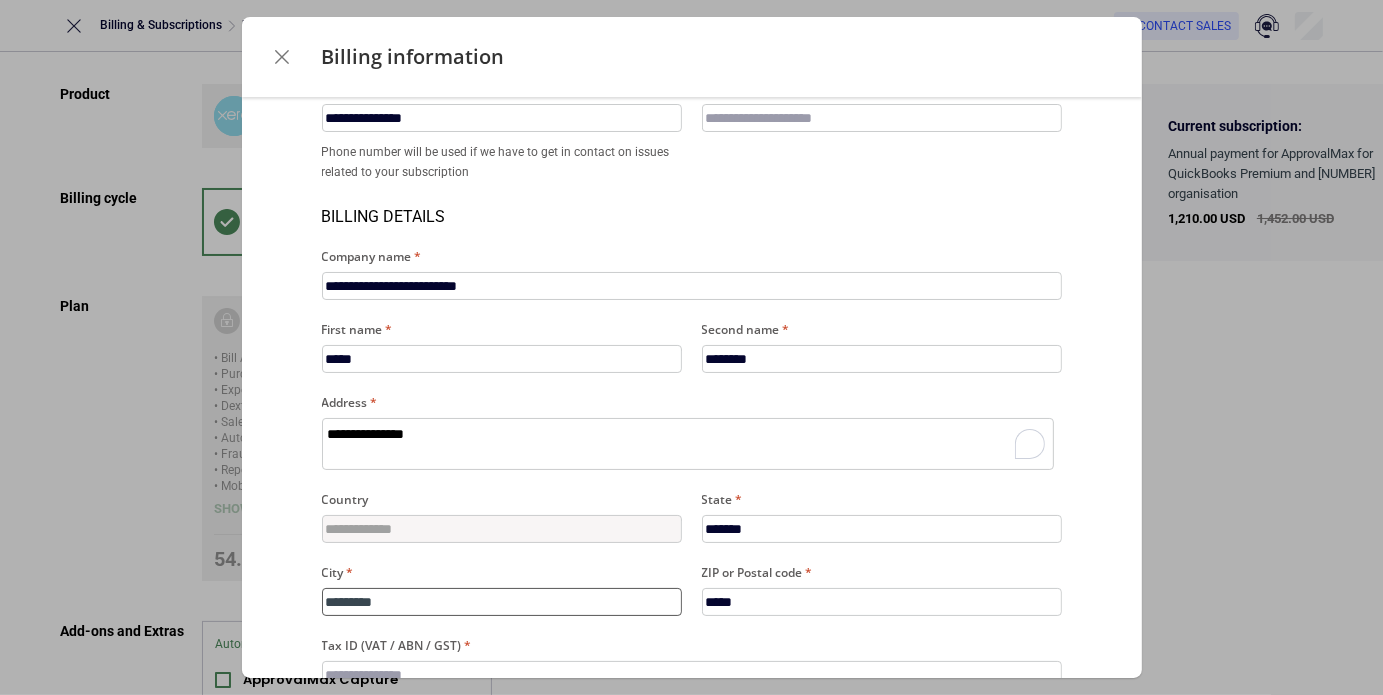 type on "********" 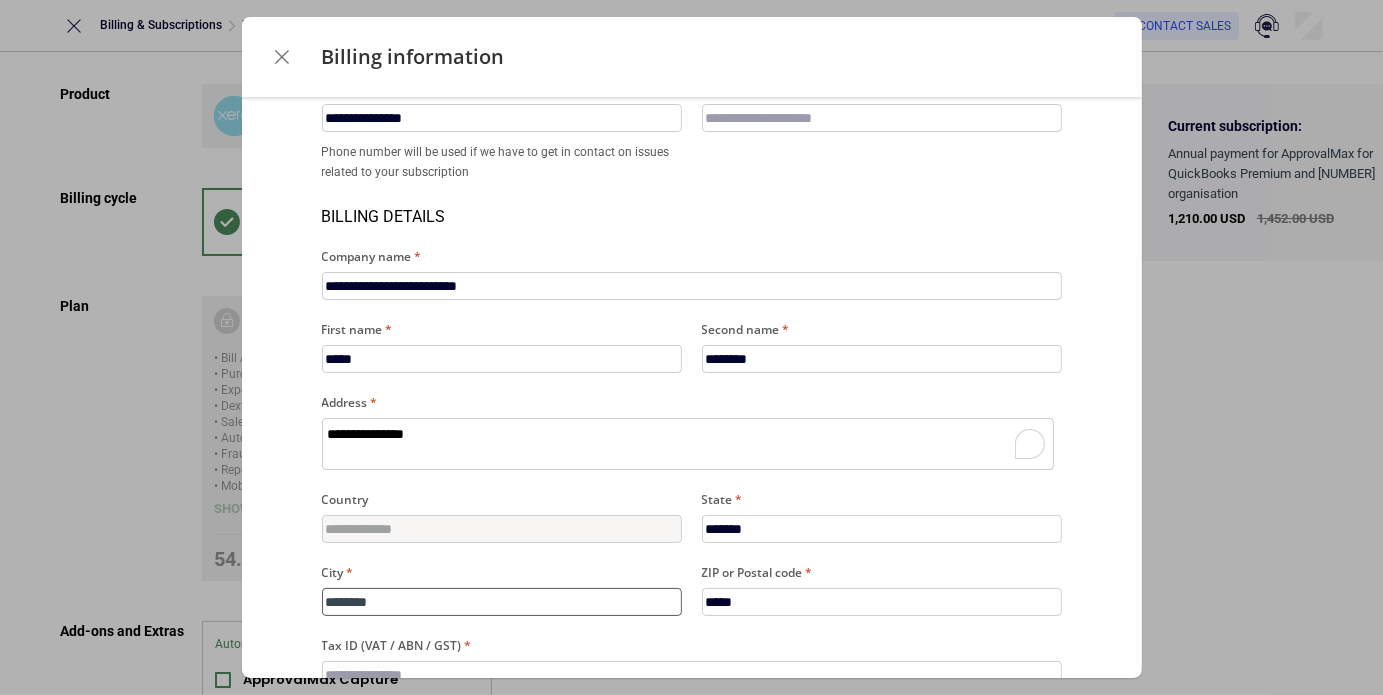 type on "*******" 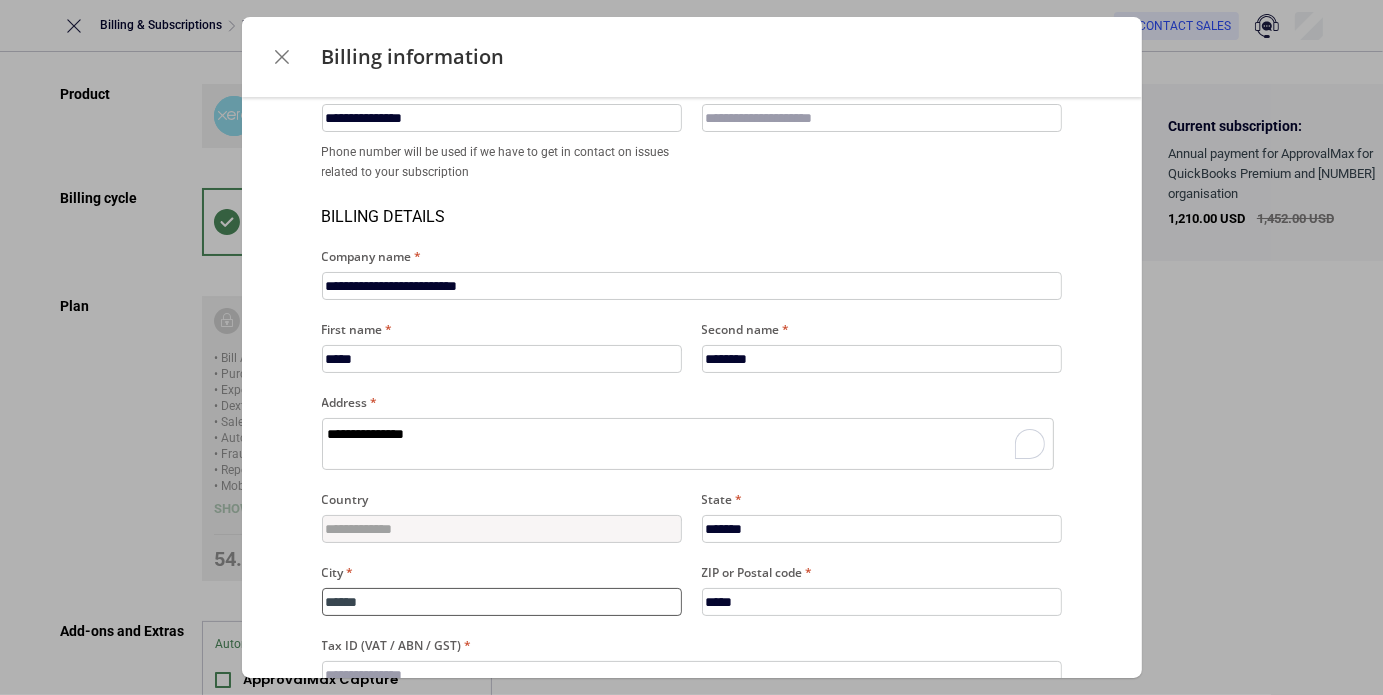 type on "*****" 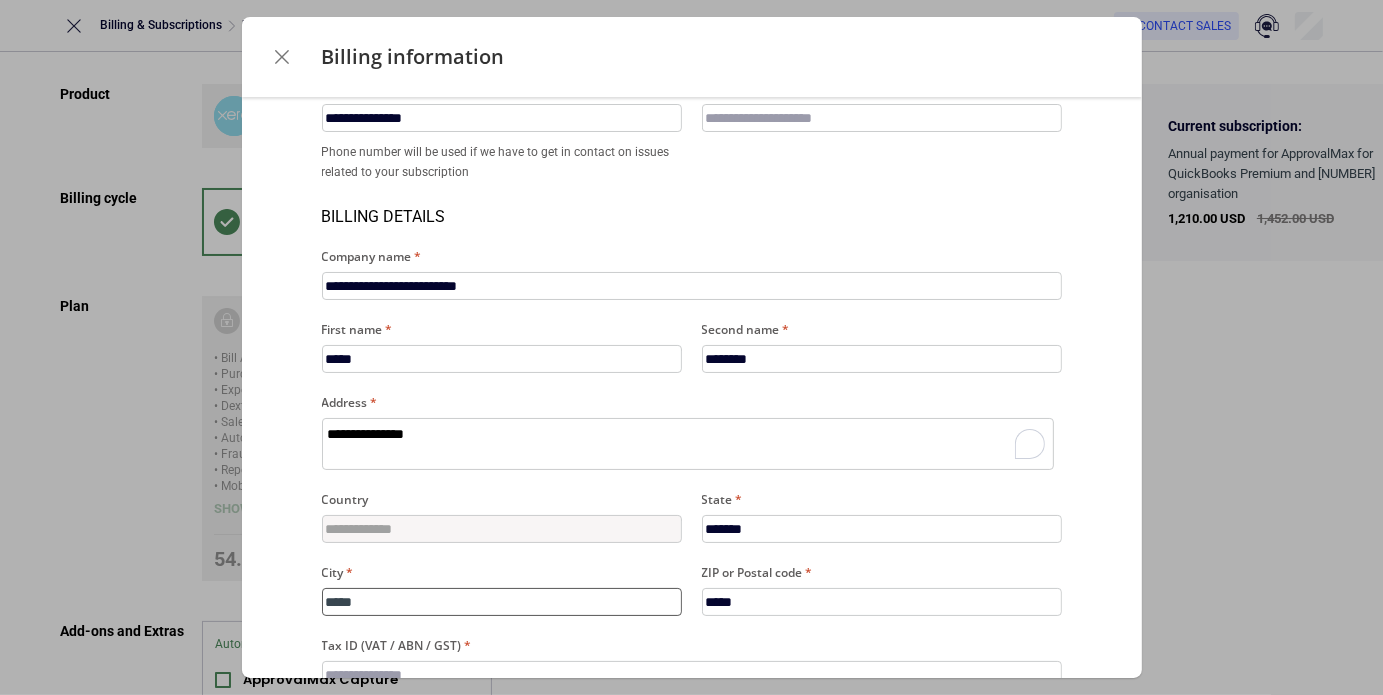 type on "****" 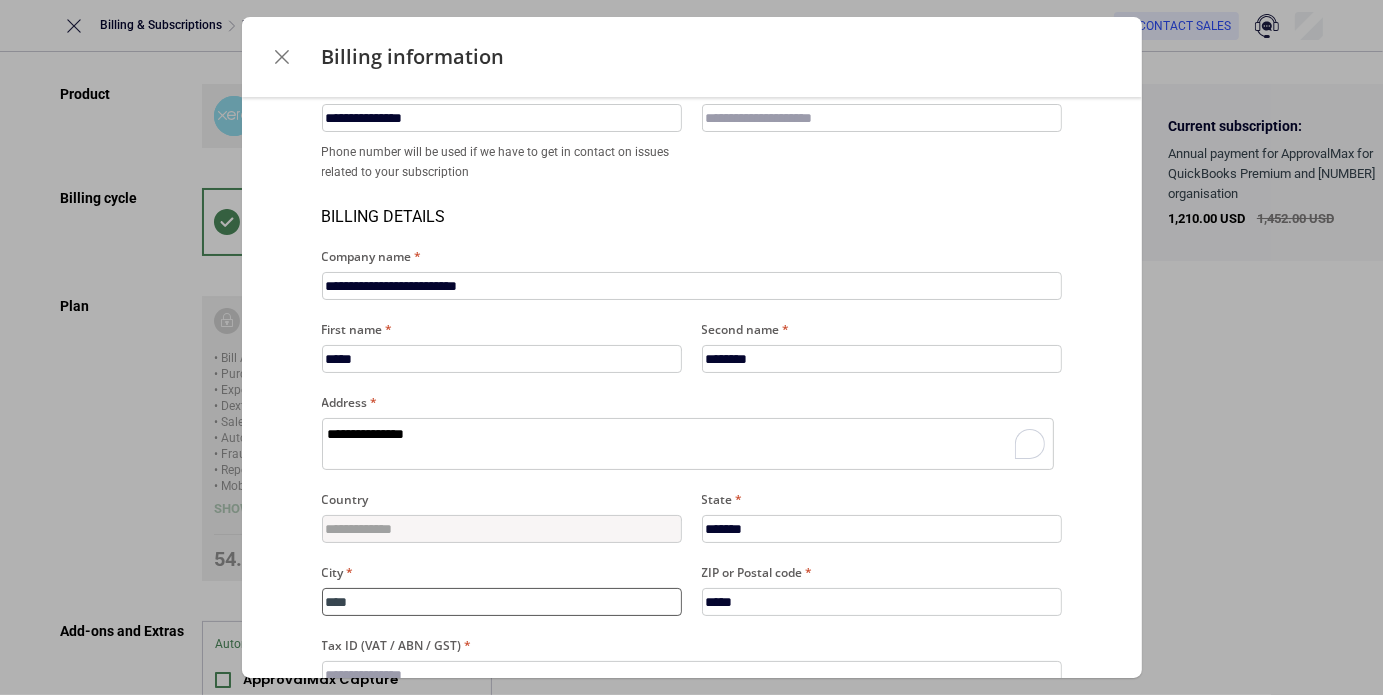 type on "**" 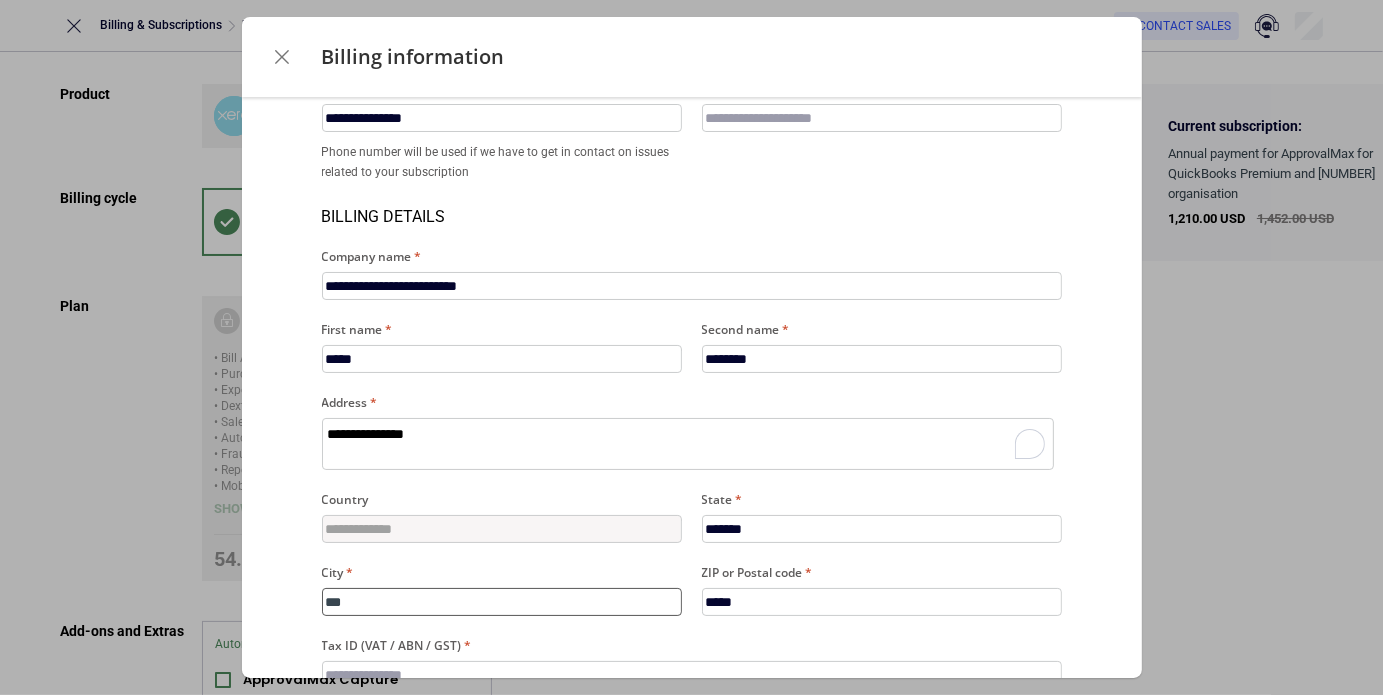 type on "**" 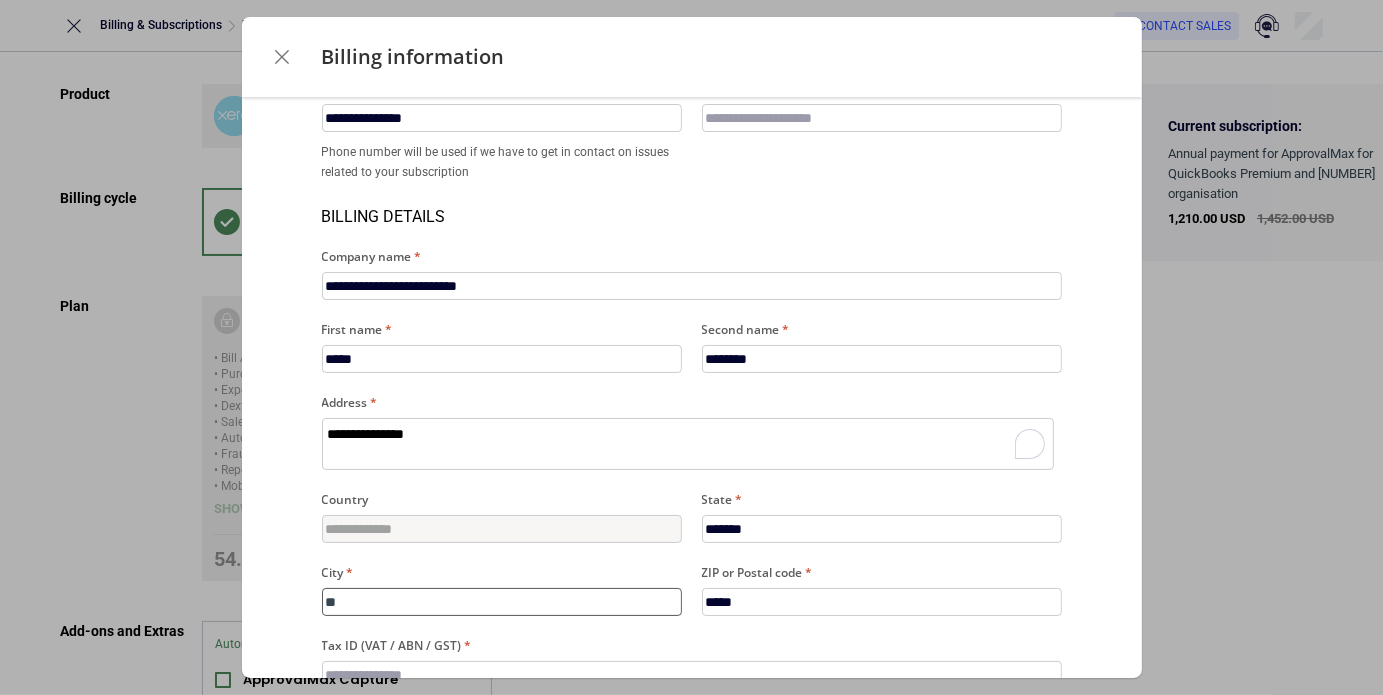 type on "*" 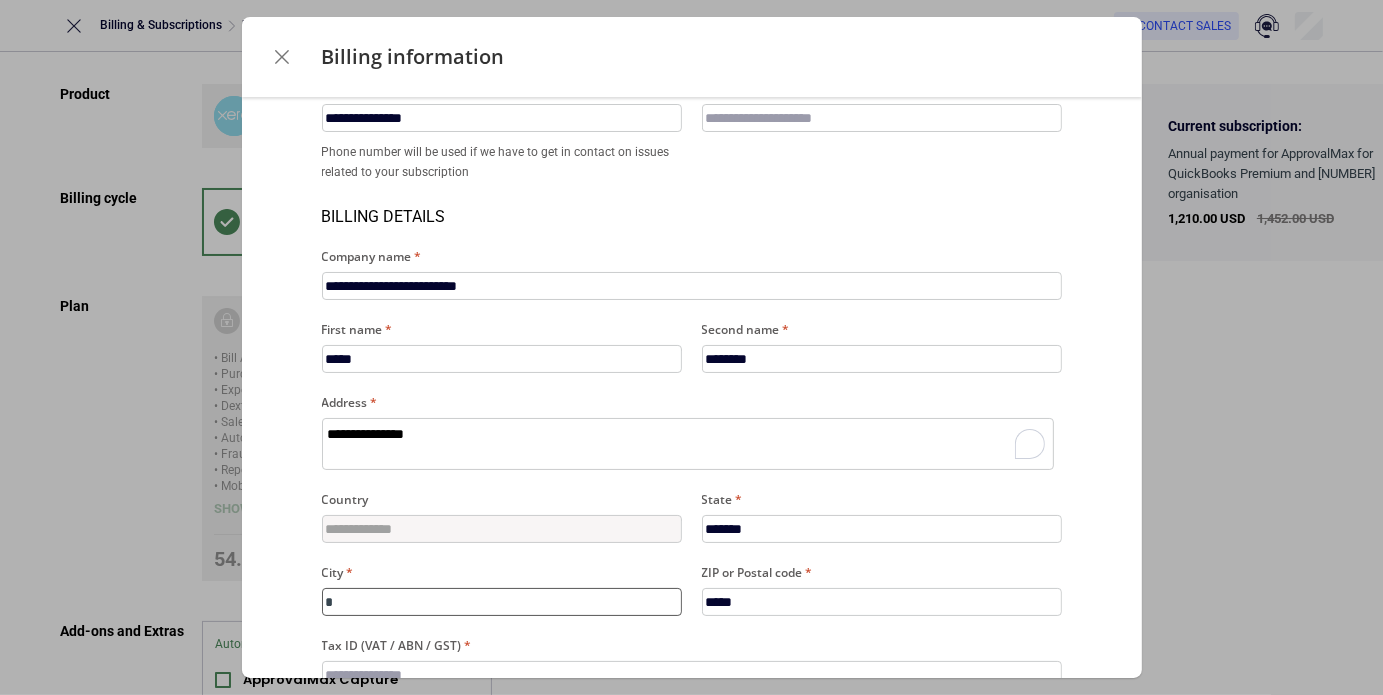type 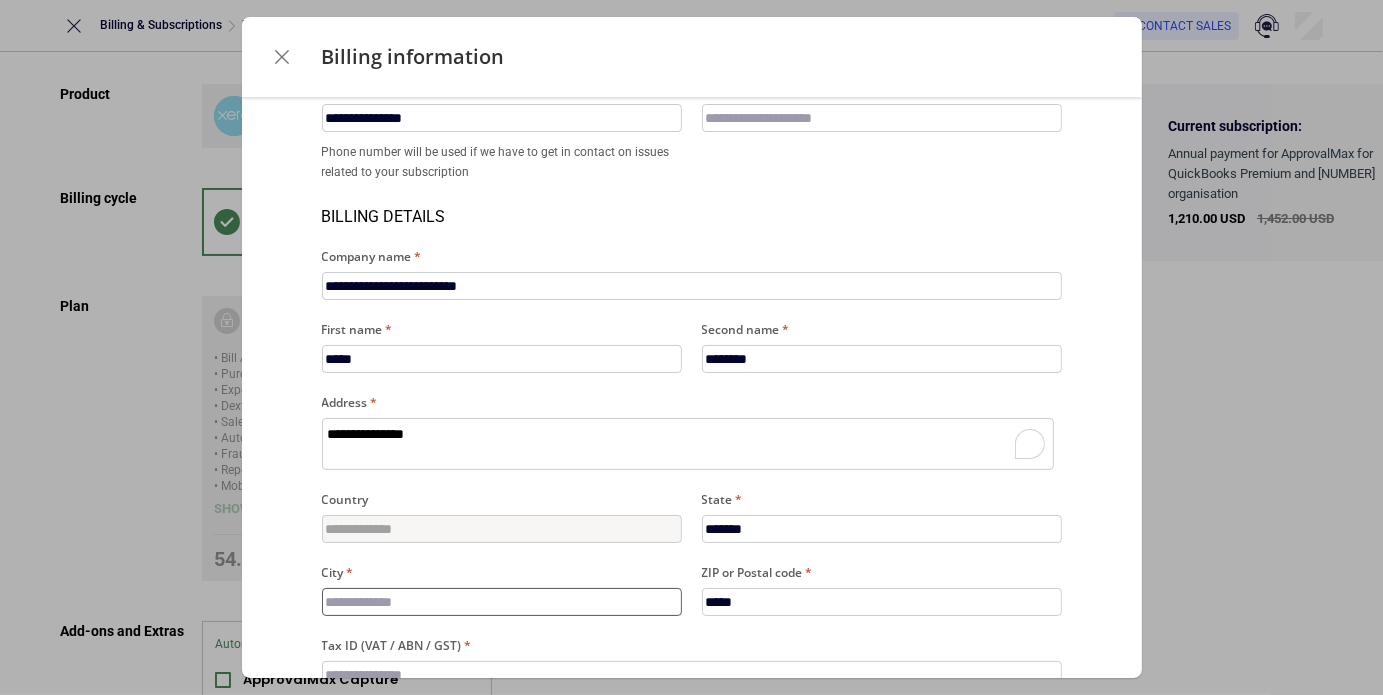 type on "*" 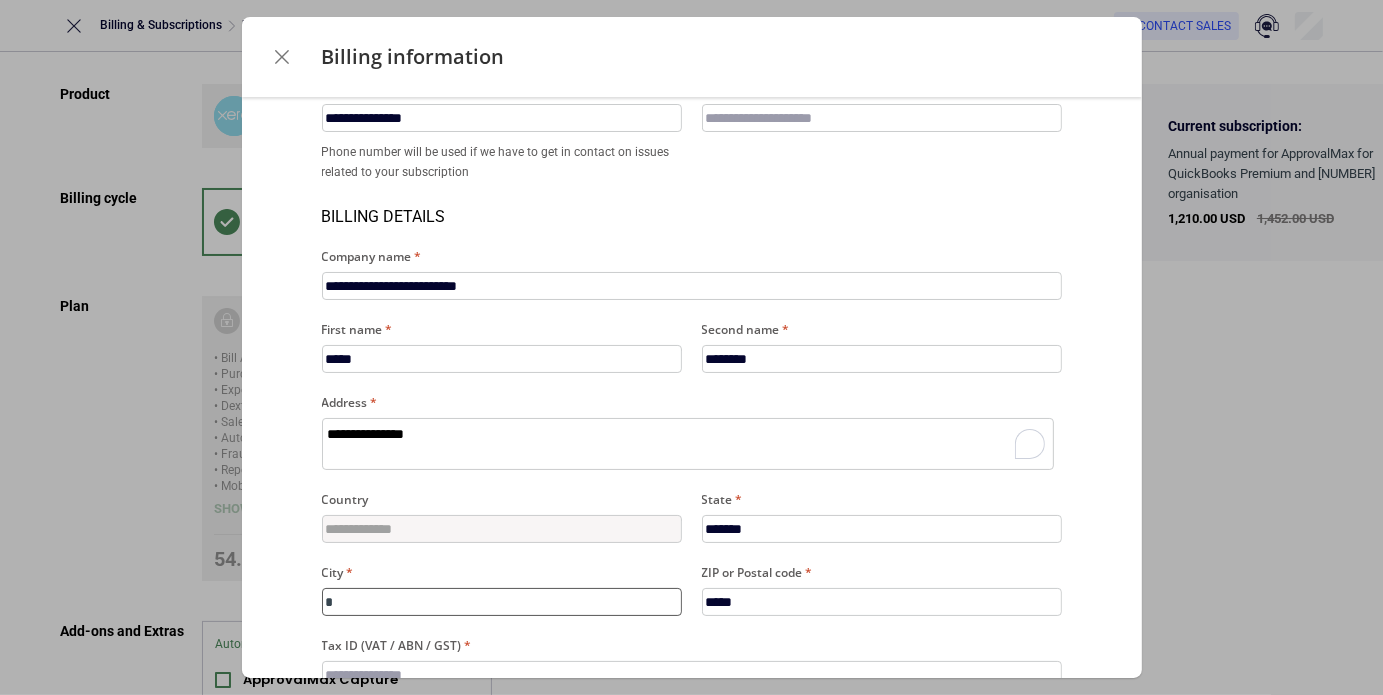 type on "**" 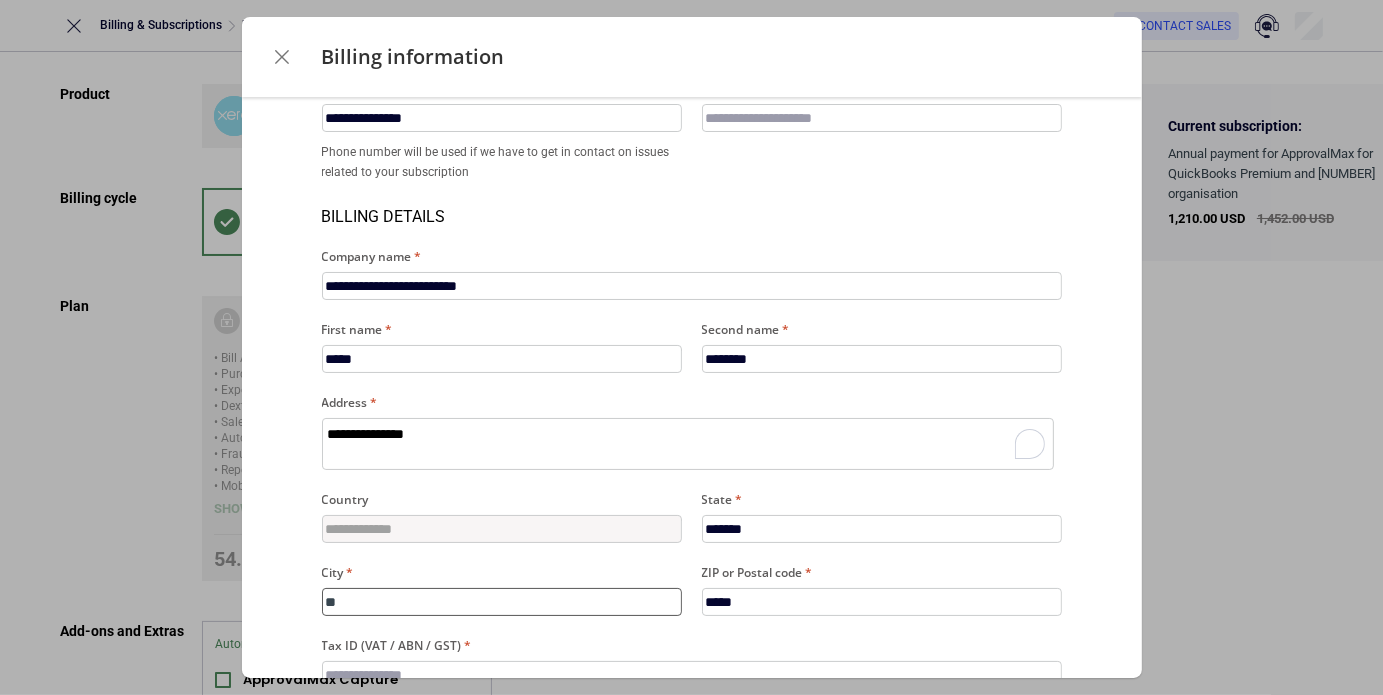 type on "***" 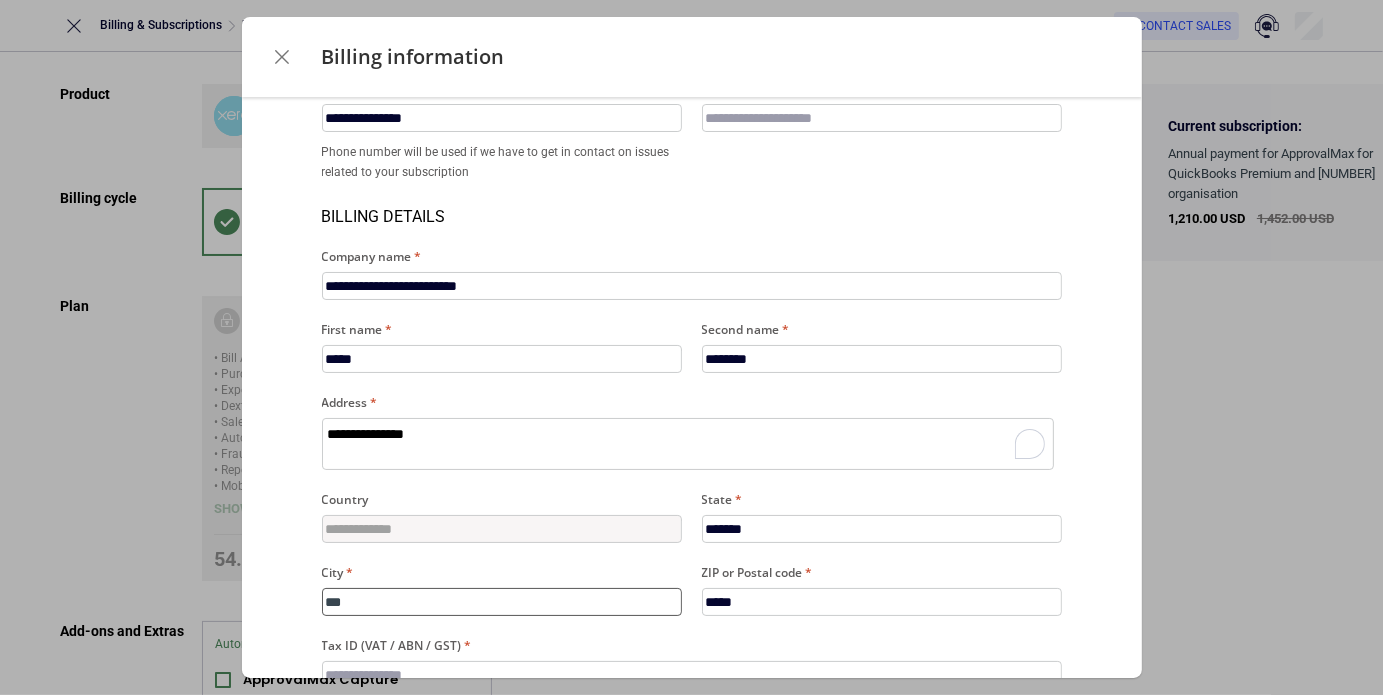 type on "****" 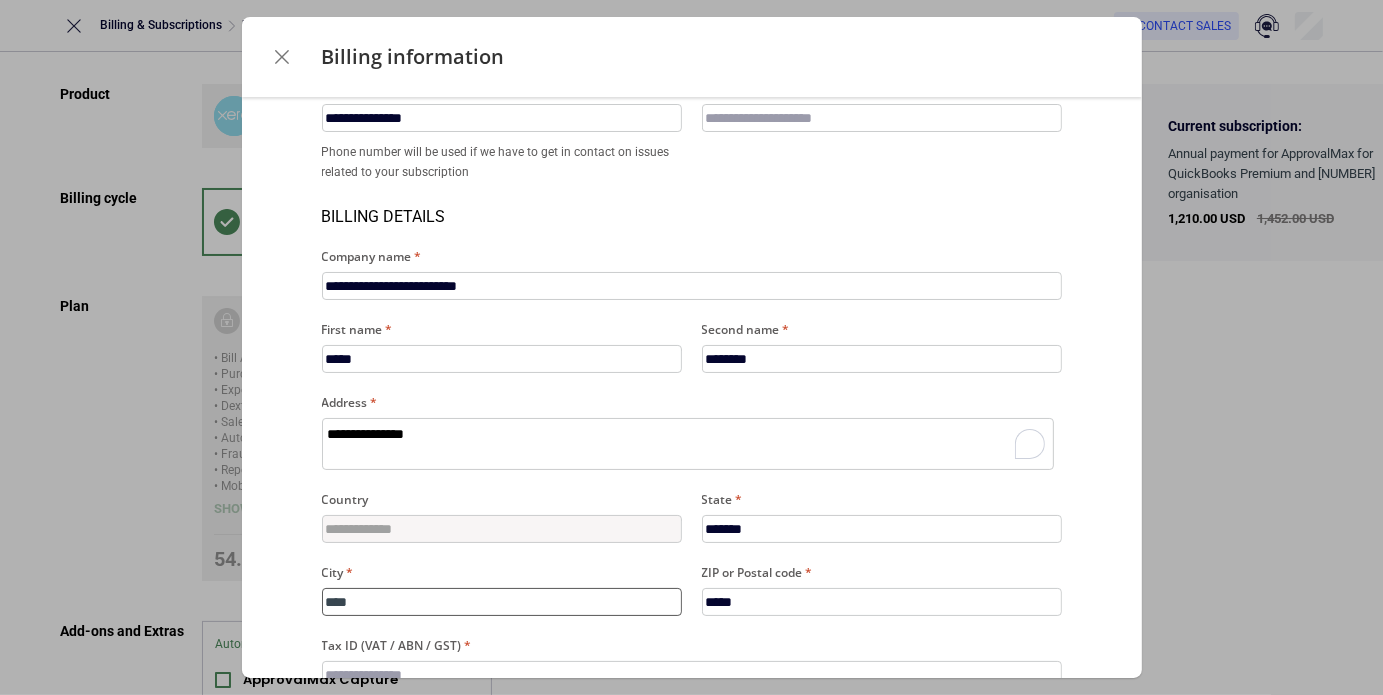 type on "****" 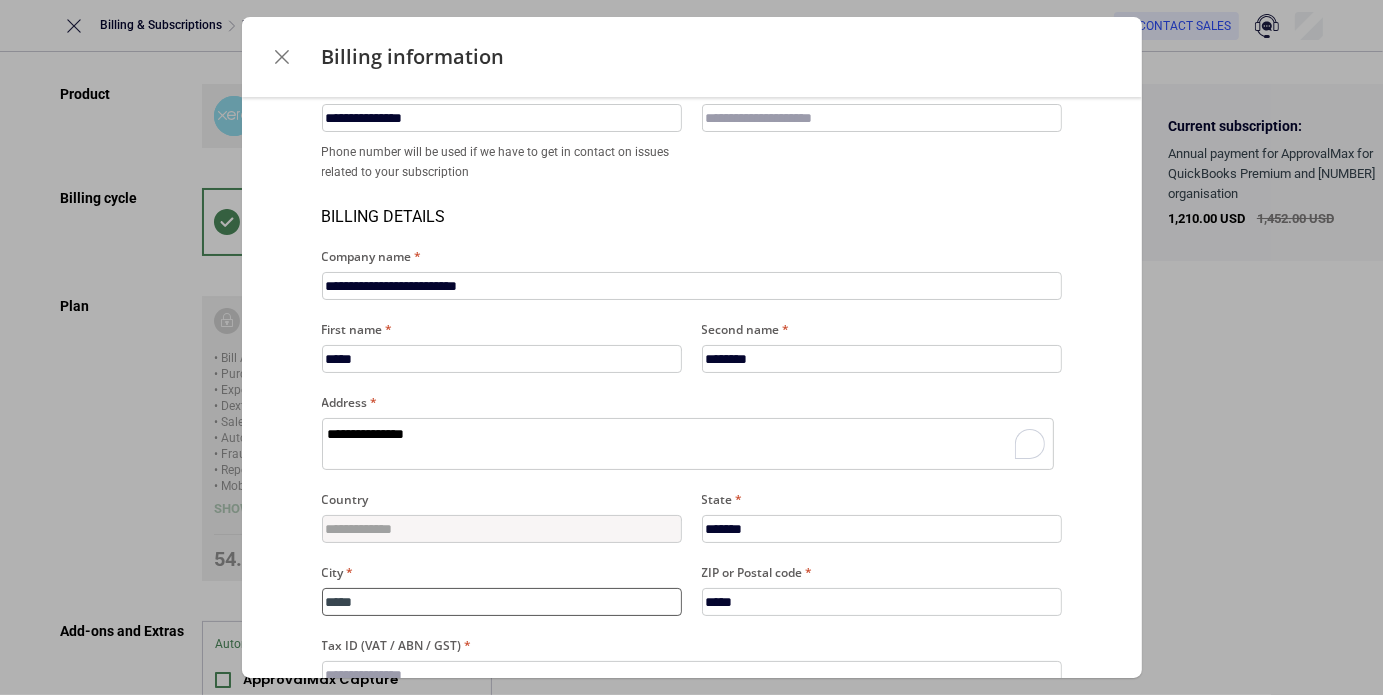 type on "******" 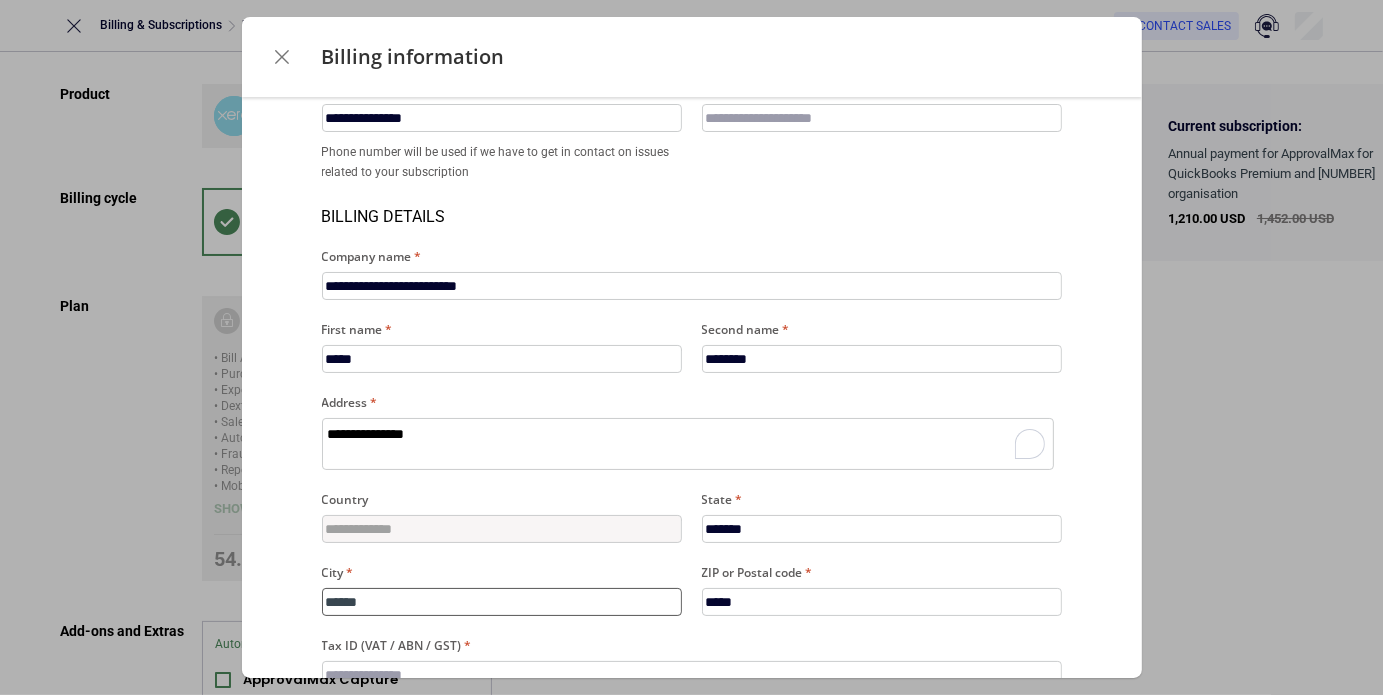 type on "*******" 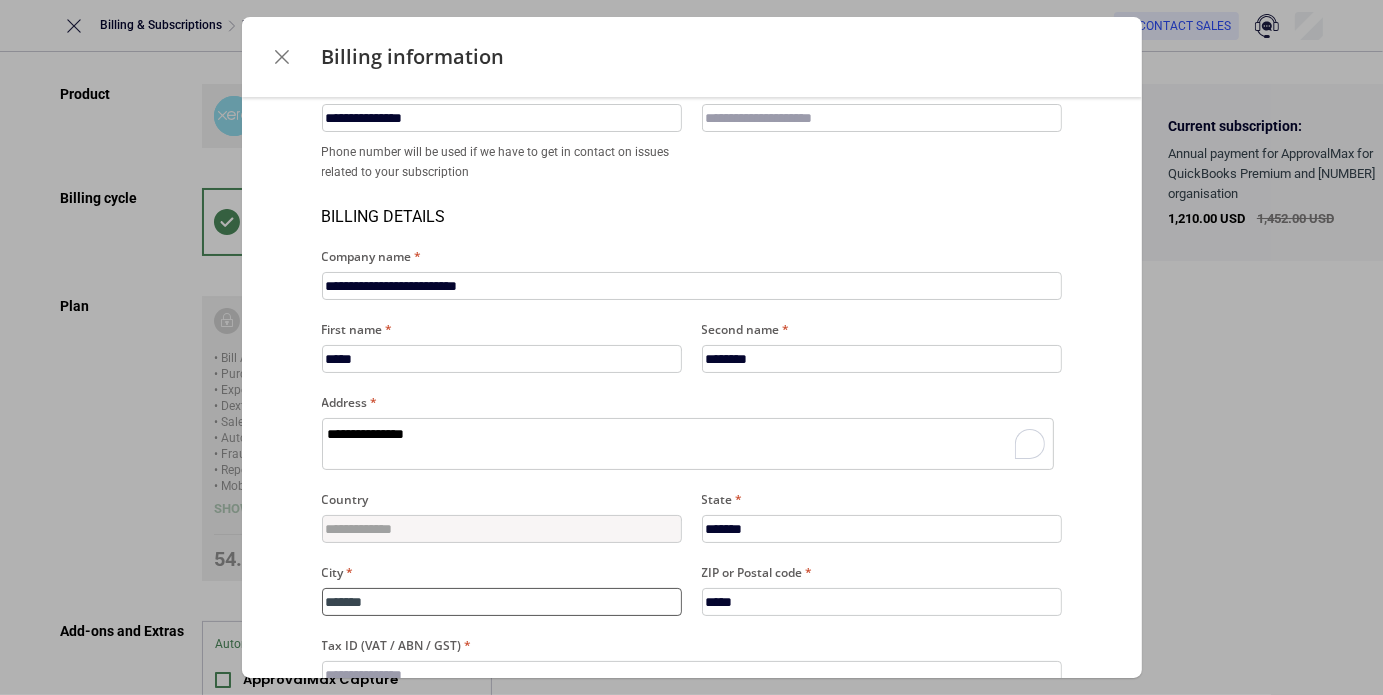 type on "********" 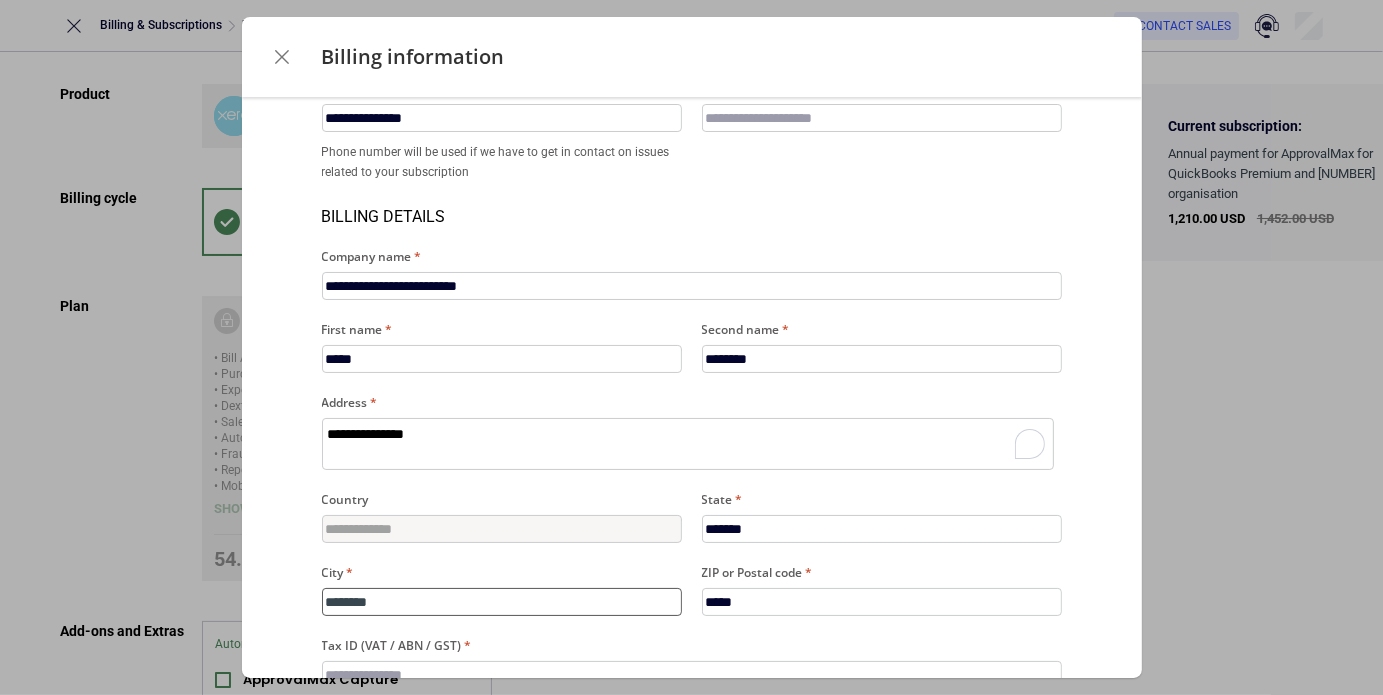 type on "*********" 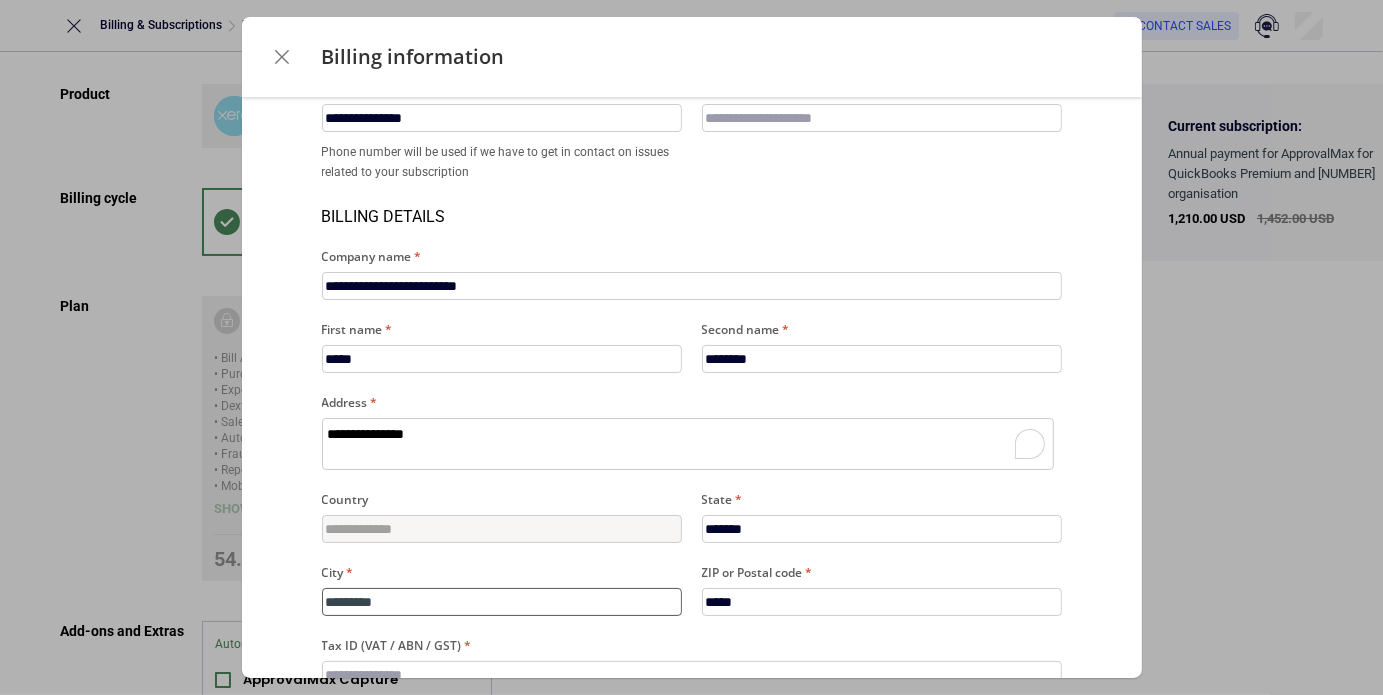 type on "*********" 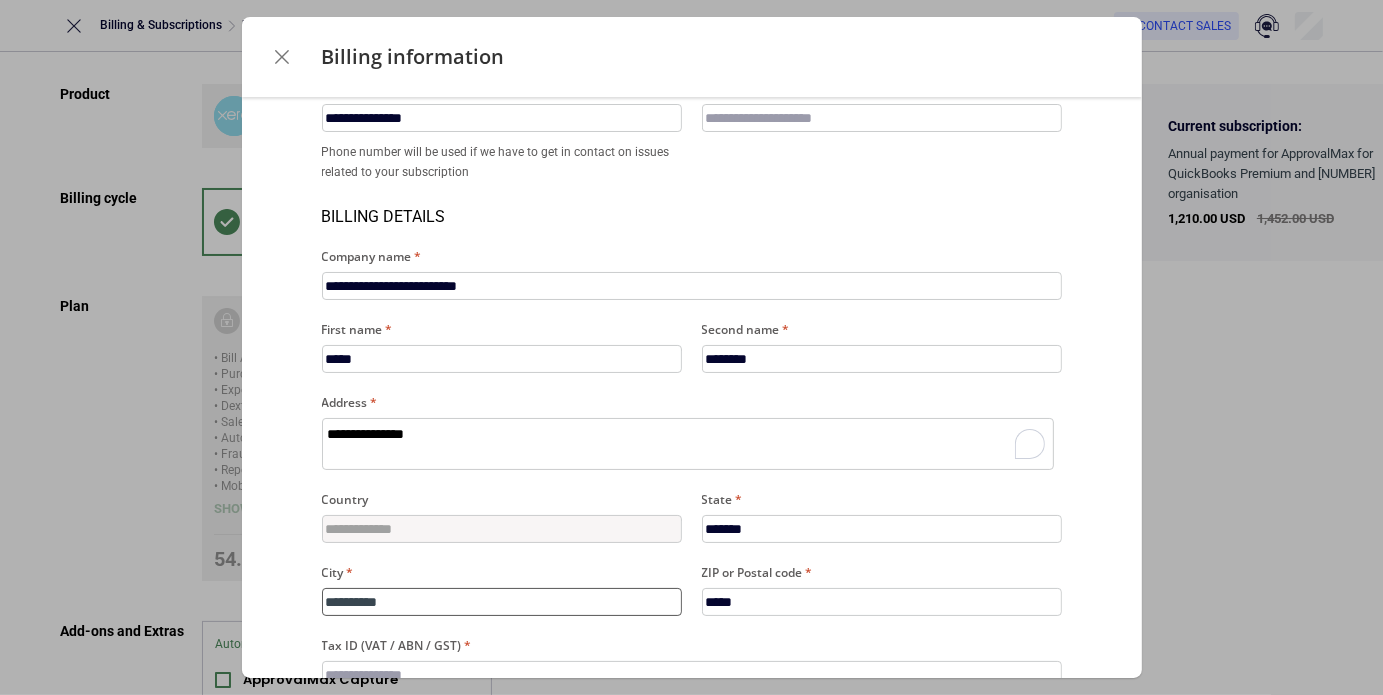 type on "**********" 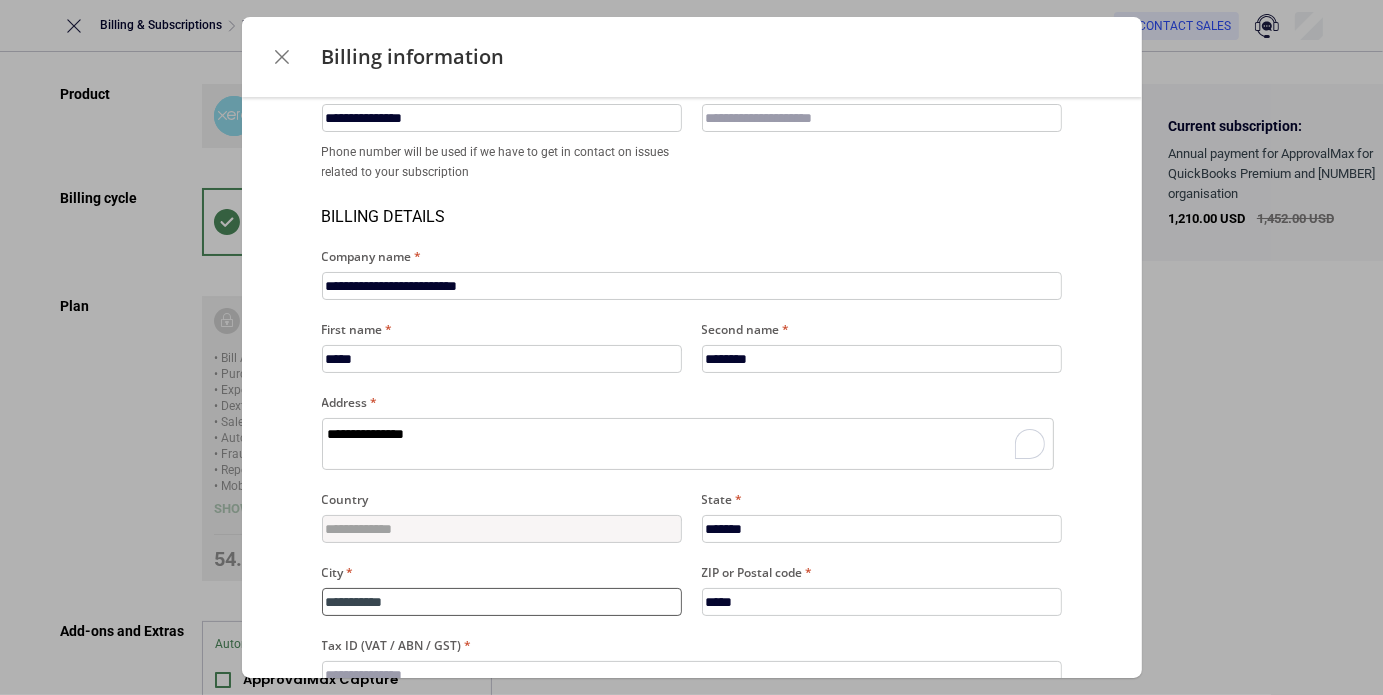 type on "**********" 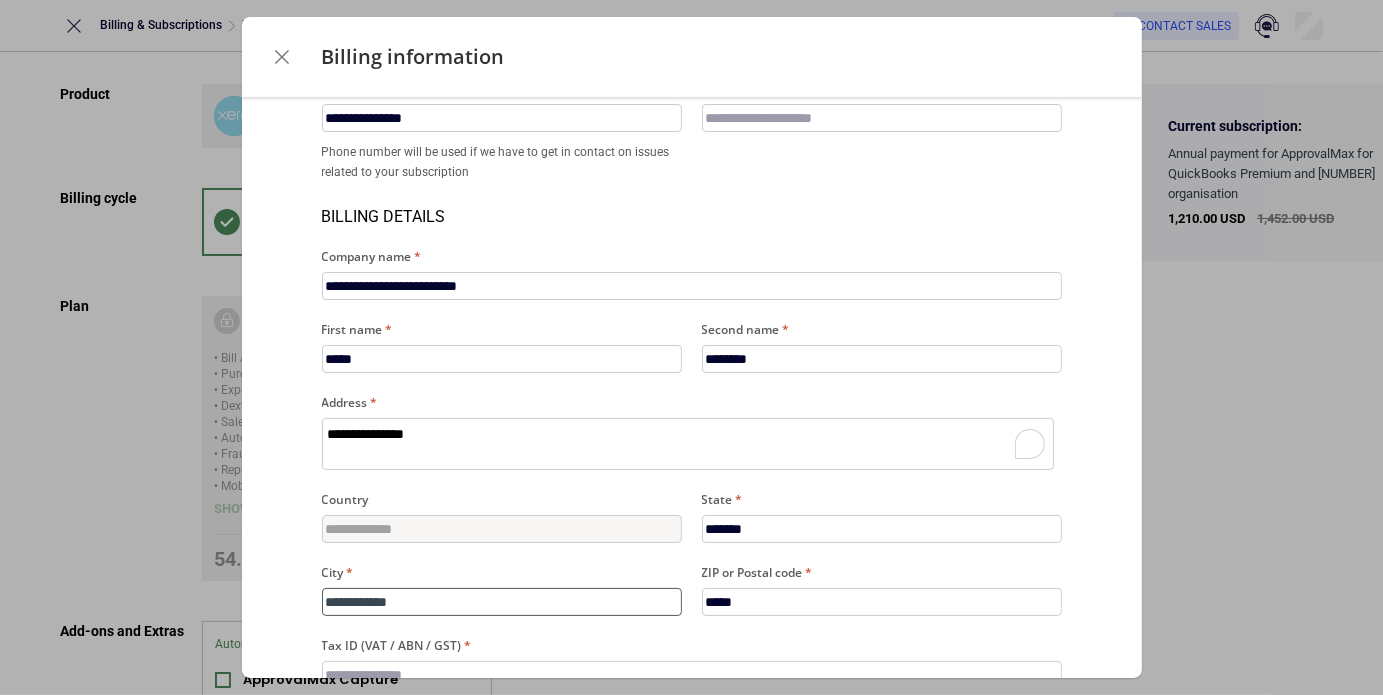 type on "**********" 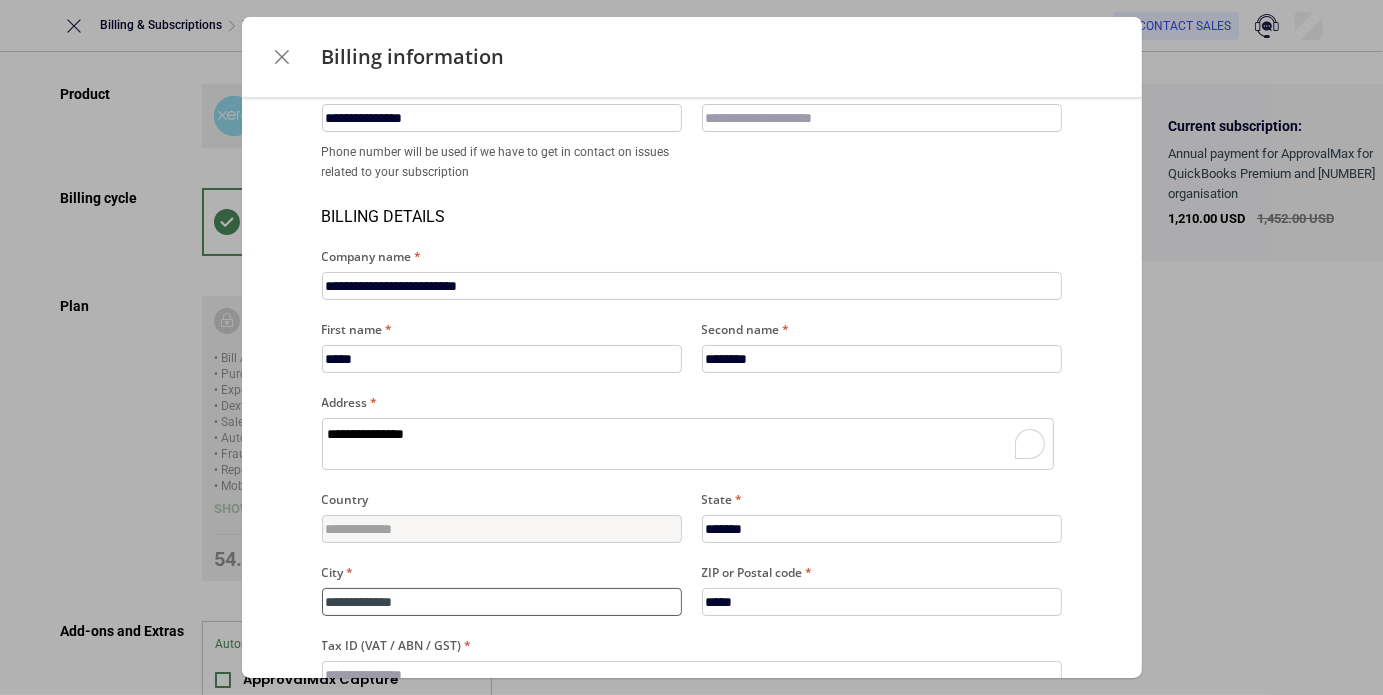 type on "**********" 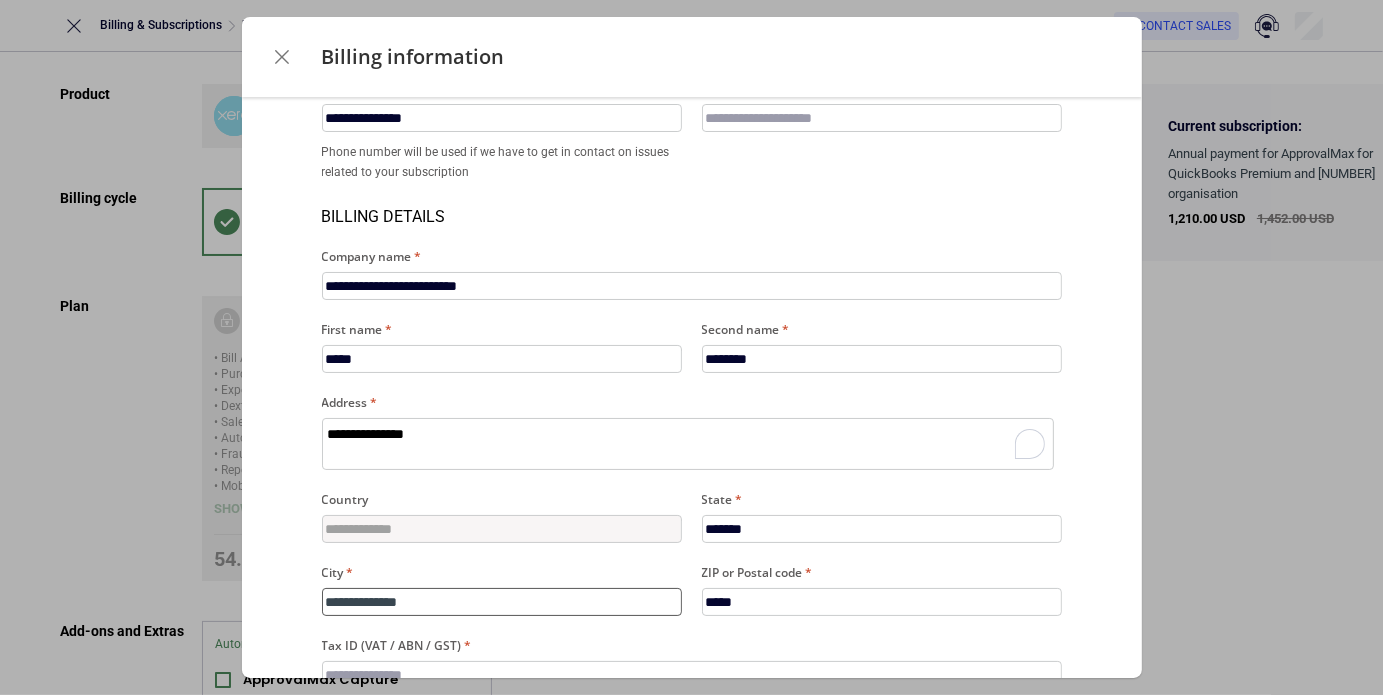 type on "**********" 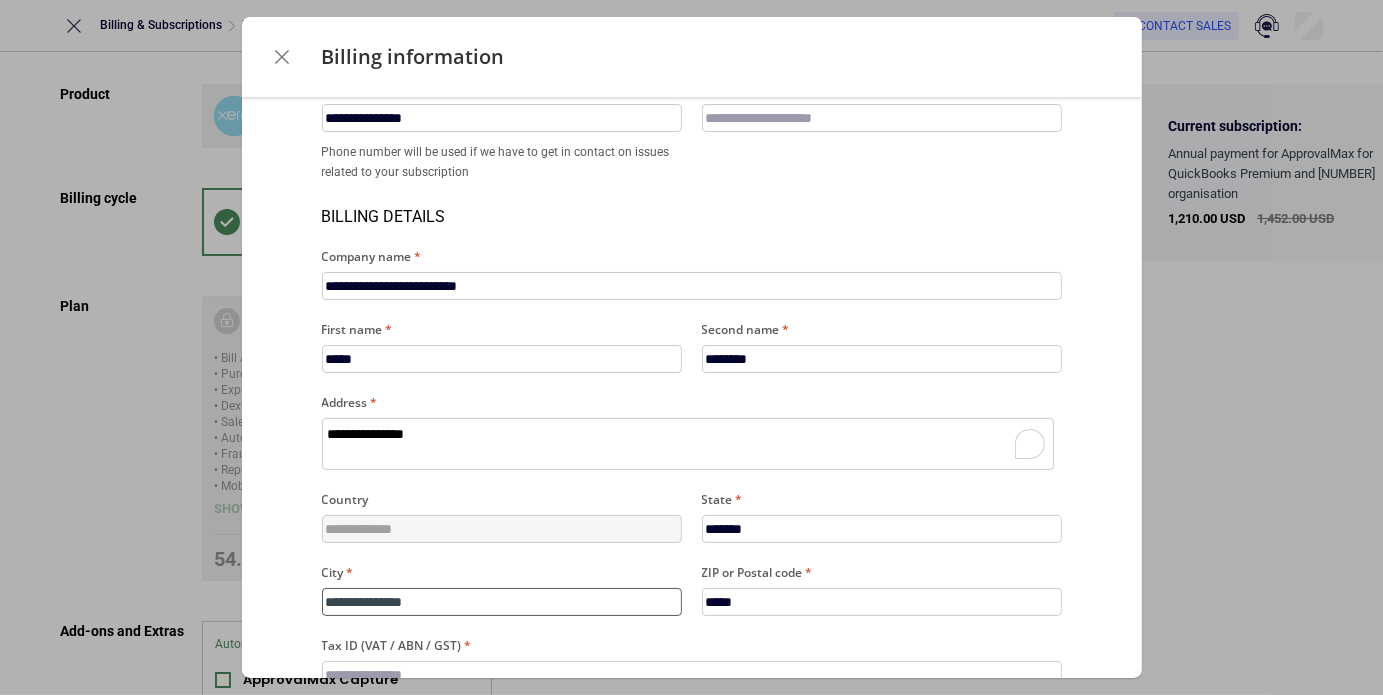 type on "**********" 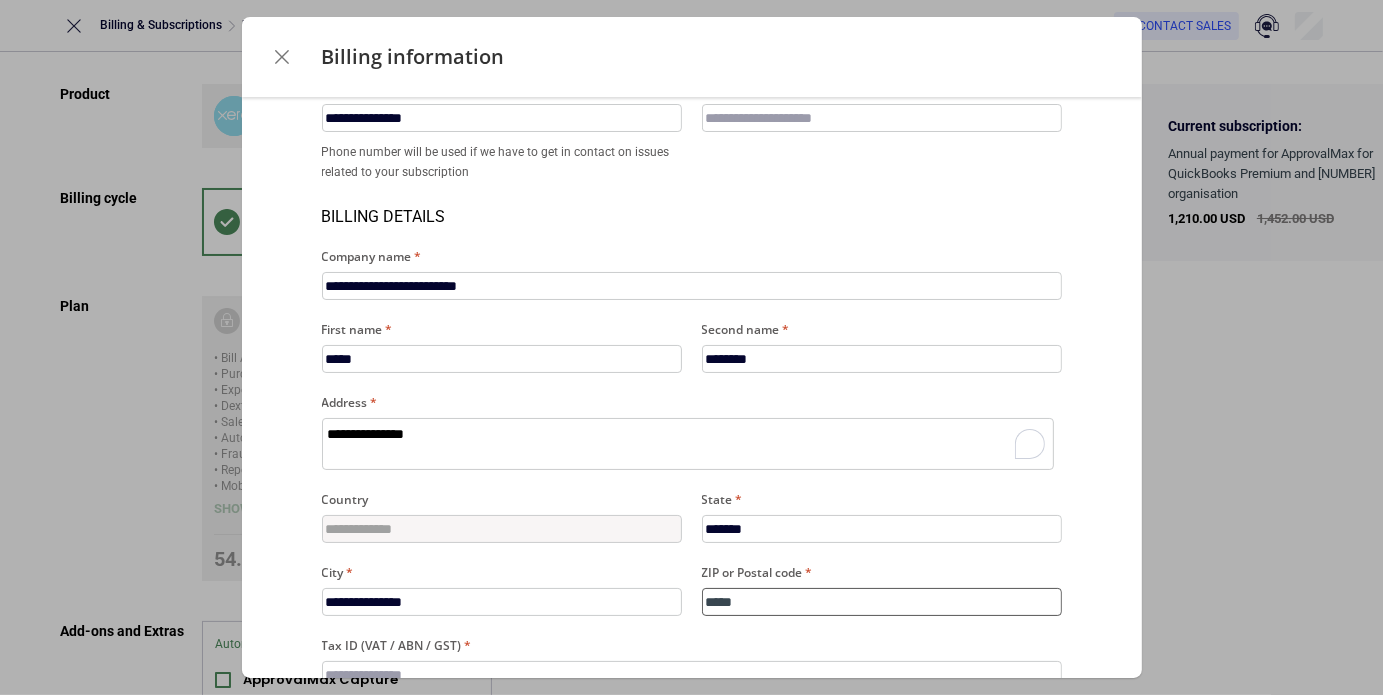 type on "****" 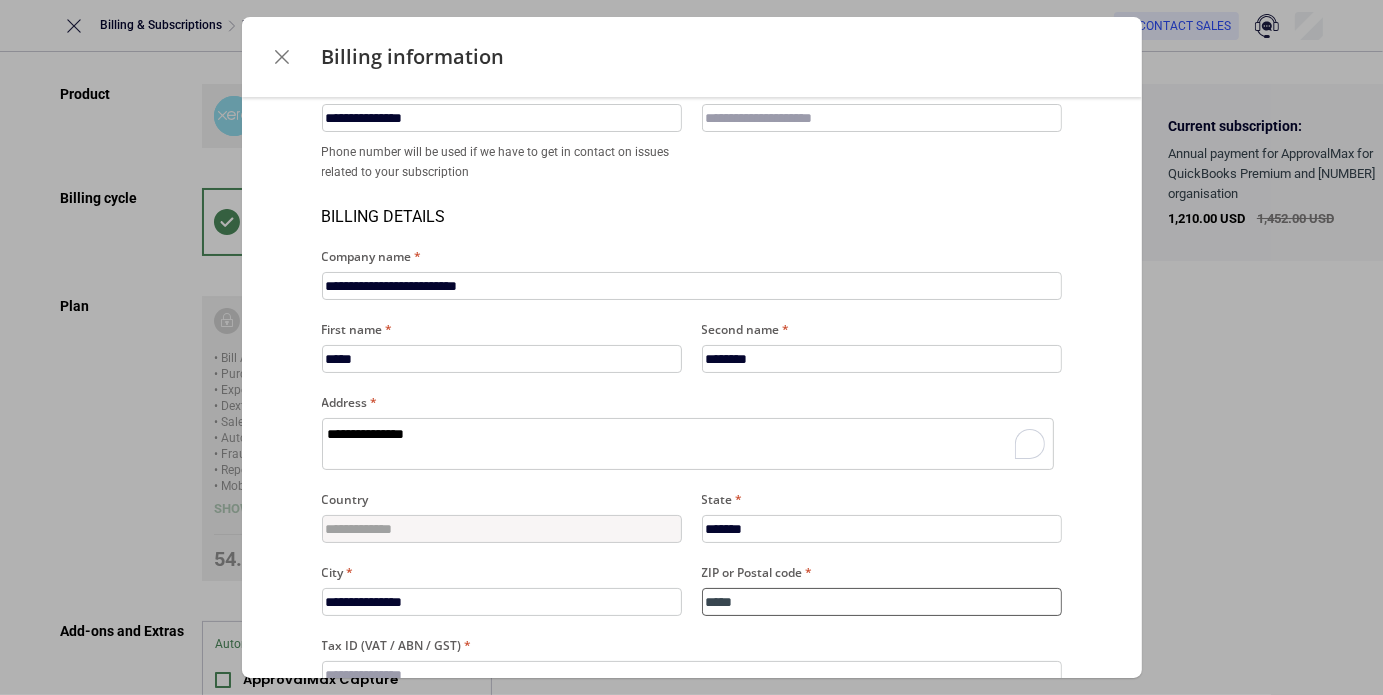 type on "*" 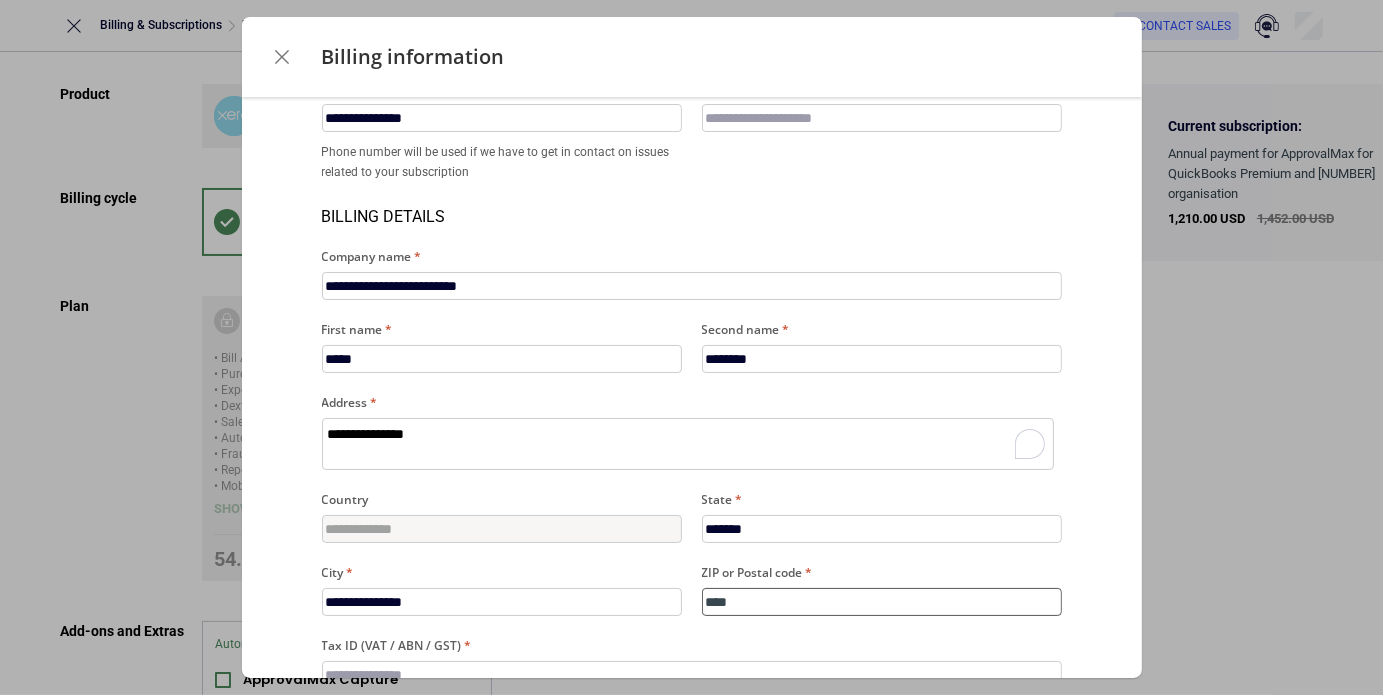 type on "***" 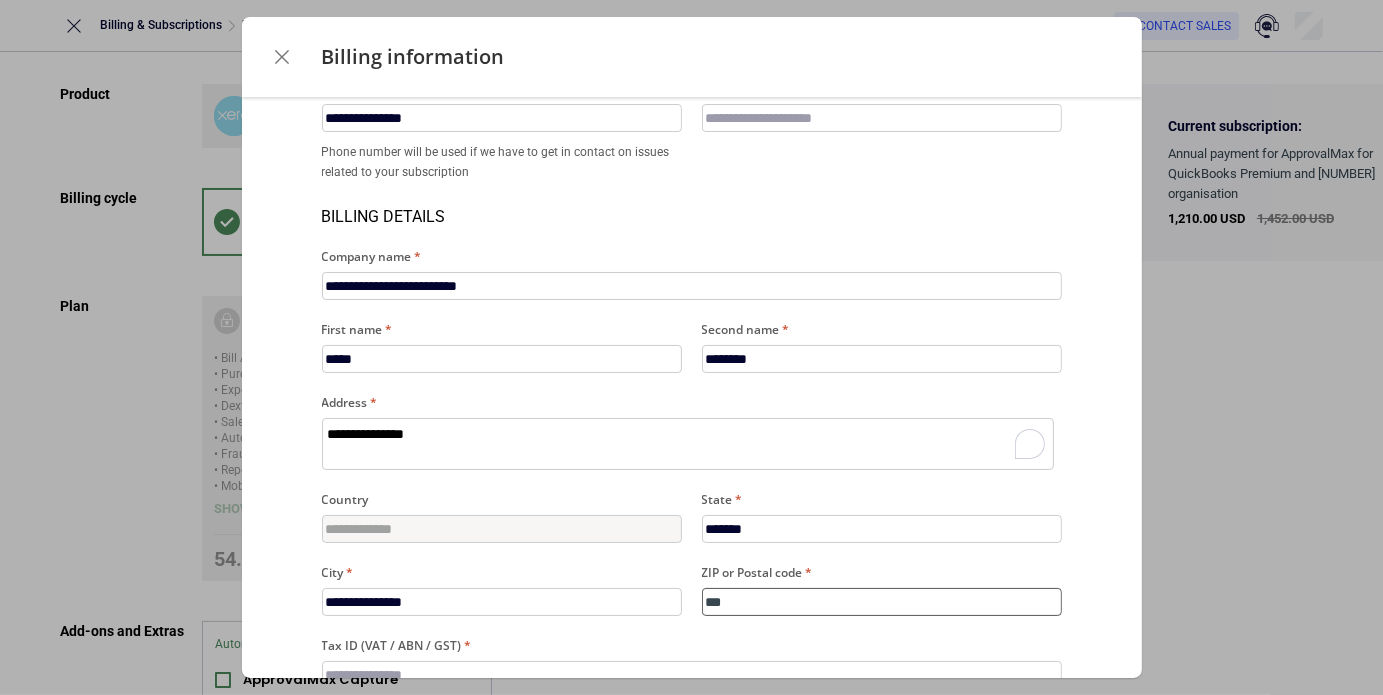 type on "**" 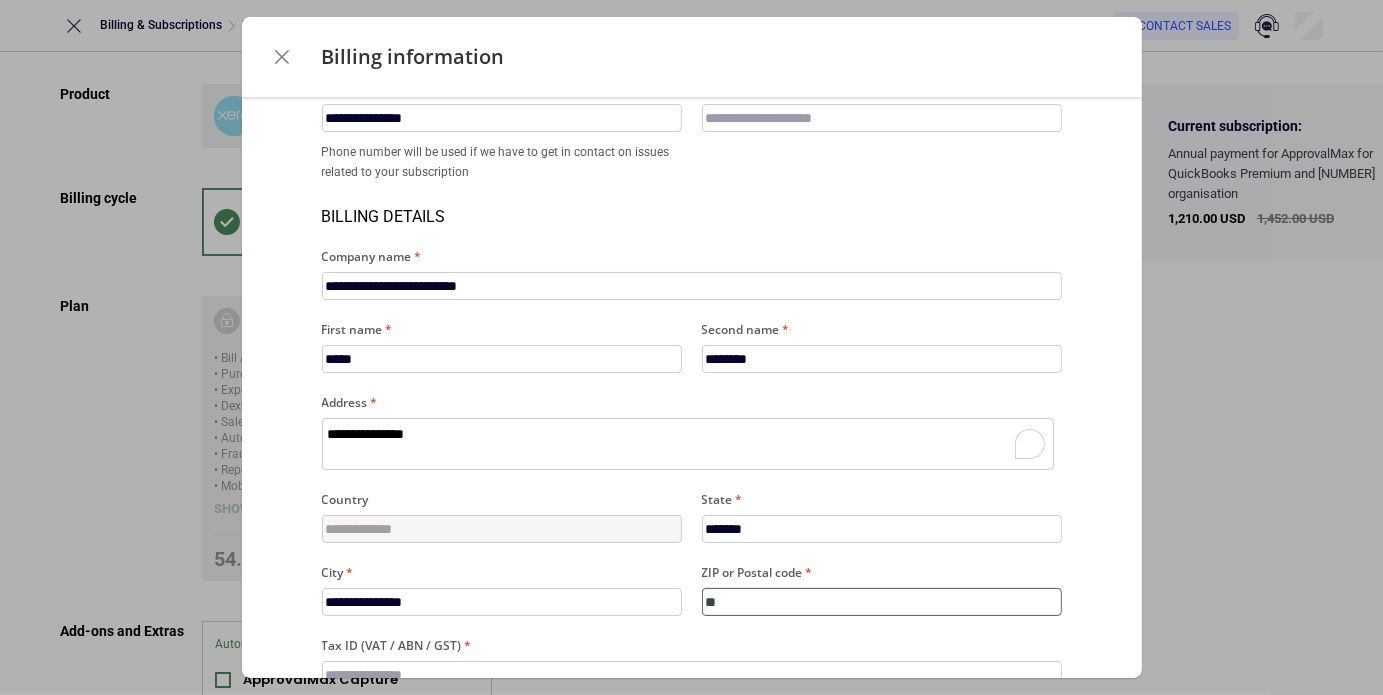 type on "***" 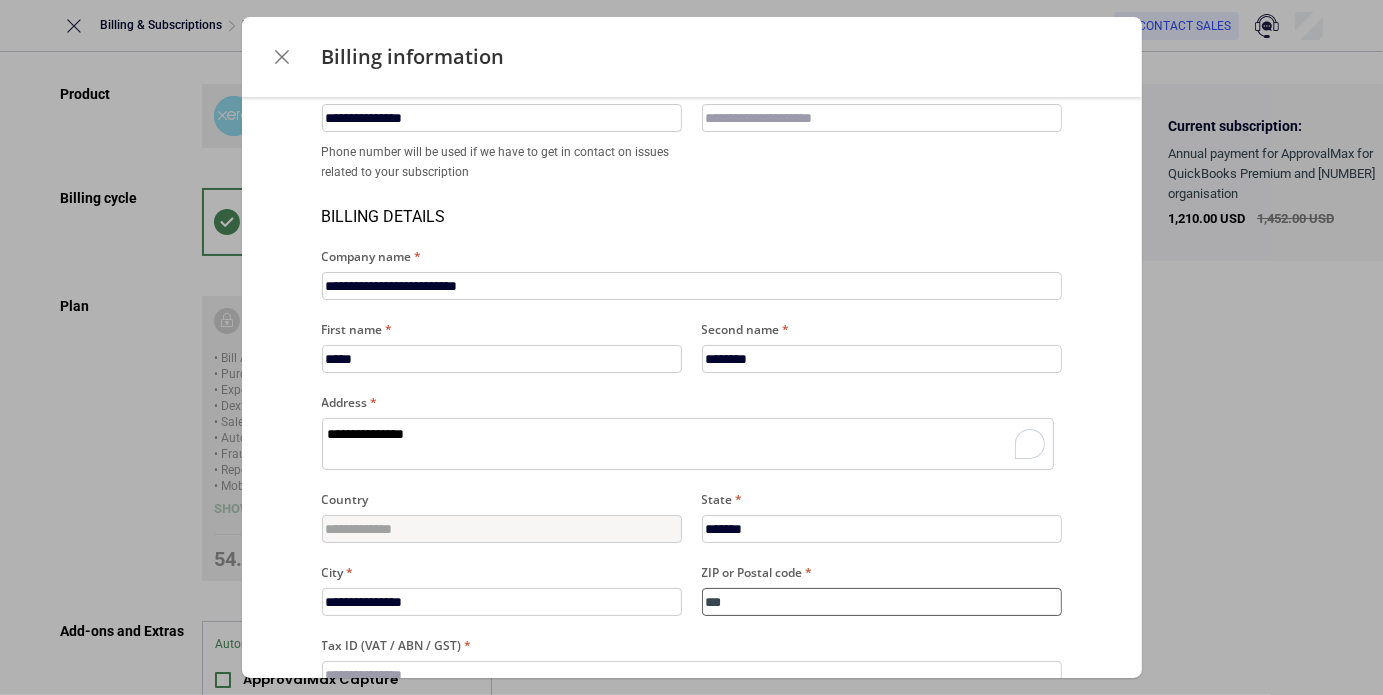 type on "****" 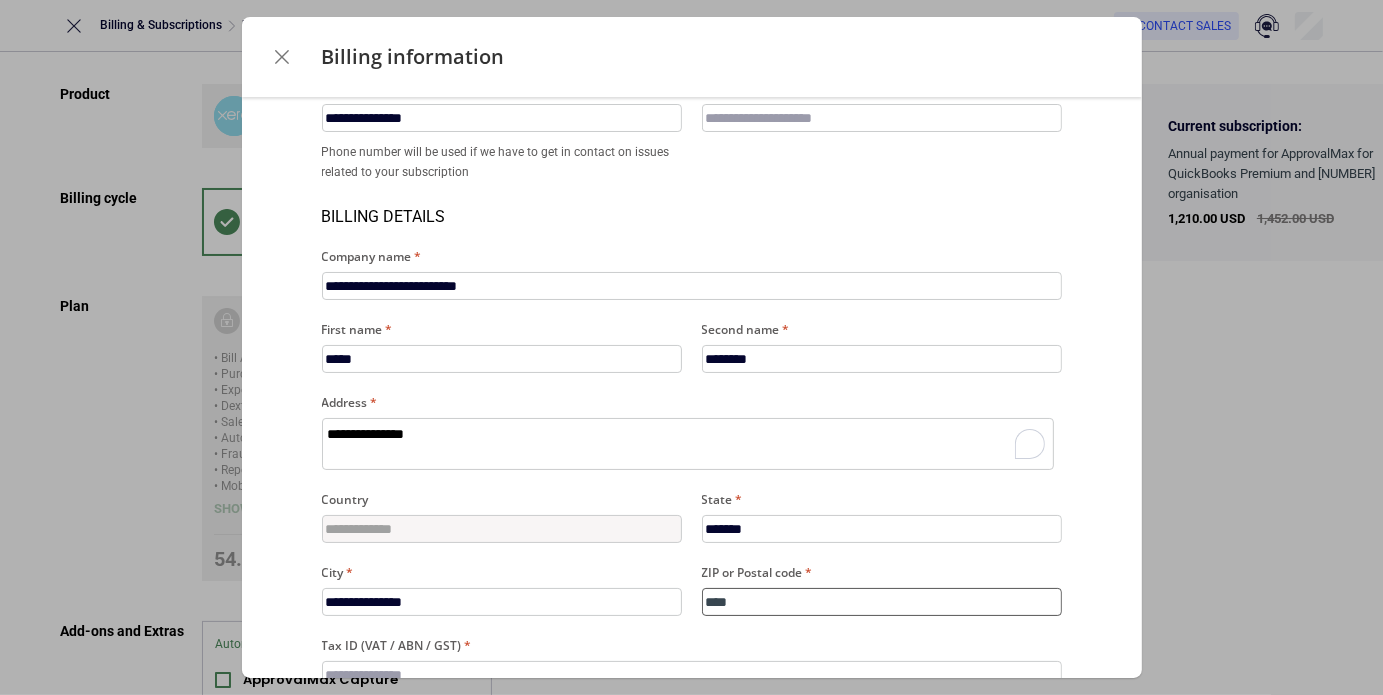 type on "*****" 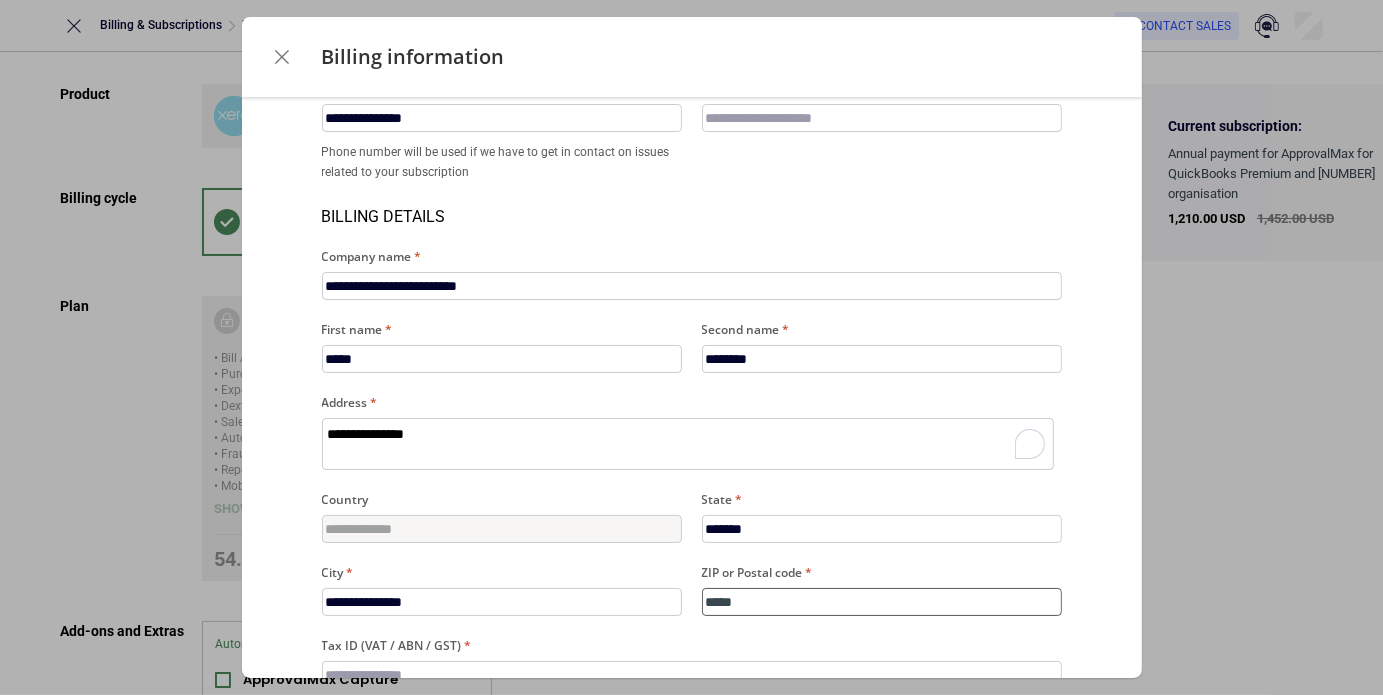 scroll, scrollTop: 281, scrollLeft: 0, axis: vertical 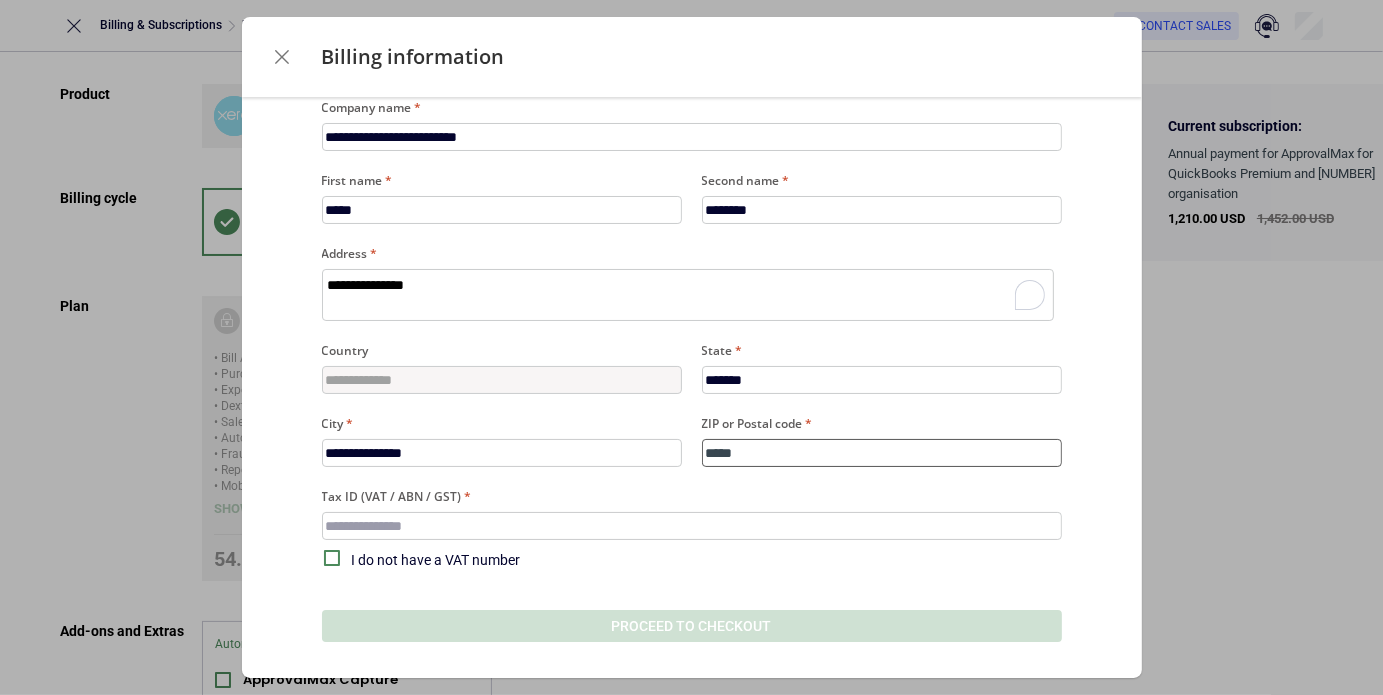 type on "*****" 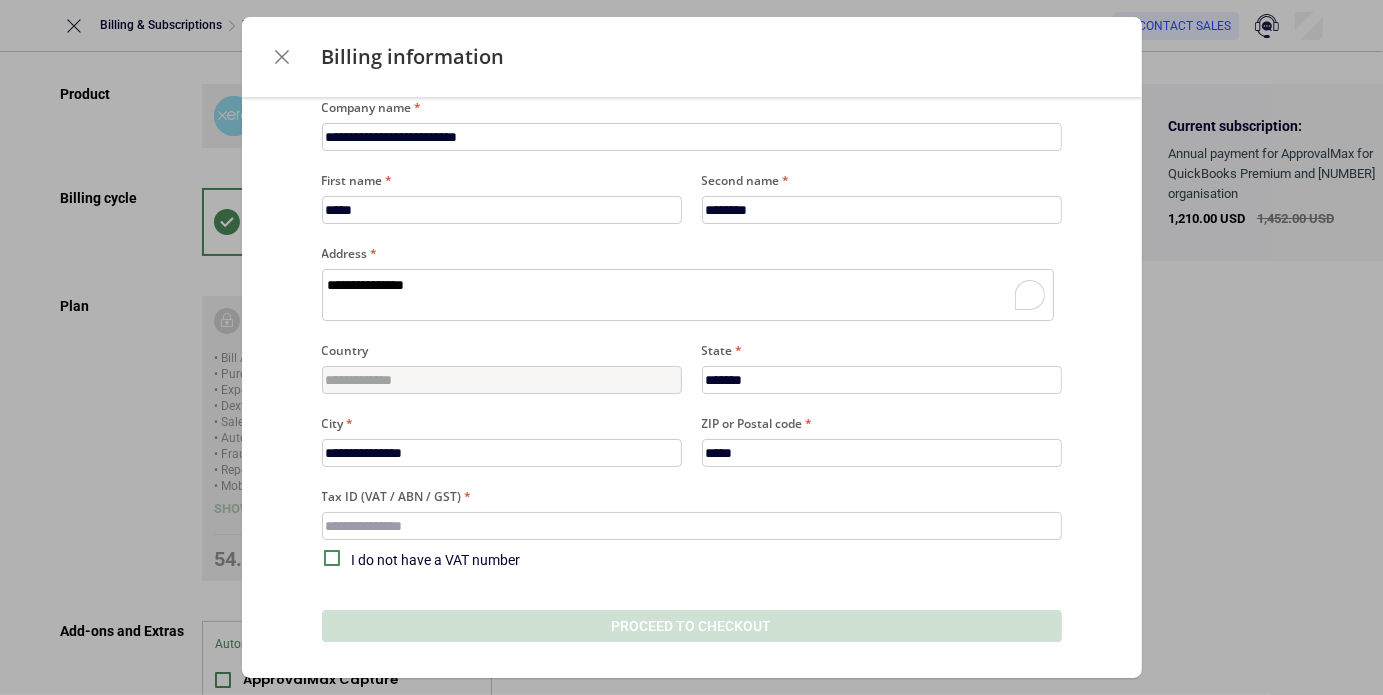 click on "I do not have a VAT number" at bounding box center [707, 560] 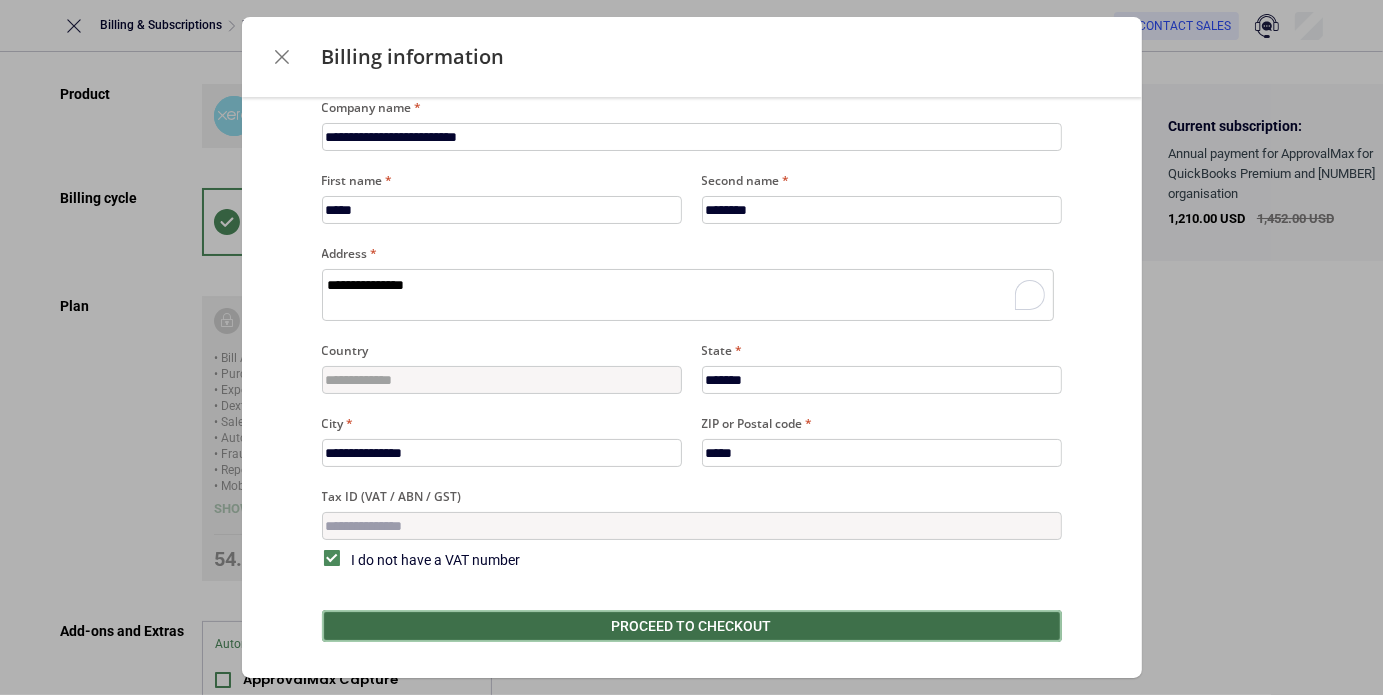 click on "Proceed to checkout" at bounding box center (692, 626) 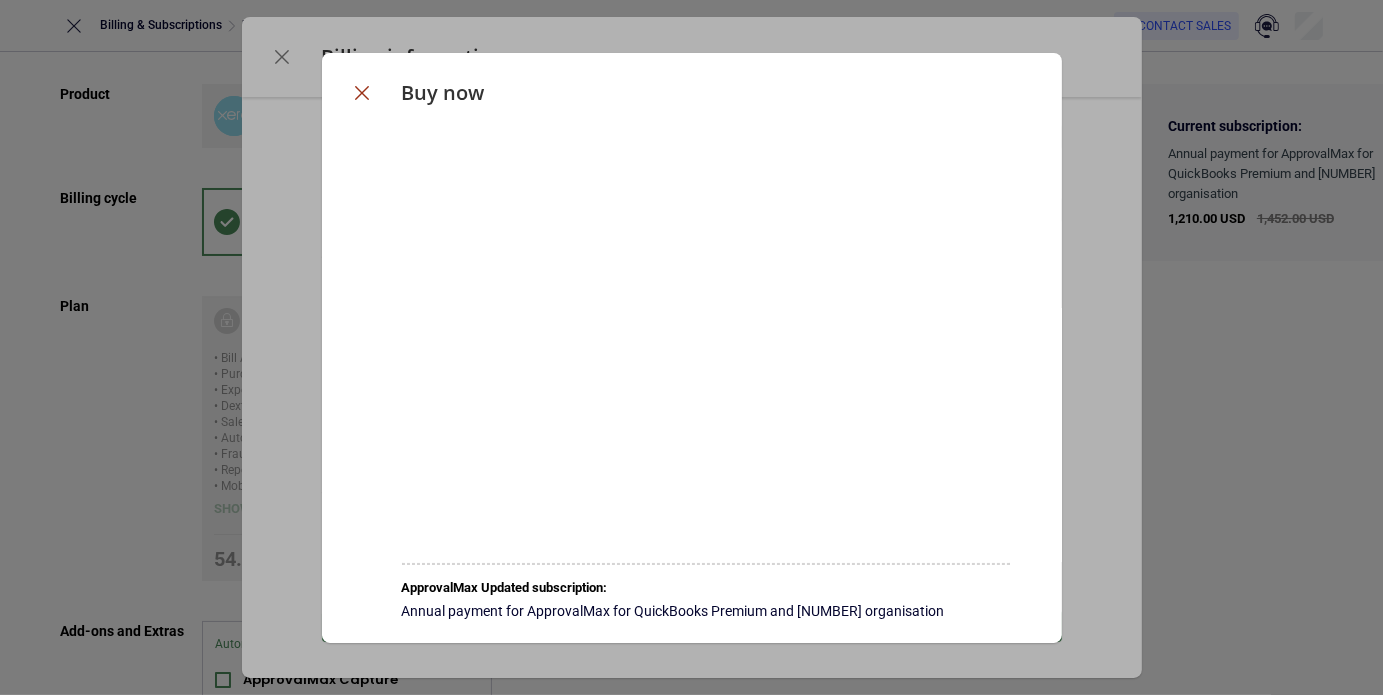 click 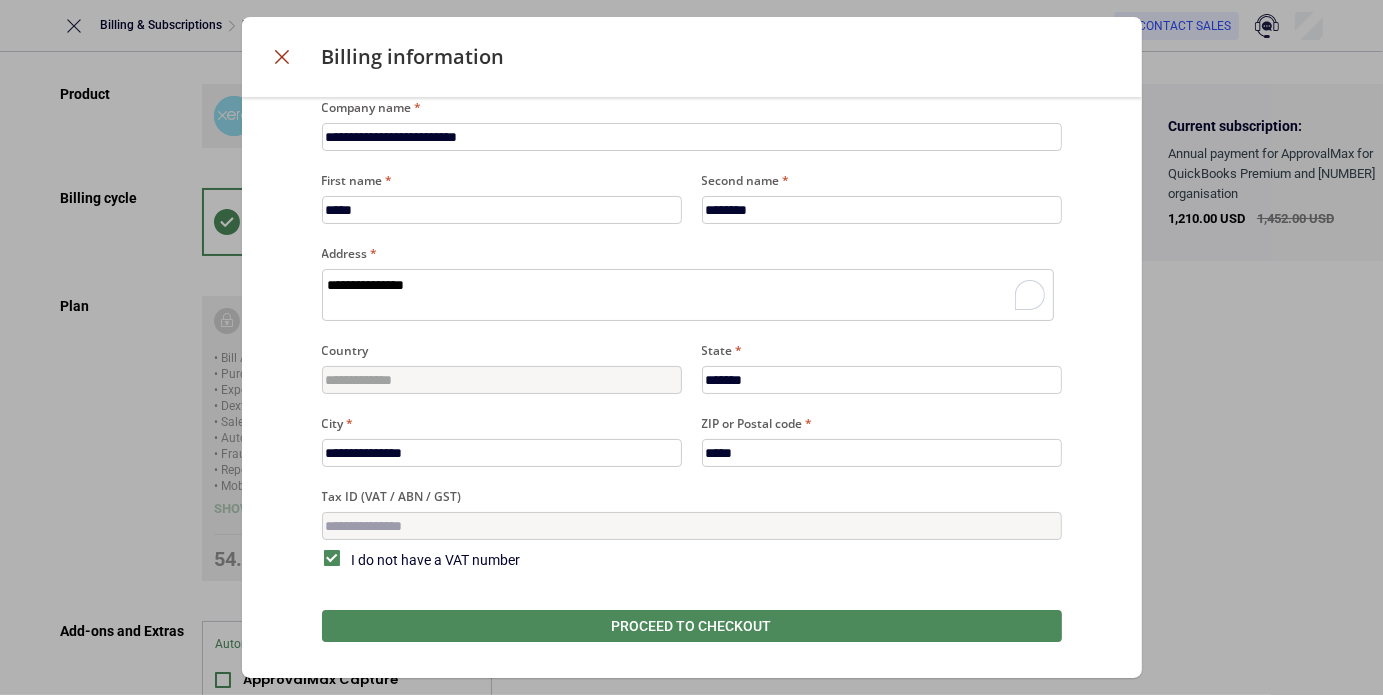 click 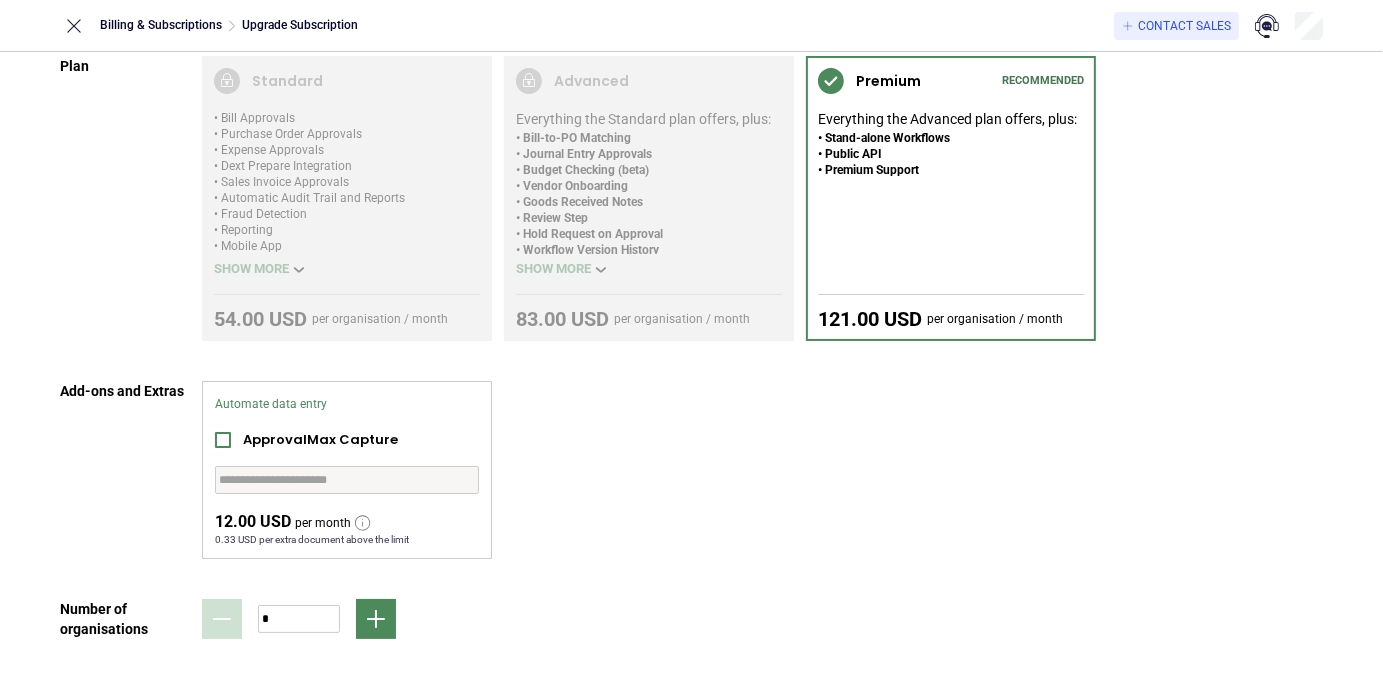 scroll, scrollTop: 239, scrollLeft: 0, axis: vertical 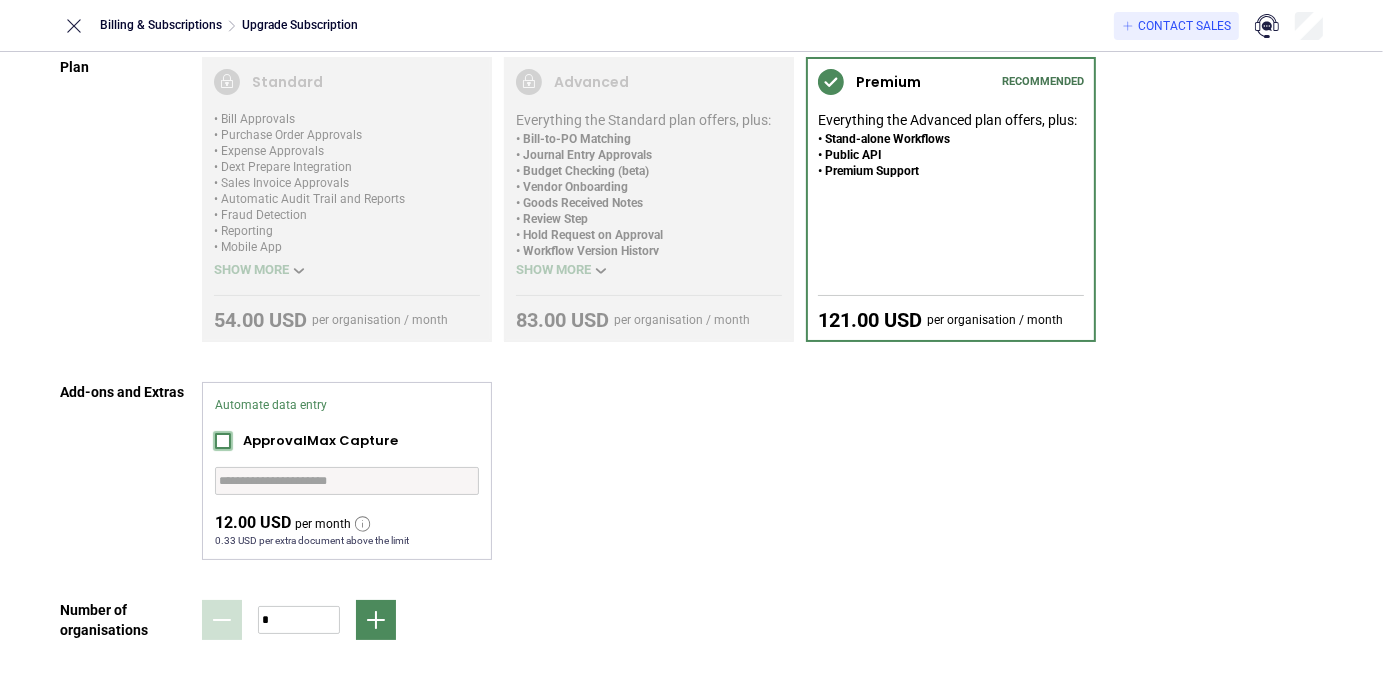 click at bounding box center (223, 441) 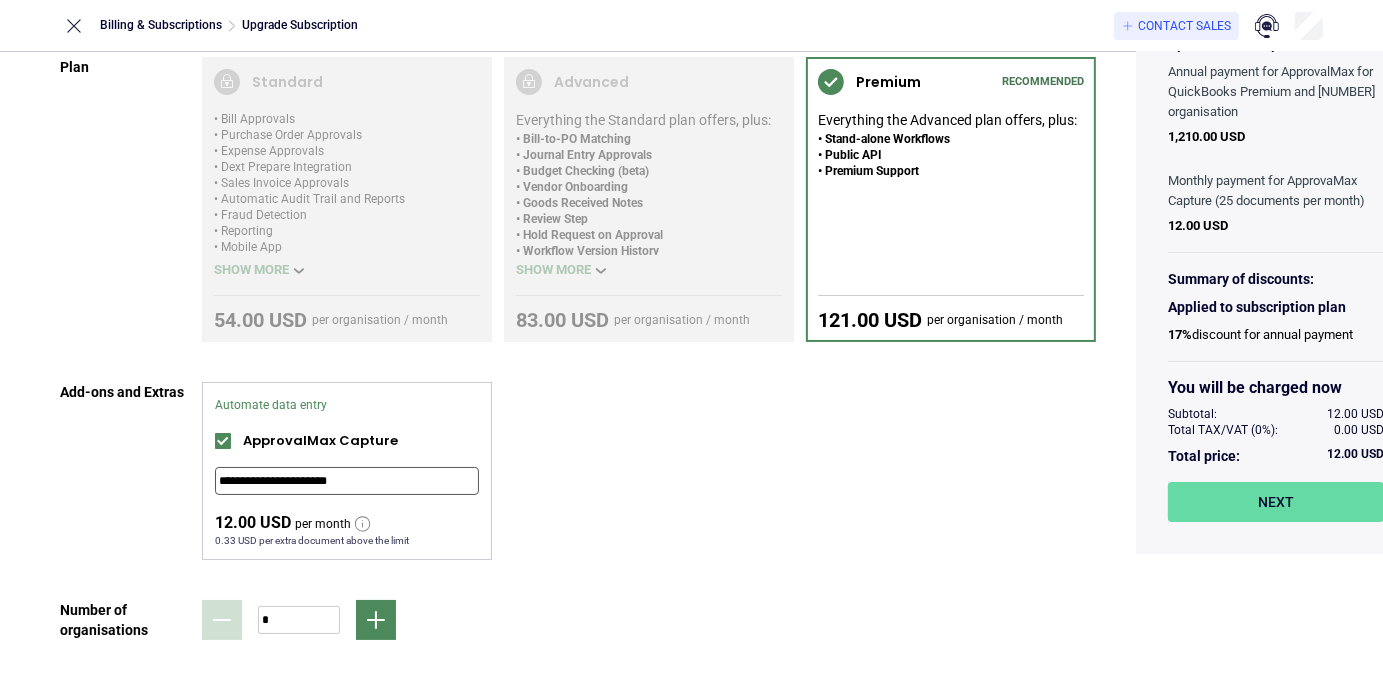 click on "**********" at bounding box center [347, 481] 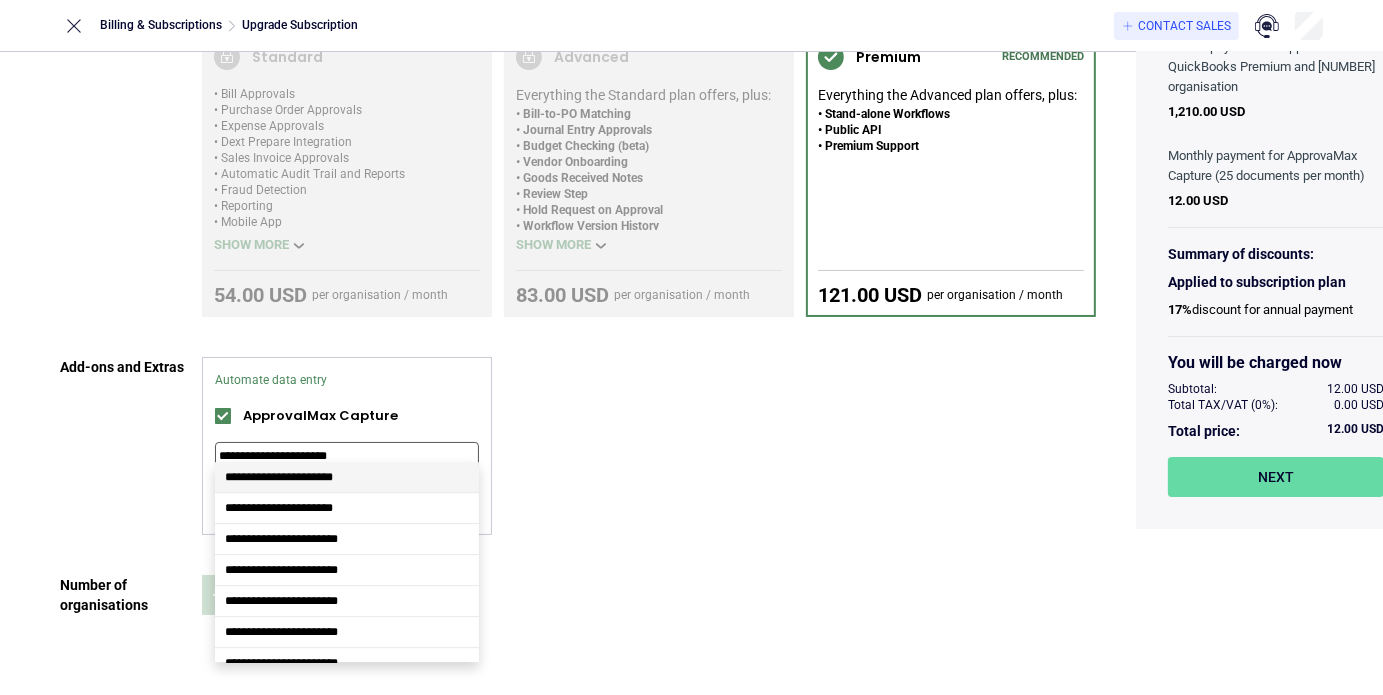 scroll, scrollTop: 270, scrollLeft: 0, axis: vertical 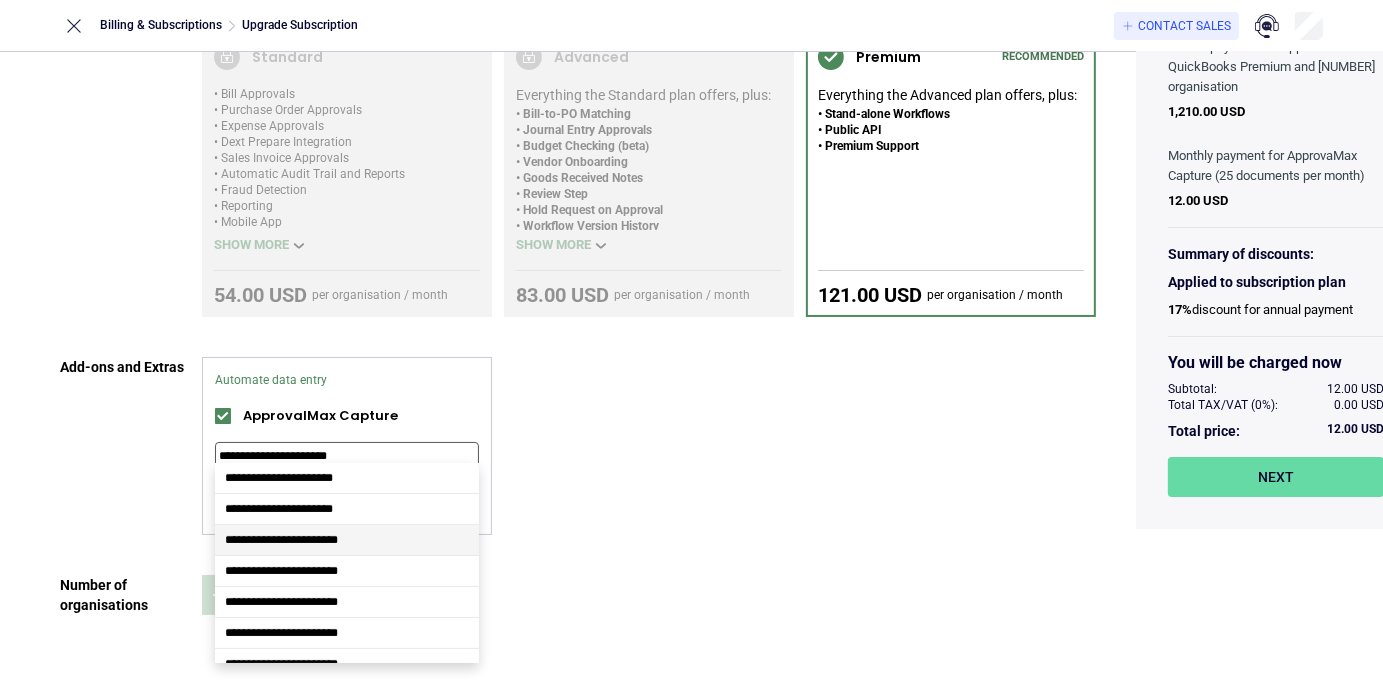 click on "**********" at bounding box center (347, 540) 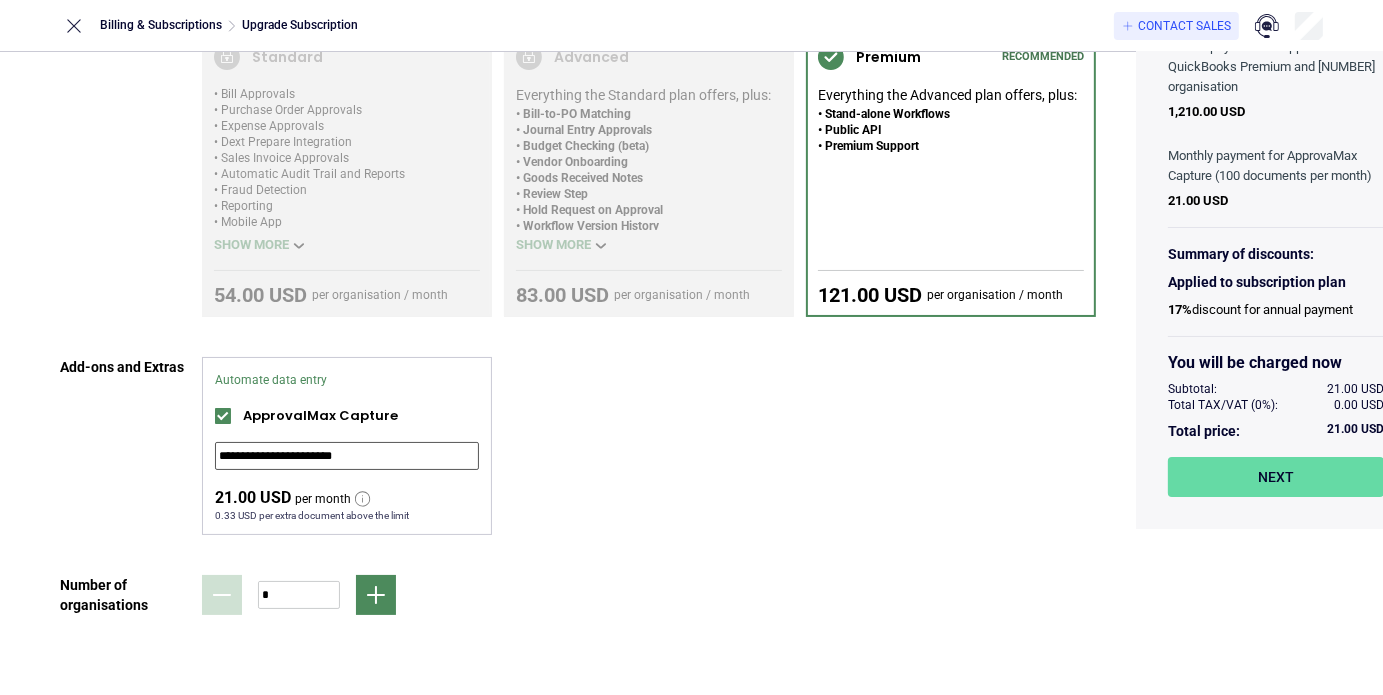 type on "**********" 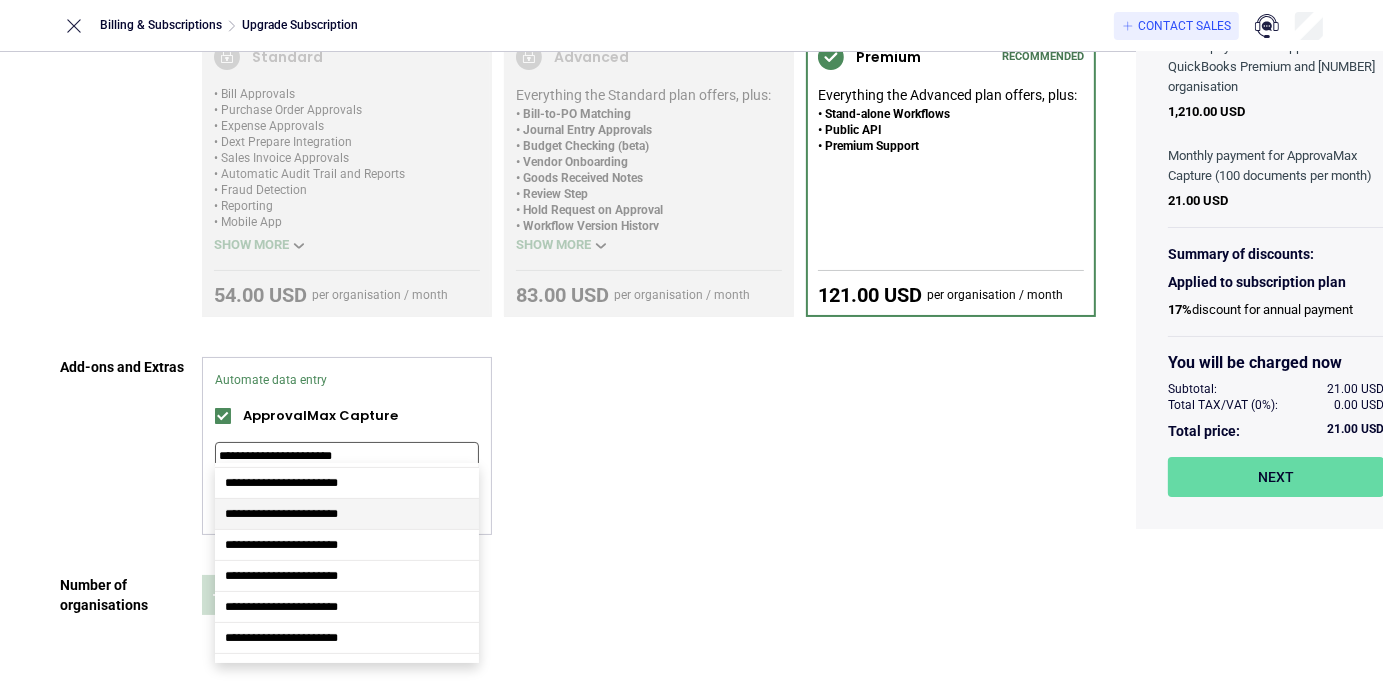 scroll, scrollTop: 130, scrollLeft: 0, axis: vertical 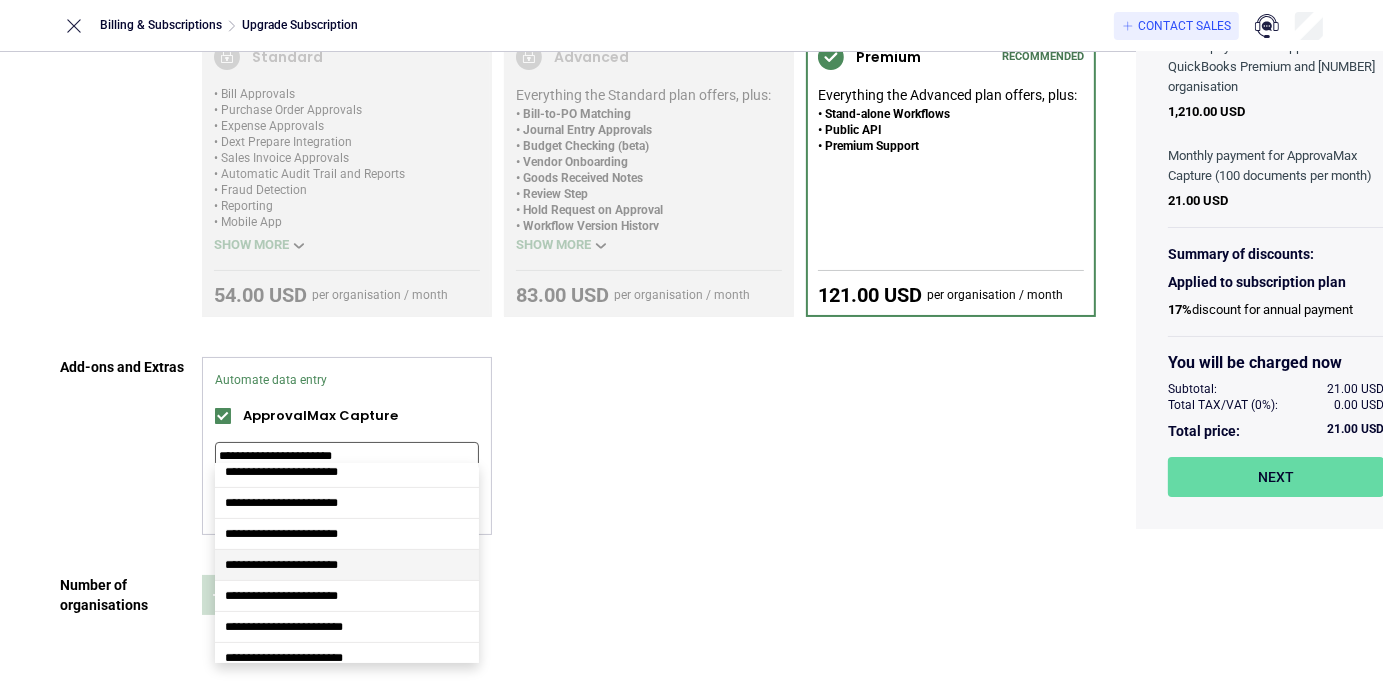click on "**********" at bounding box center [347, 565] 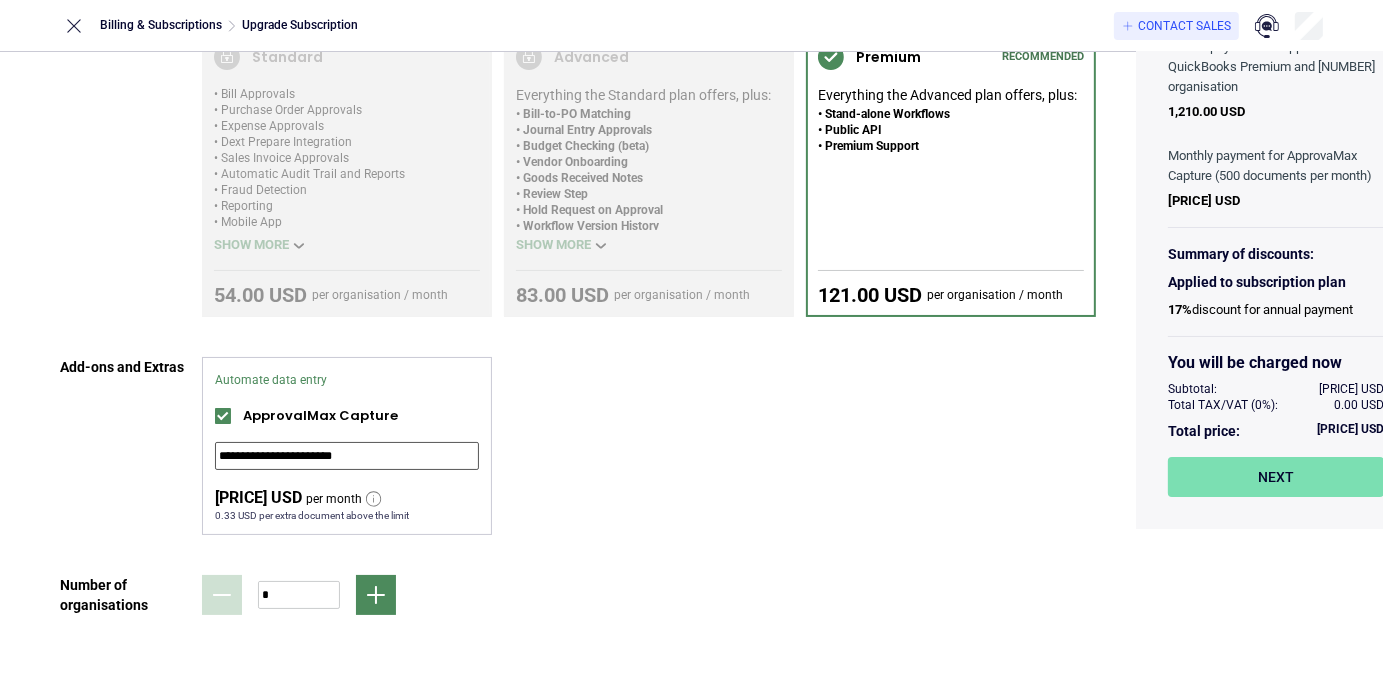 type on "**********" 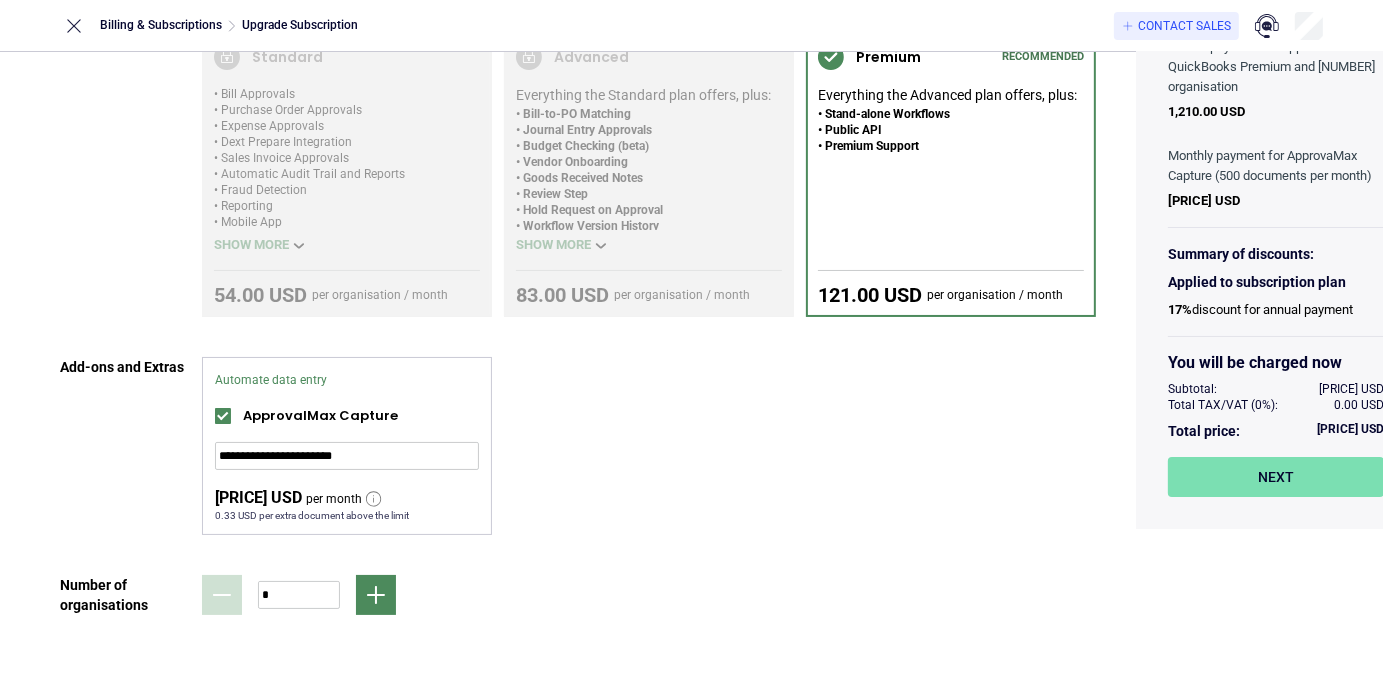 click on "Next" at bounding box center [1276, 477] 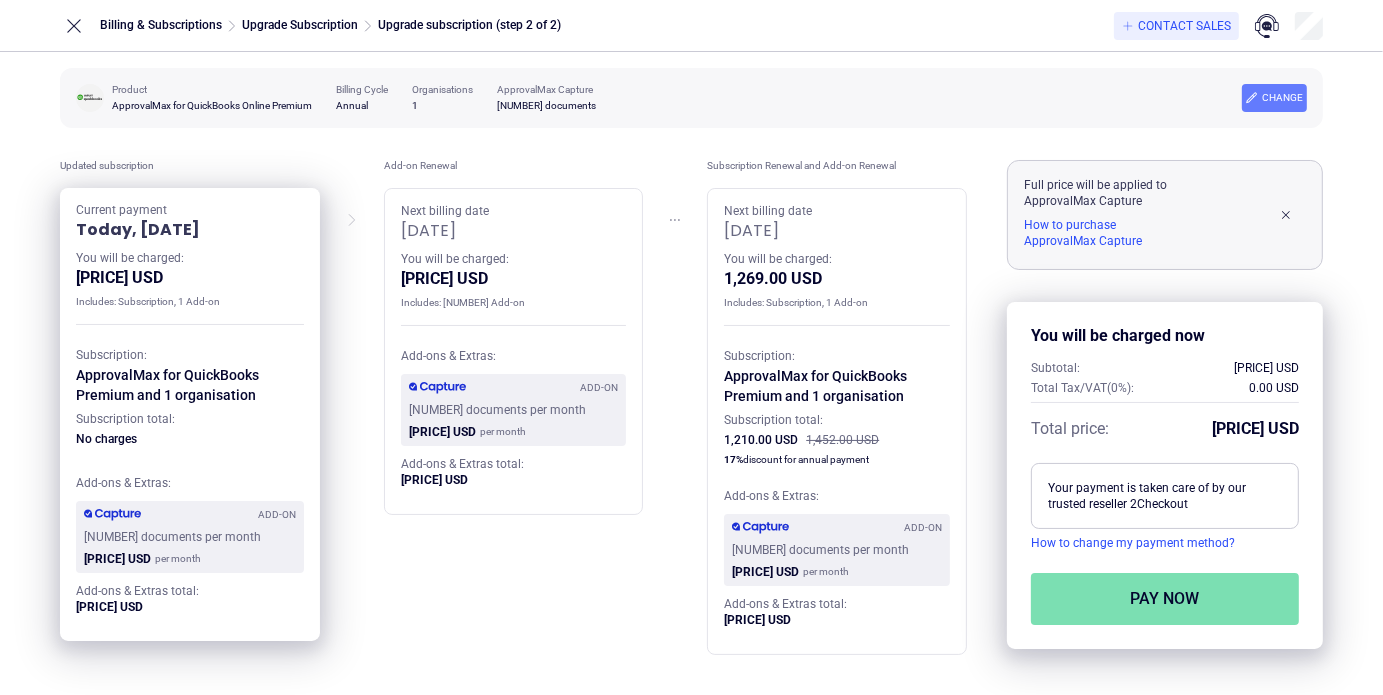 click on "Pay now" at bounding box center [1165, 599] 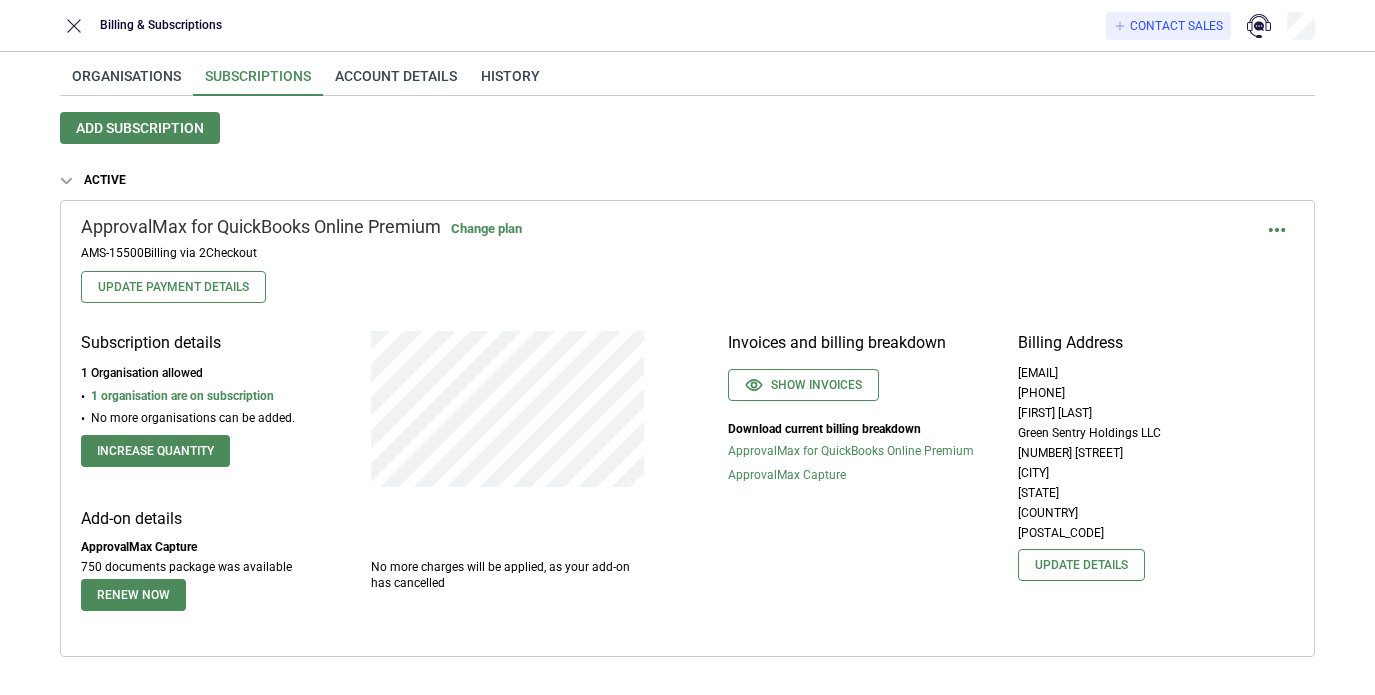 scroll, scrollTop: 0, scrollLeft: 0, axis: both 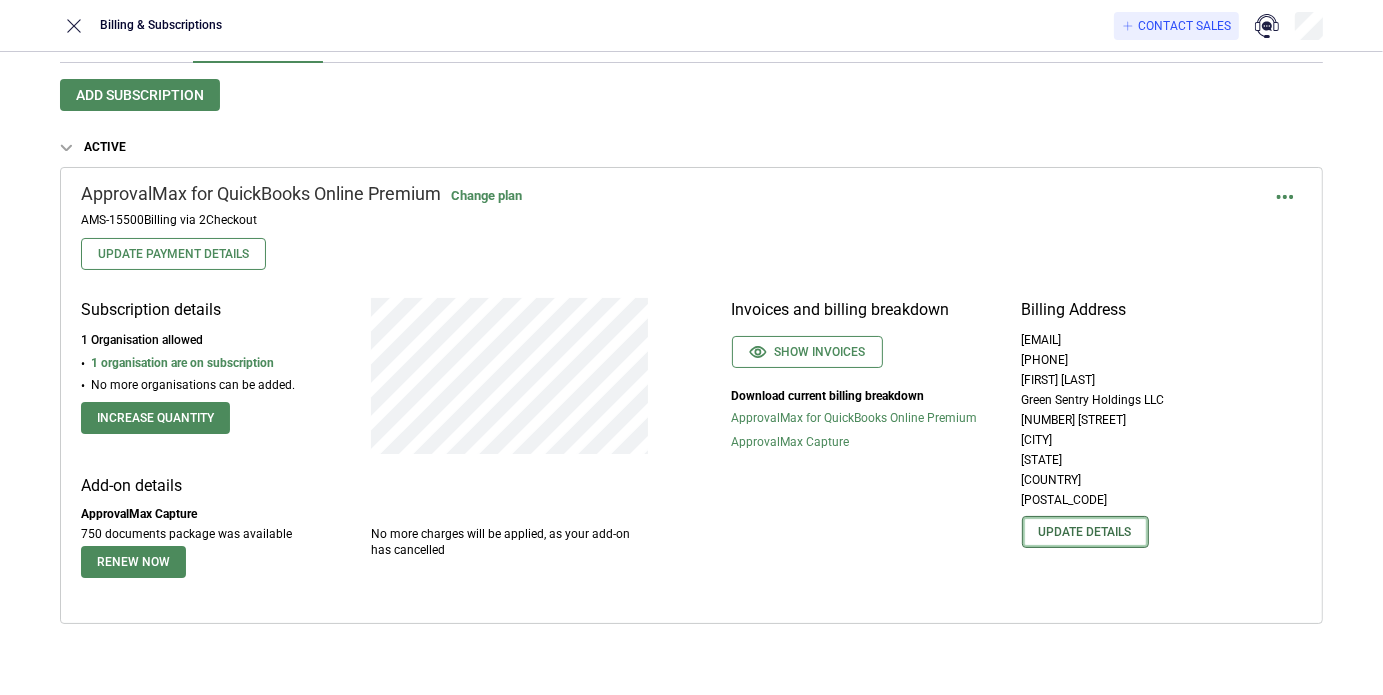 click on "Update details" at bounding box center (1085, 532) 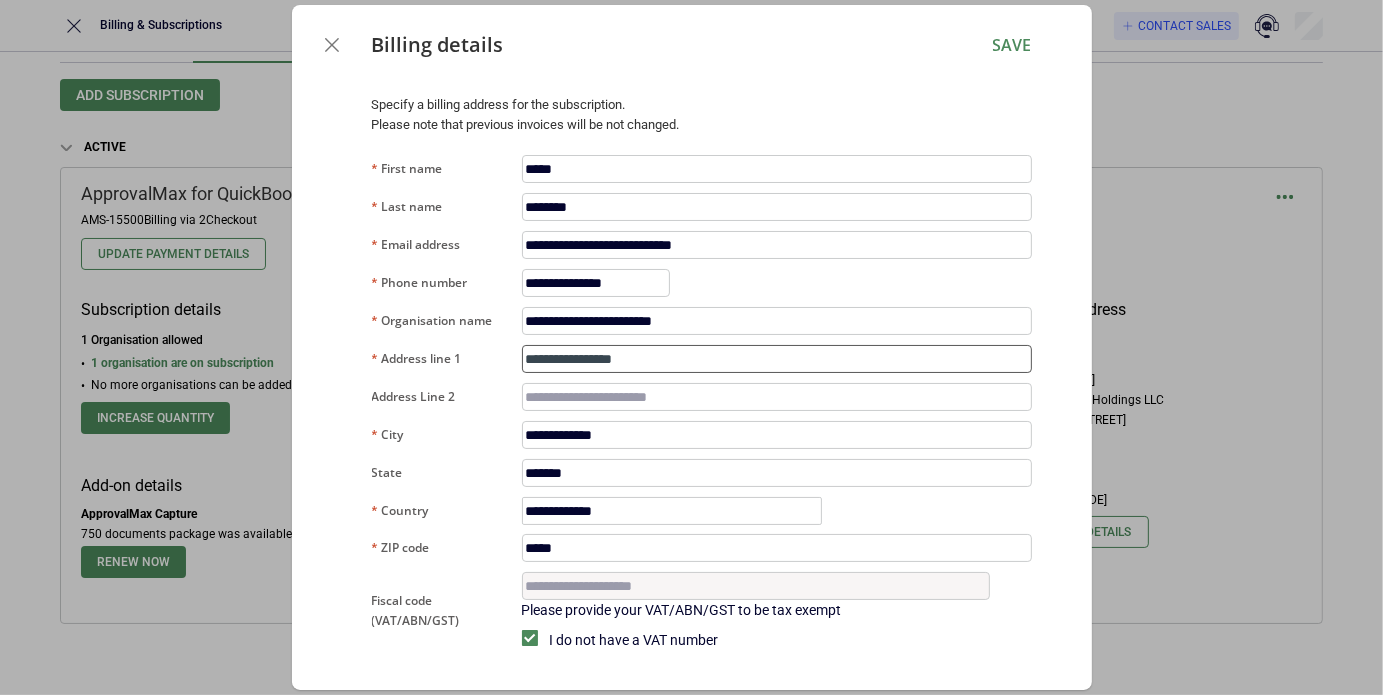 click on "**********" at bounding box center (777, 359) 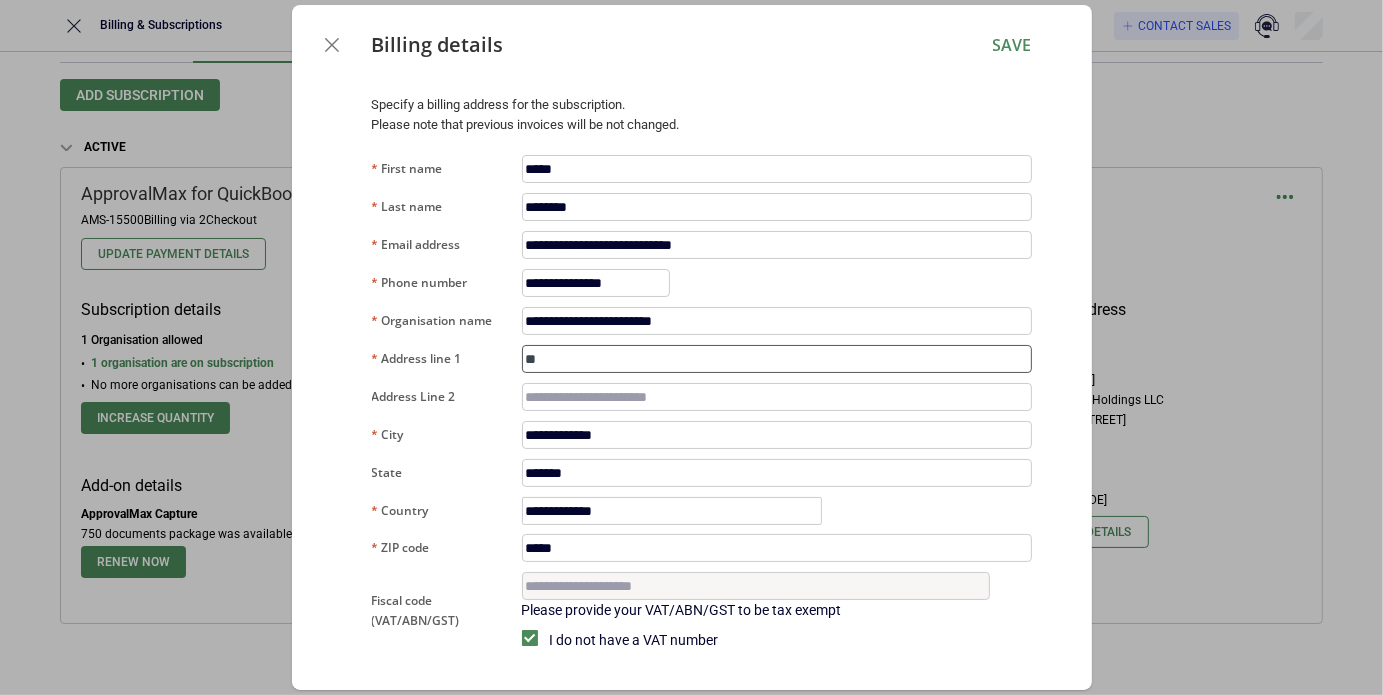 type on "*" 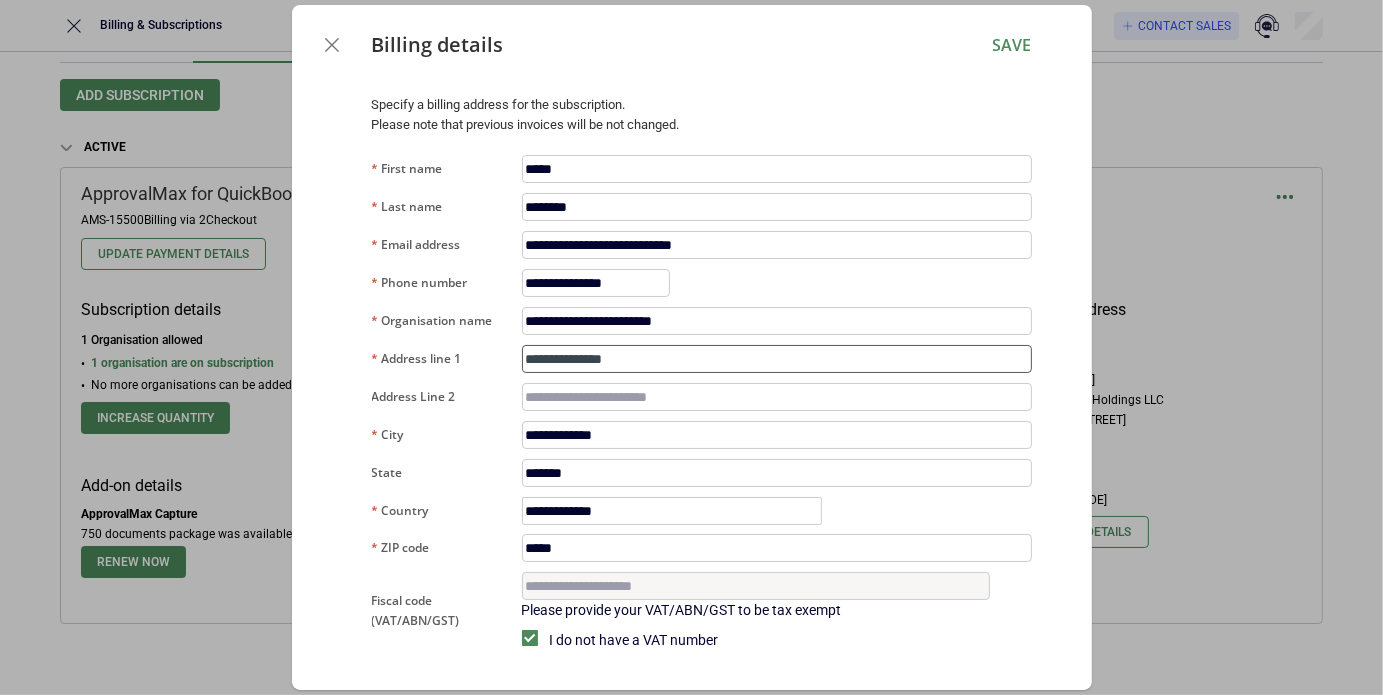 type on "**********" 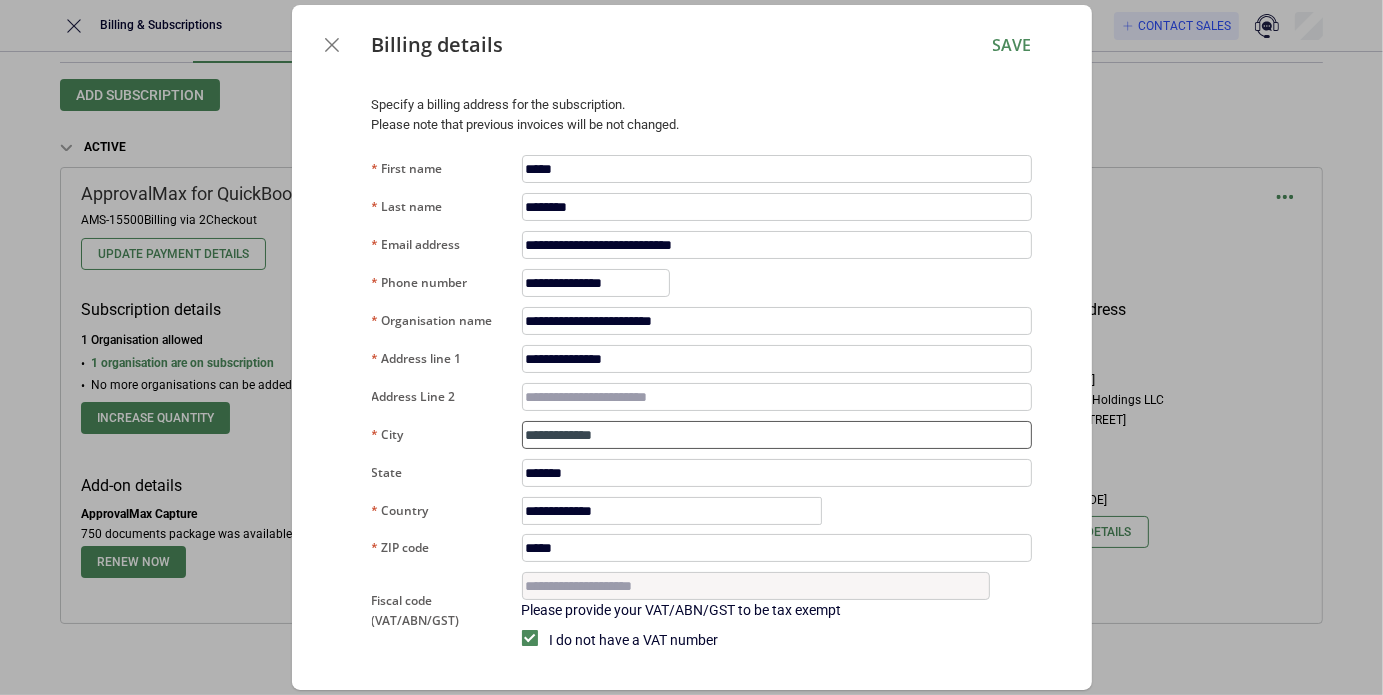 click on "**********" at bounding box center [777, 435] 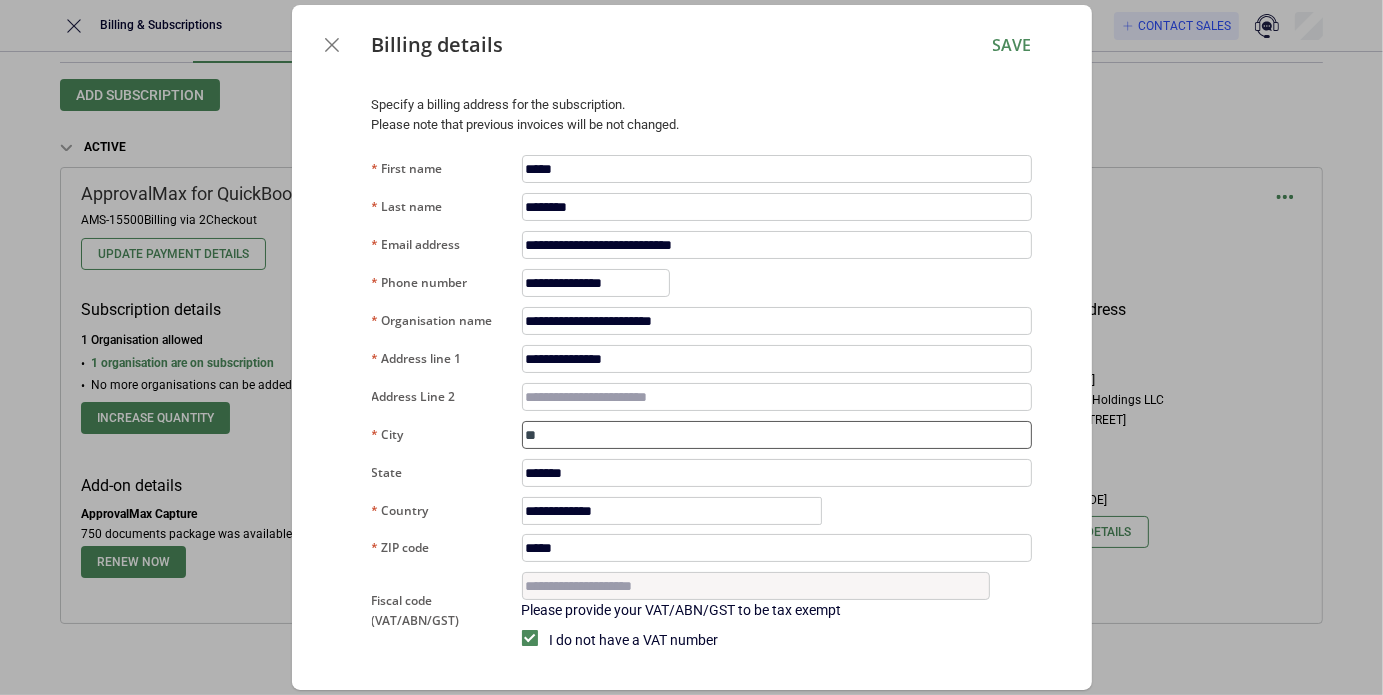 type on "*" 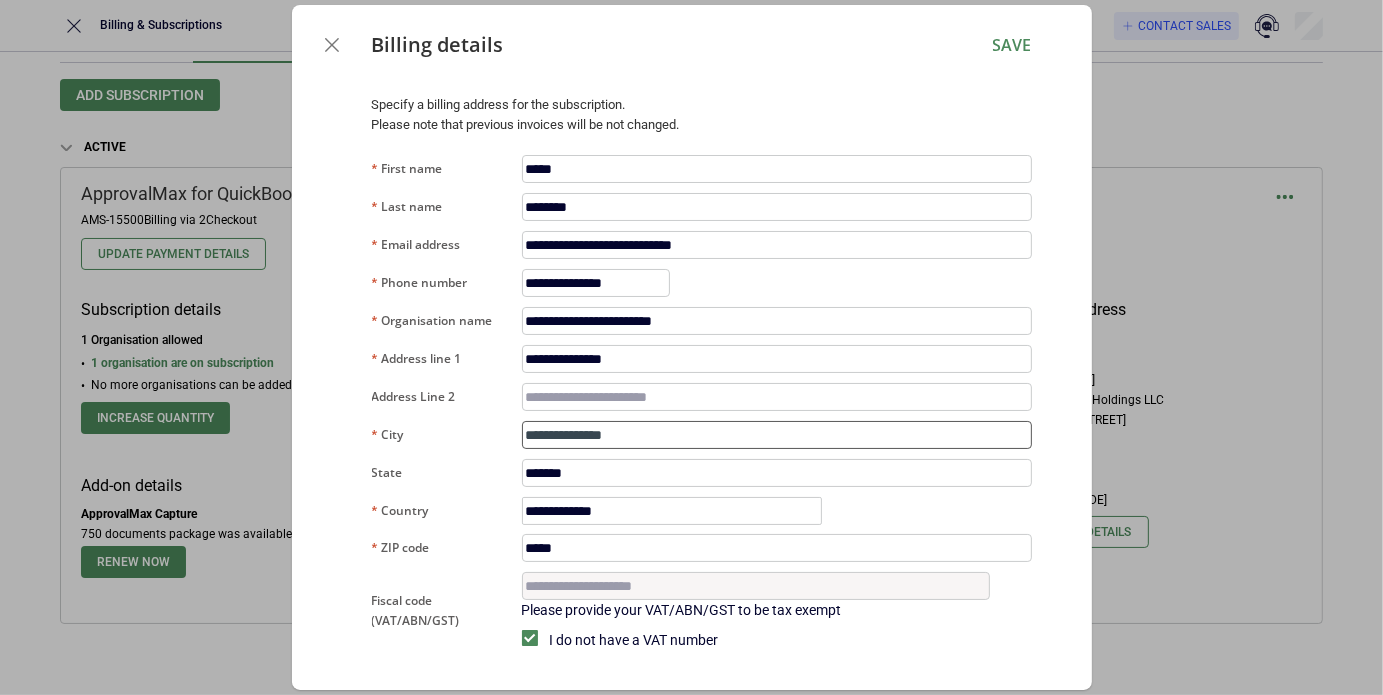 type on "**********" 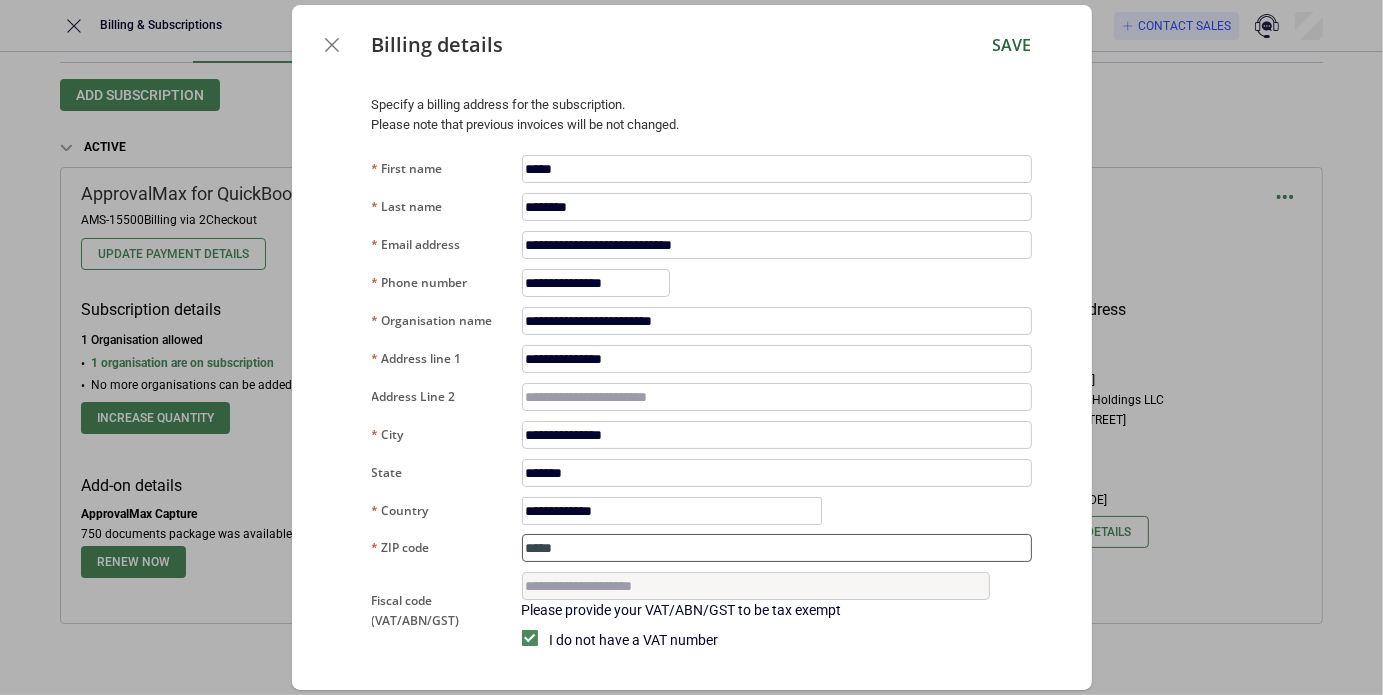 type on "*****" 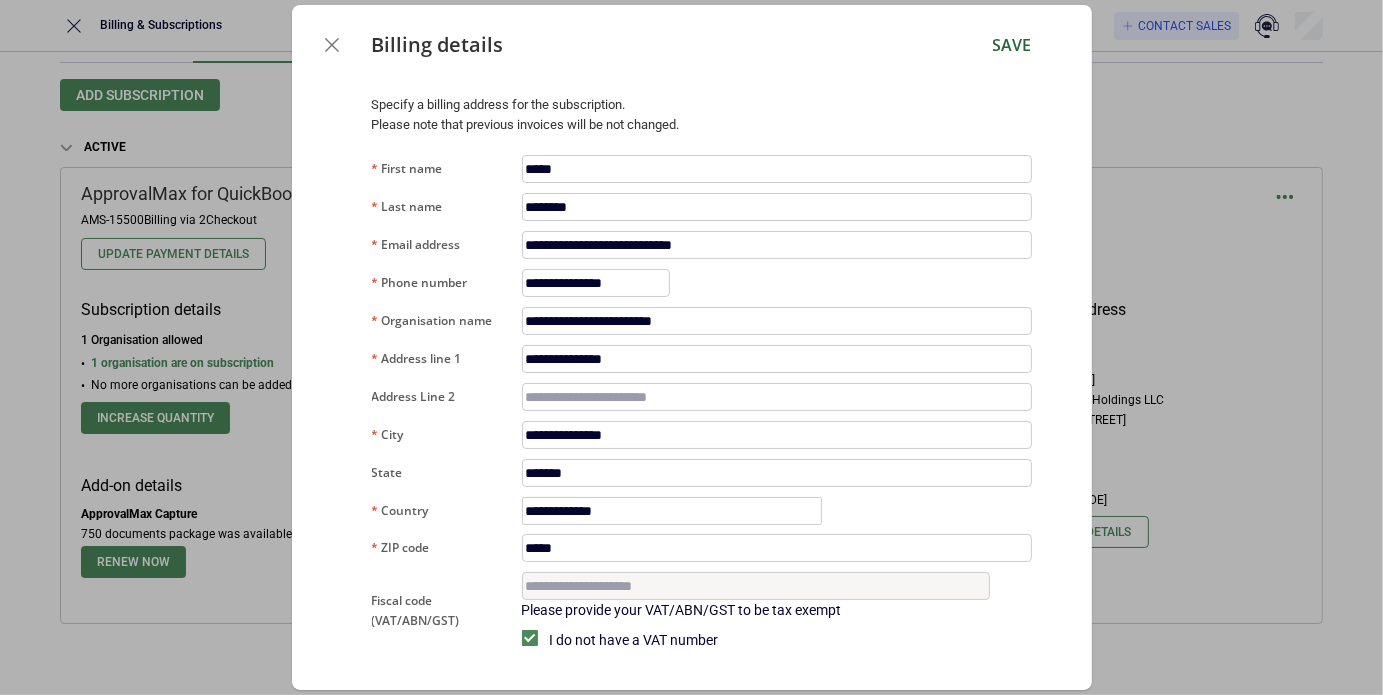 click on "Save" at bounding box center (1012, 45) 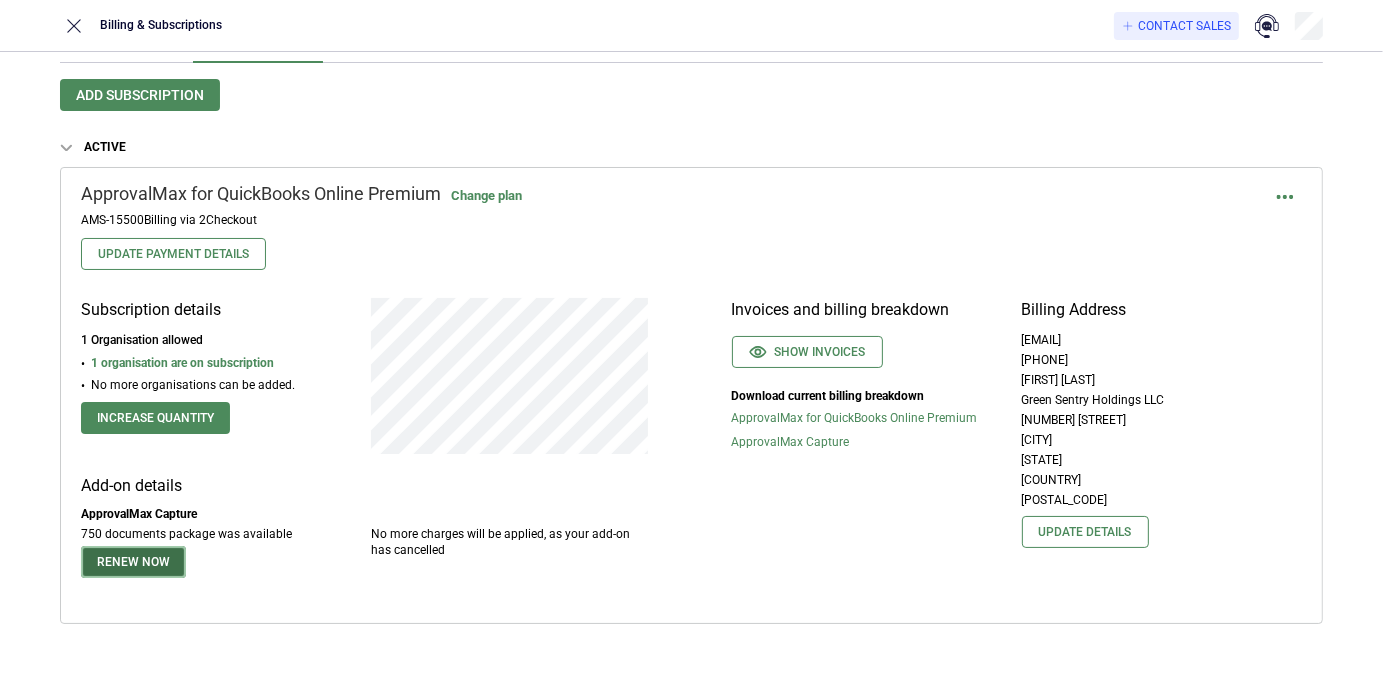 click on "Renew now" at bounding box center (133, 562) 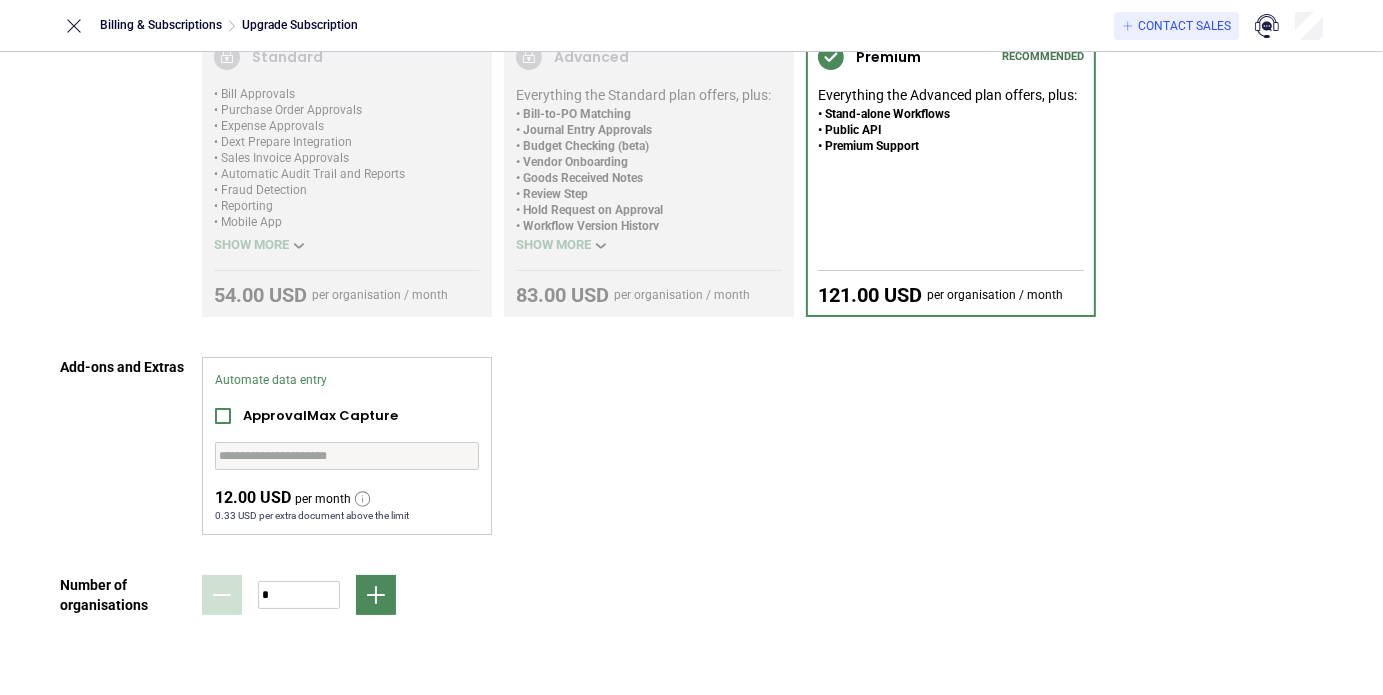 scroll, scrollTop: 270, scrollLeft: 0, axis: vertical 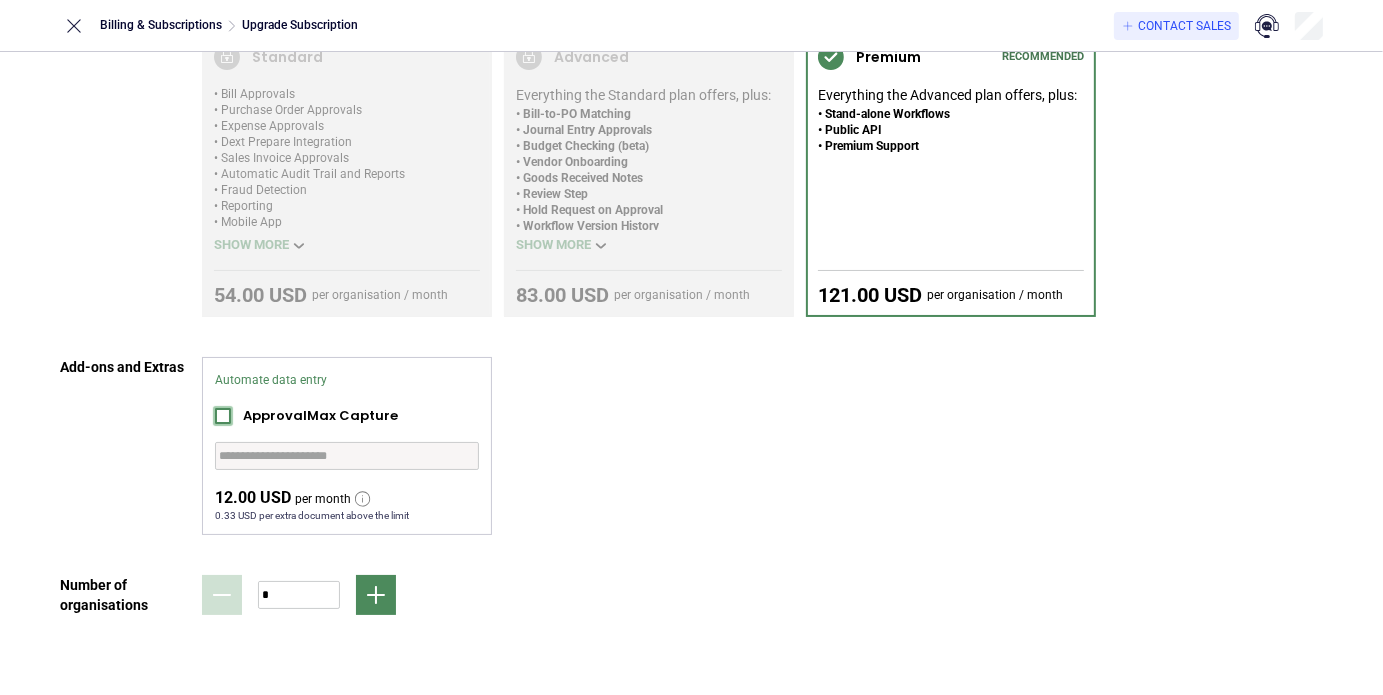 click at bounding box center [223, 416] 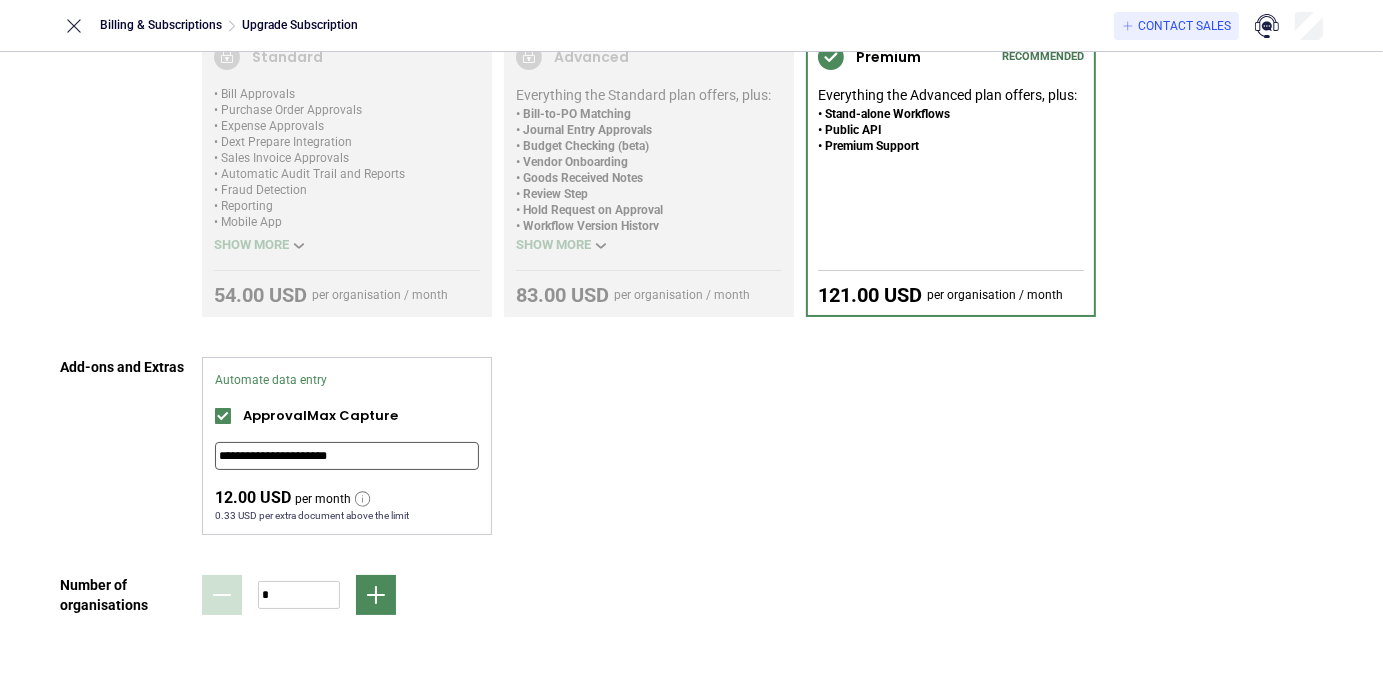 click on "**********" at bounding box center [347, 456] 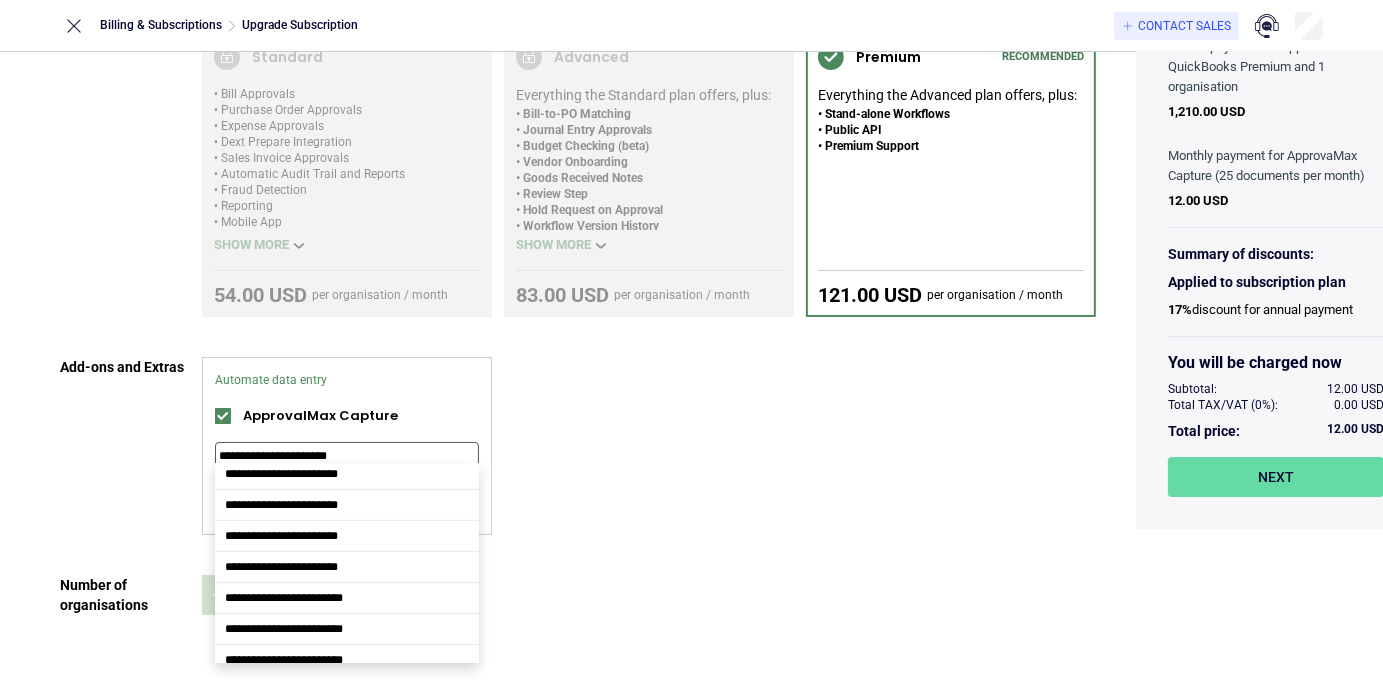 scroll, scrollTop: 160, scrollLeft: 0, axis: vertical 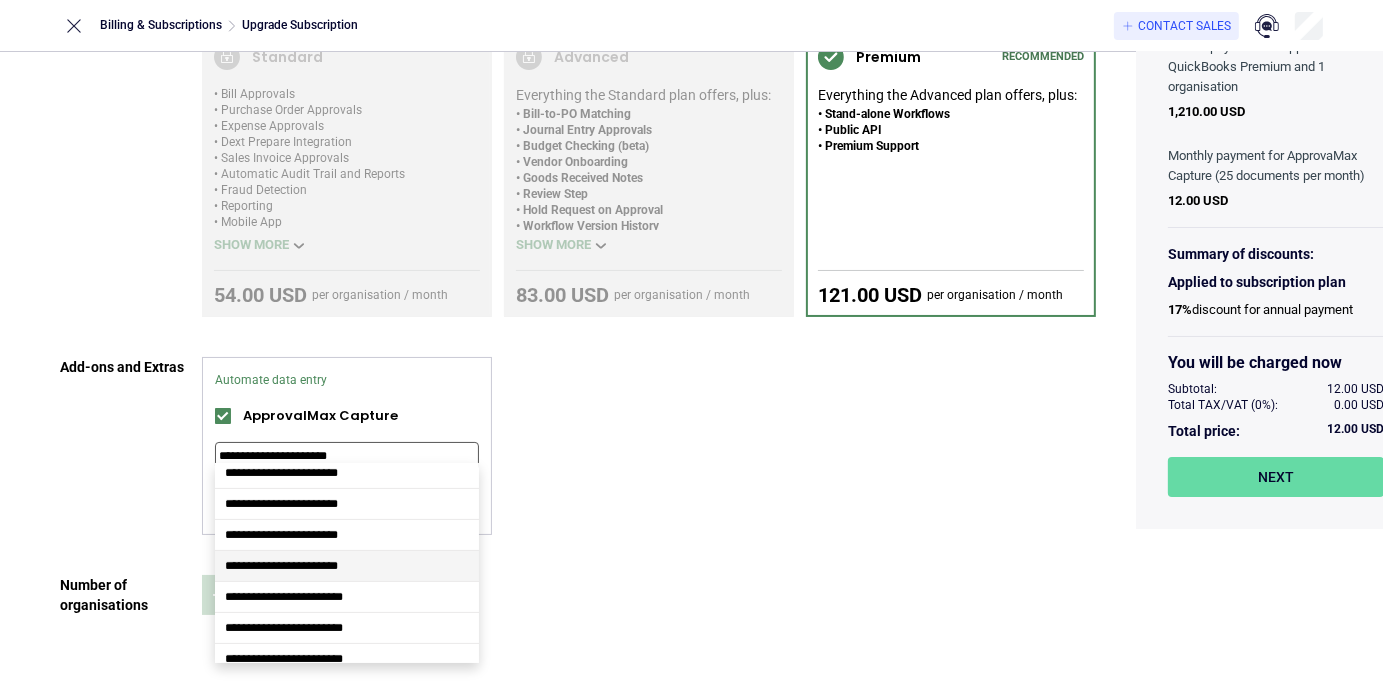 click on "**********" at bounding box center [347, 566] 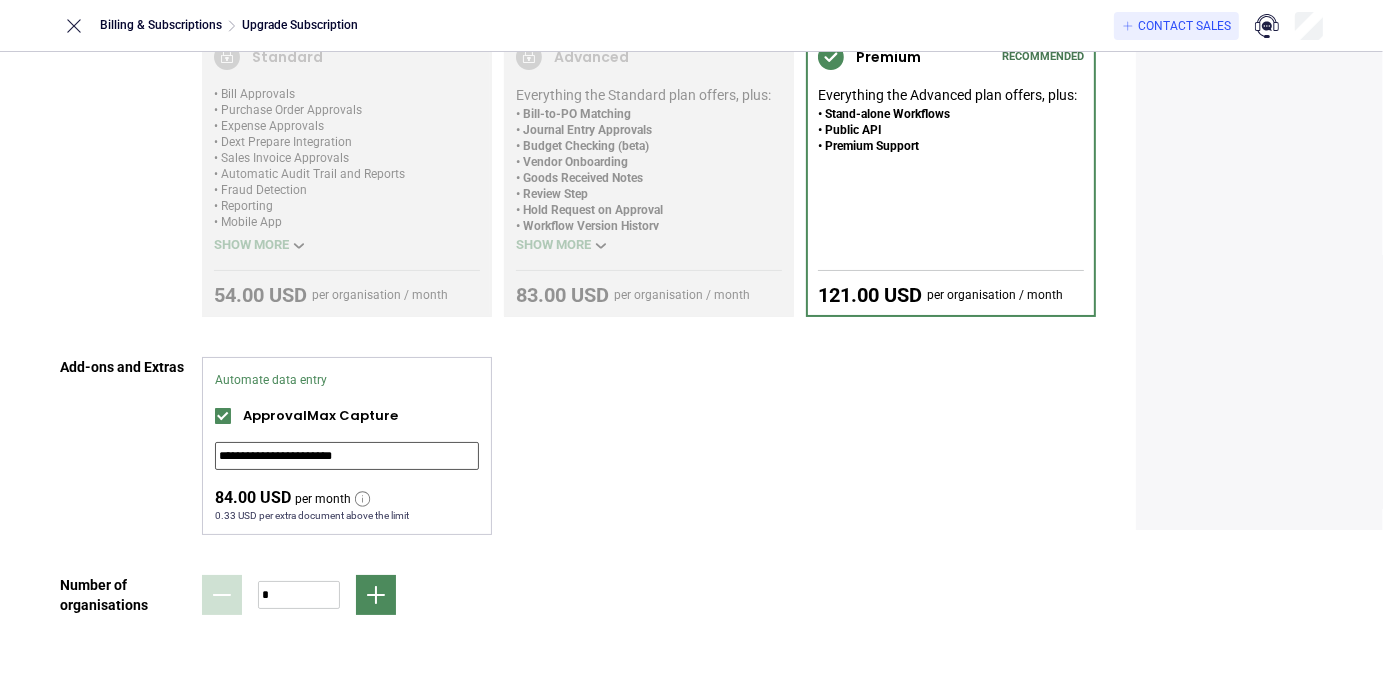 type on "**********" 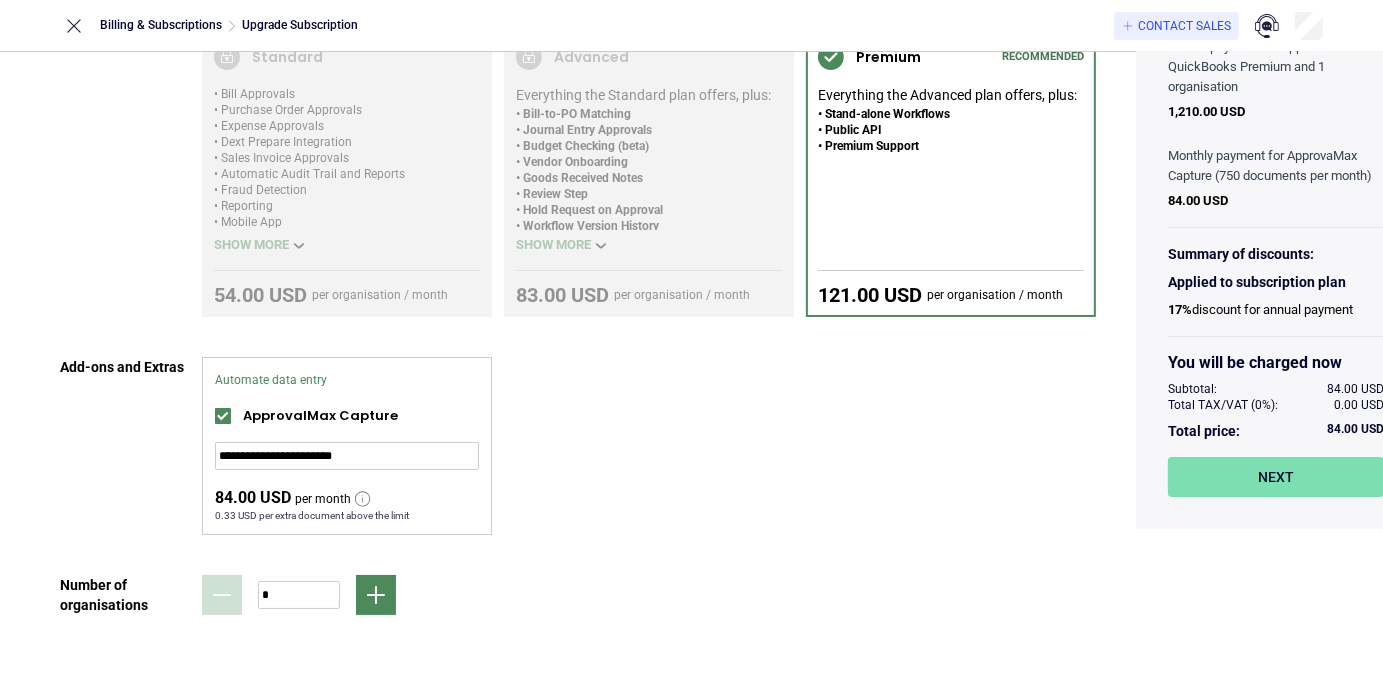 click on "Next" at bounding box center (1276, 477) 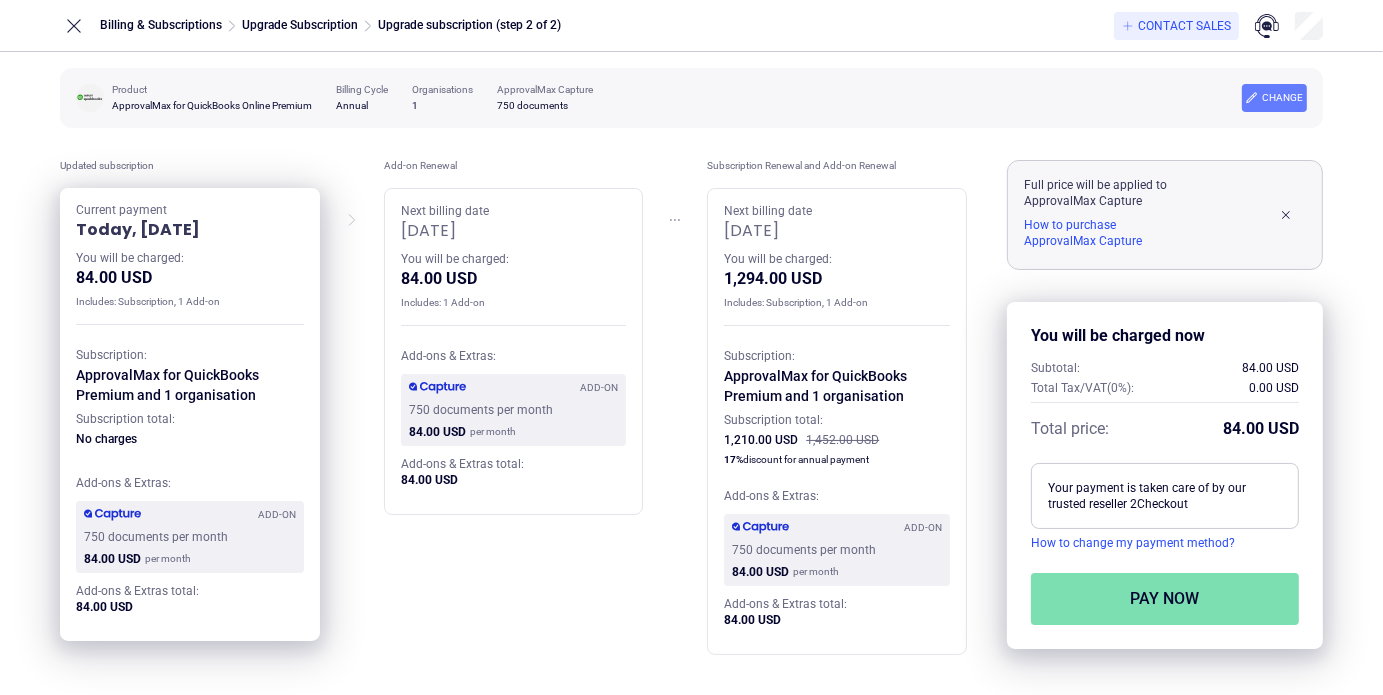 click on "Pay now" at bounding box center (1165, 599) 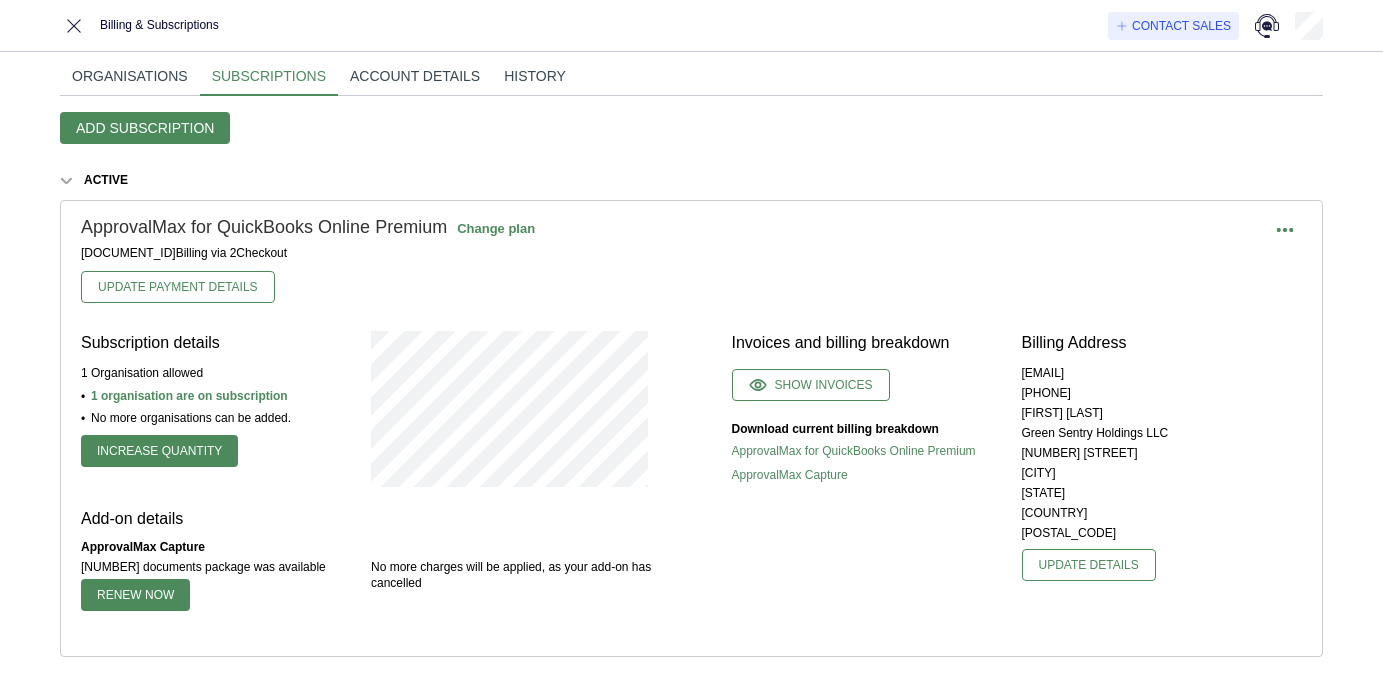 scroll, scrollTop: 0, scrollLeft: 0, axis: both 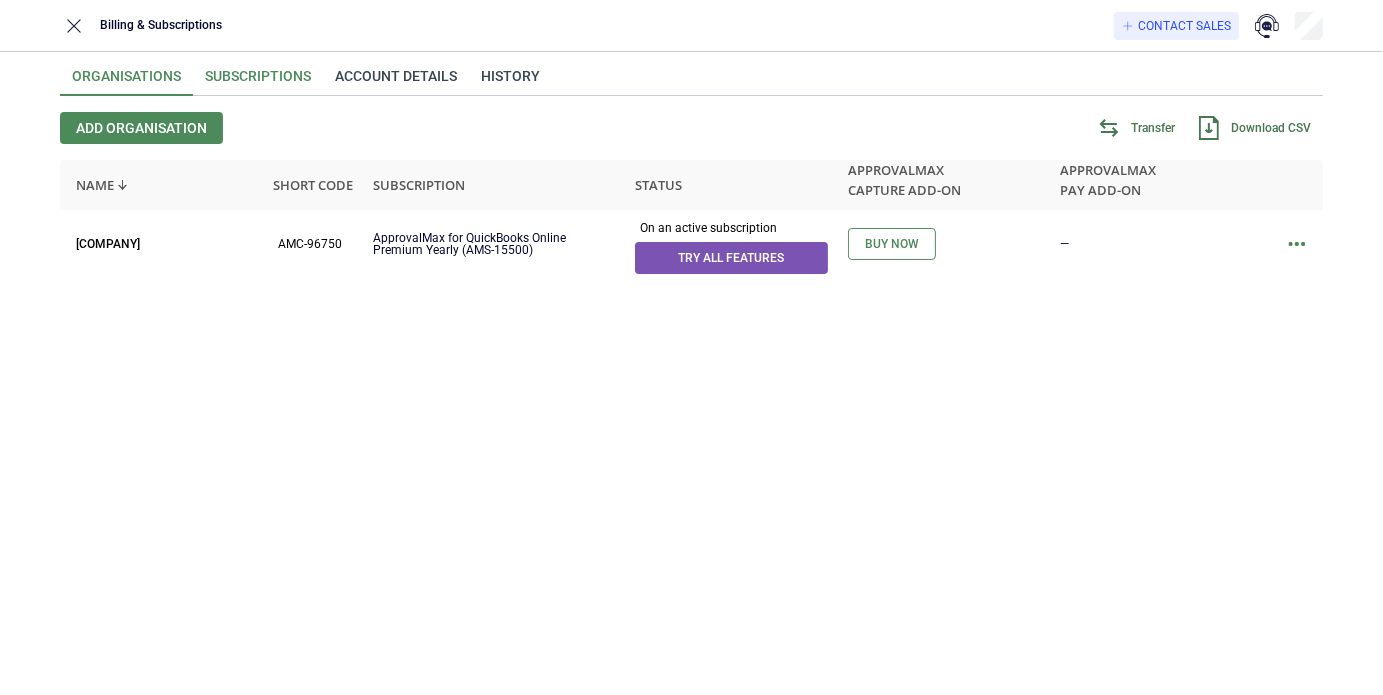 click on "Subscriptions" at bounding box center [258, 82] 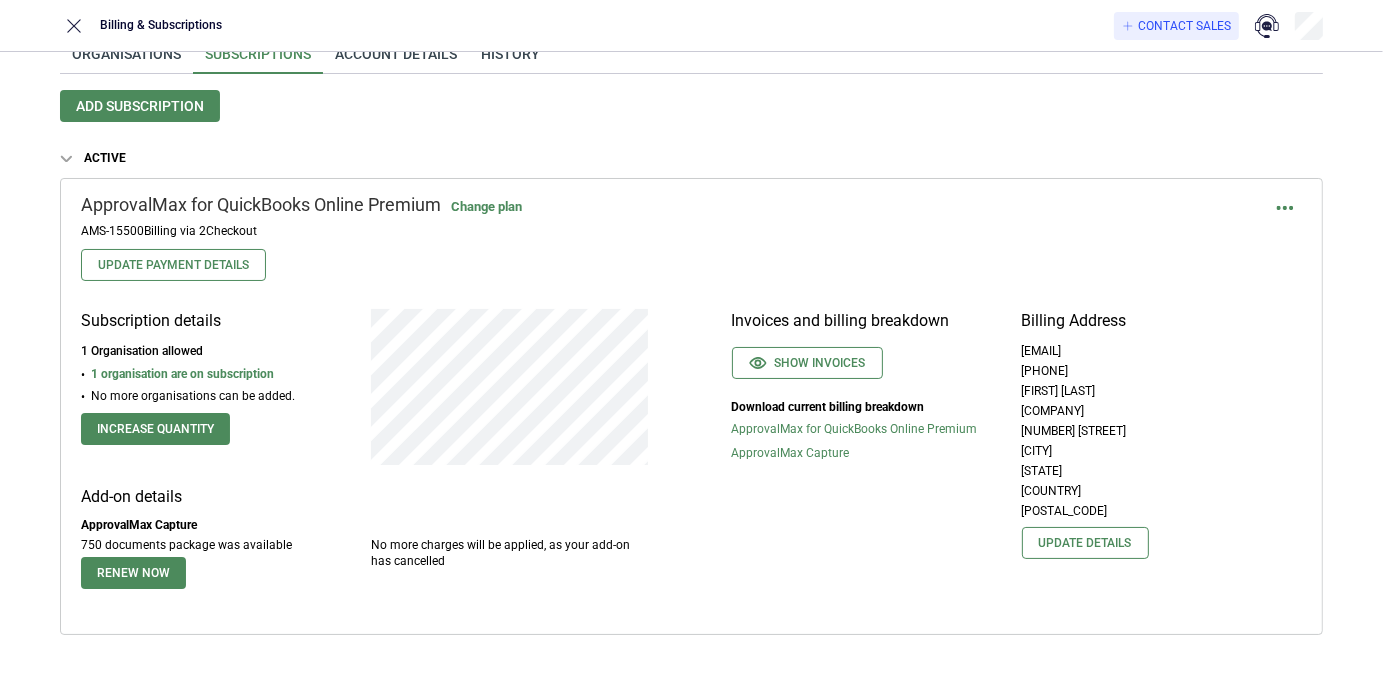 scroll, scrollTop: 35, scrollLeft: 0, axis: vertical 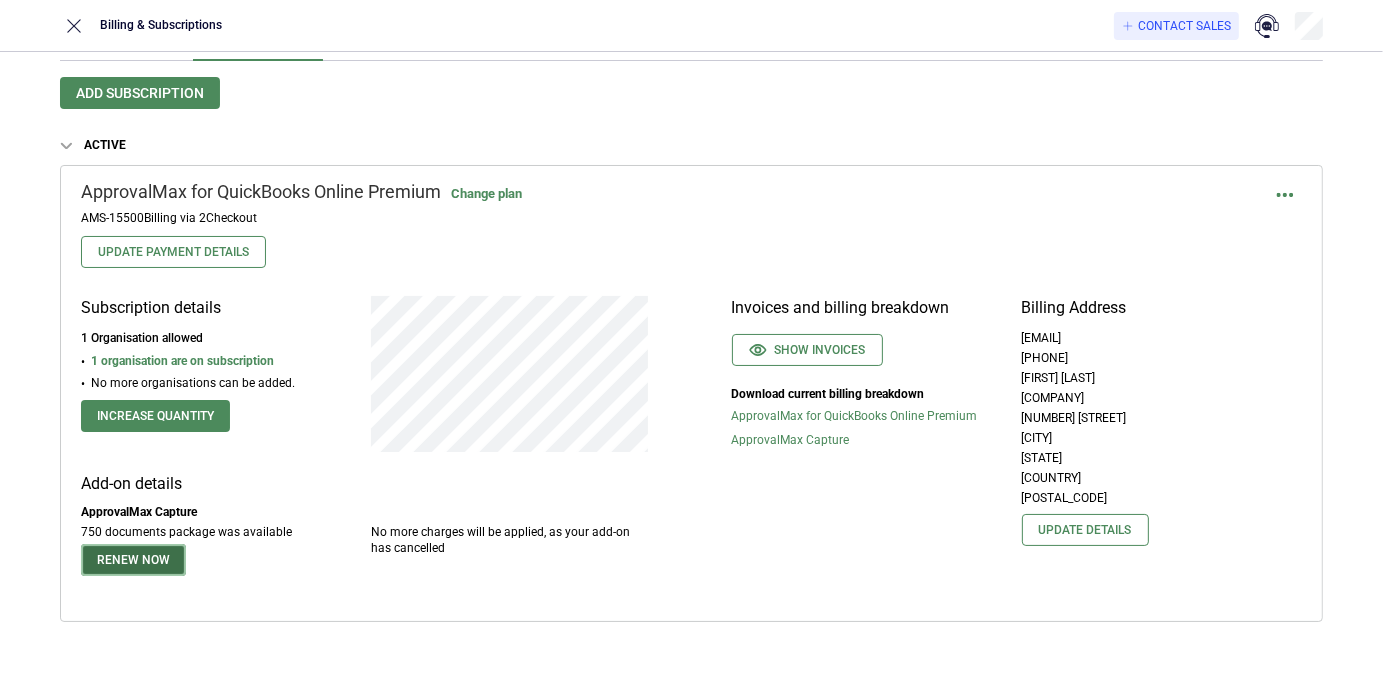 click on "Renew now" at bounding box center [133, 560] 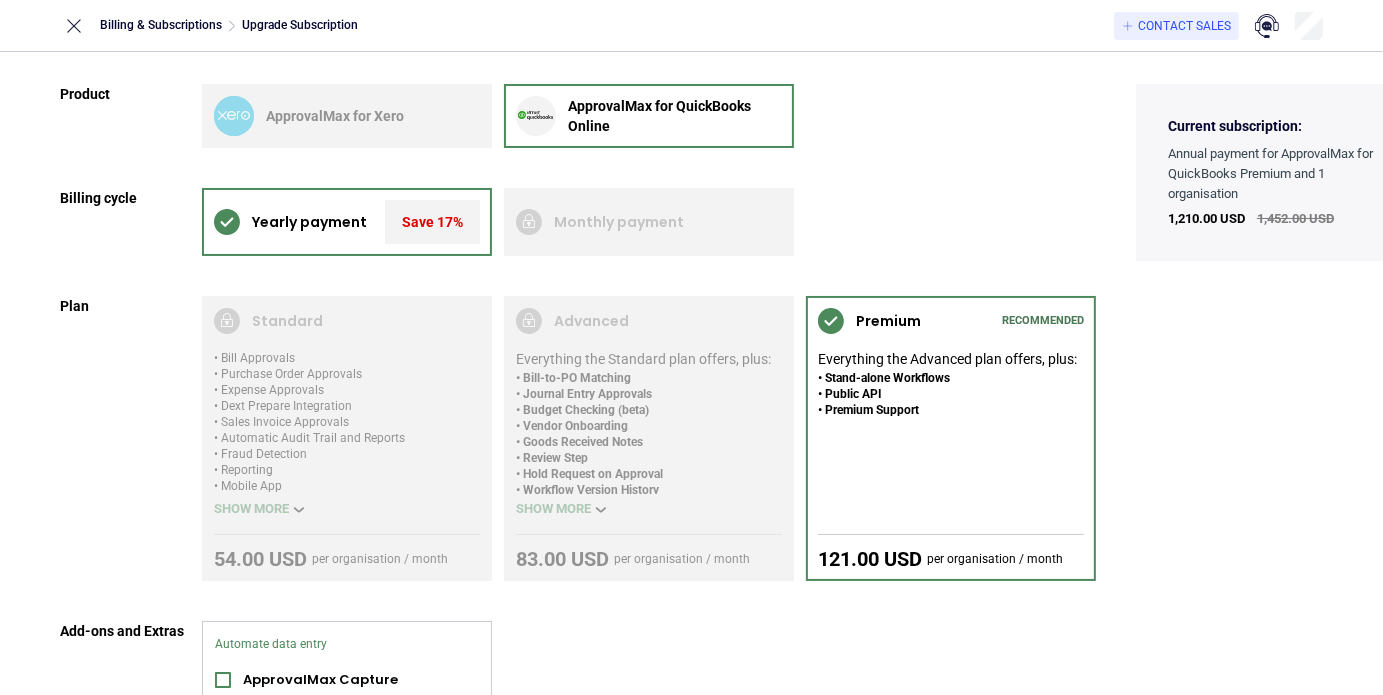 scroll, scrollTop: 271, scrollLeft: 0, axis: vertical 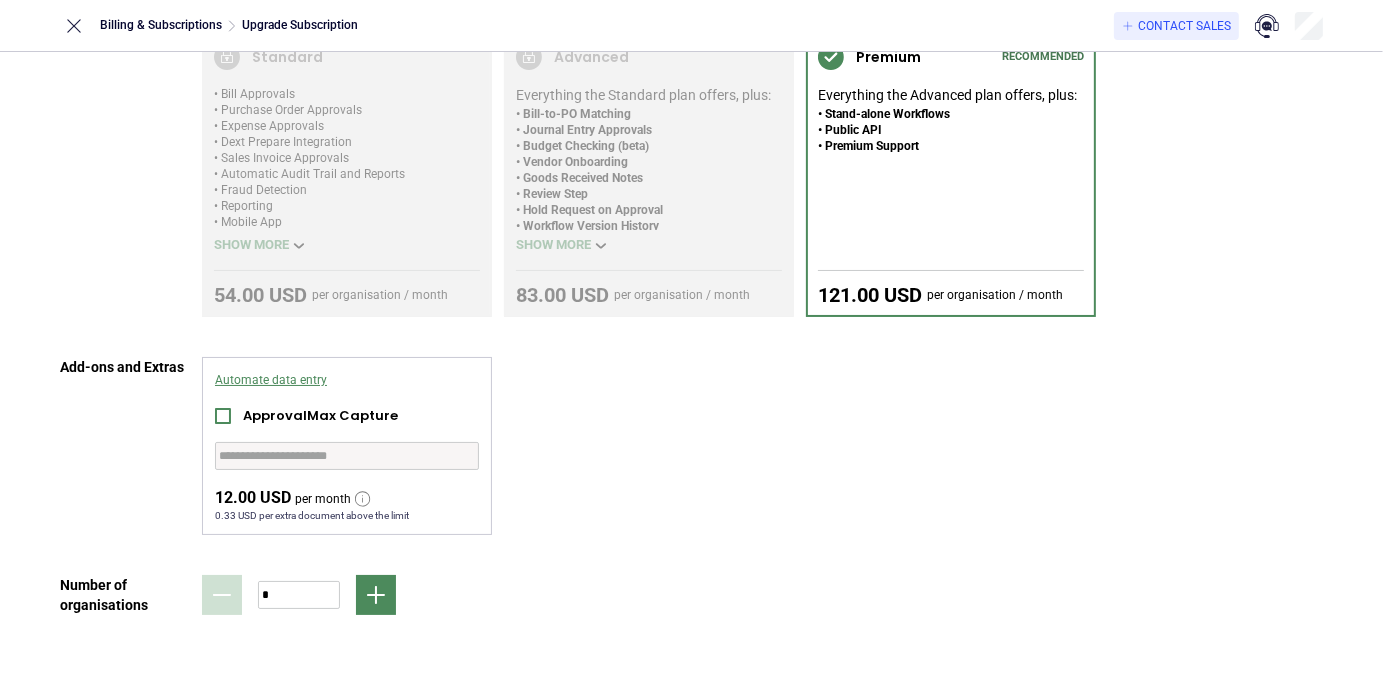 click on "Automate data entry" at bounding box center (347, 380) 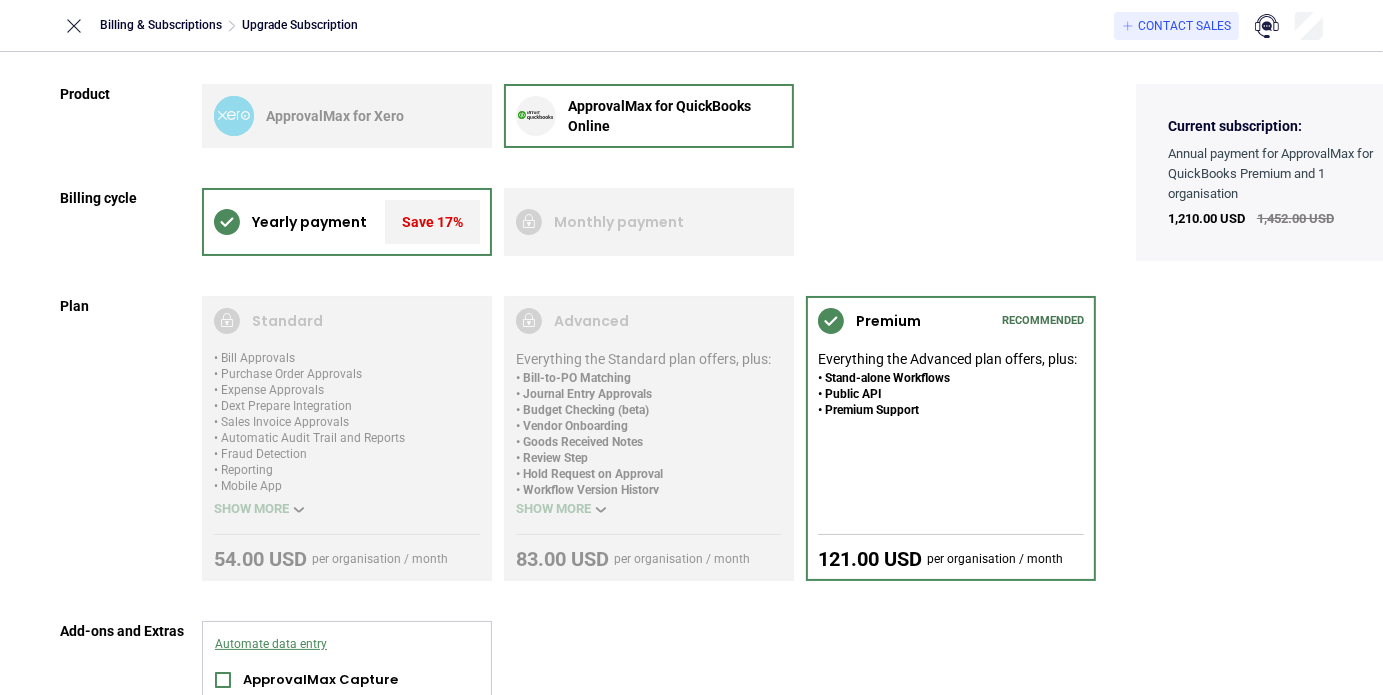scroll, scrollTop: 271, scrollLeft: 0, axis: vertical 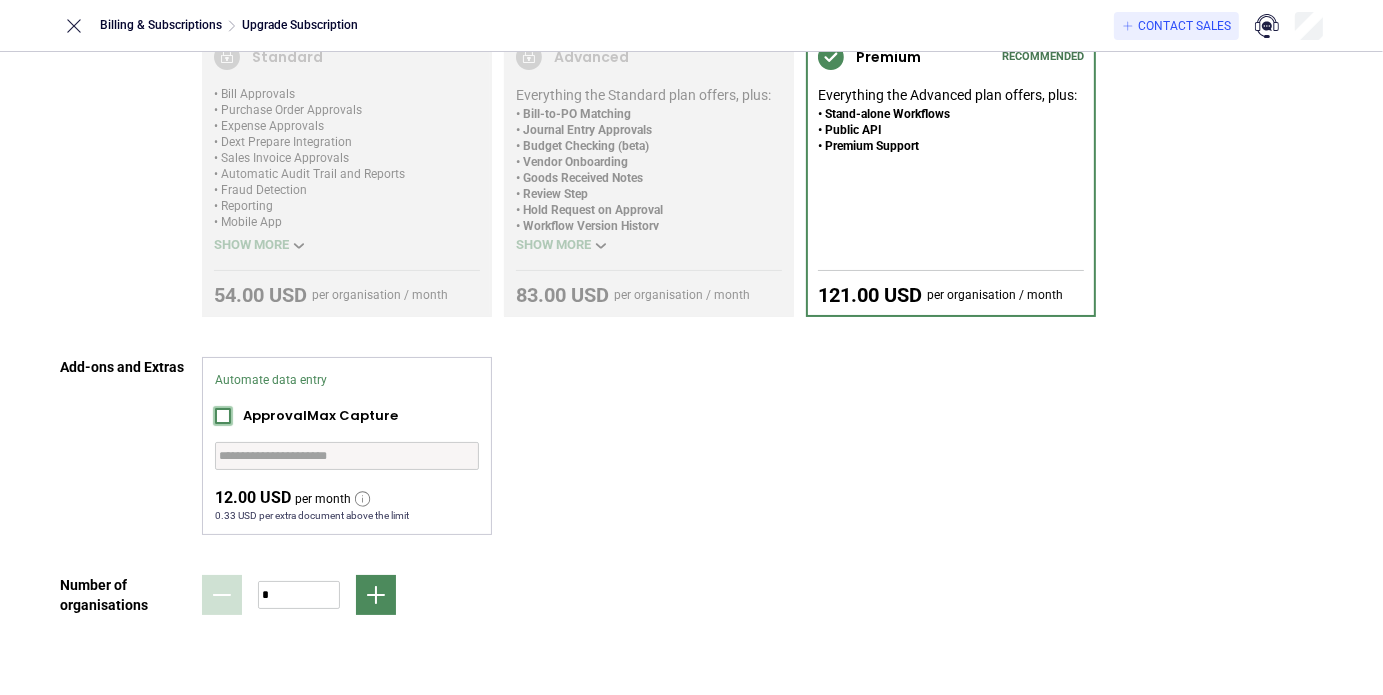 click at bounding box center [223, 416] 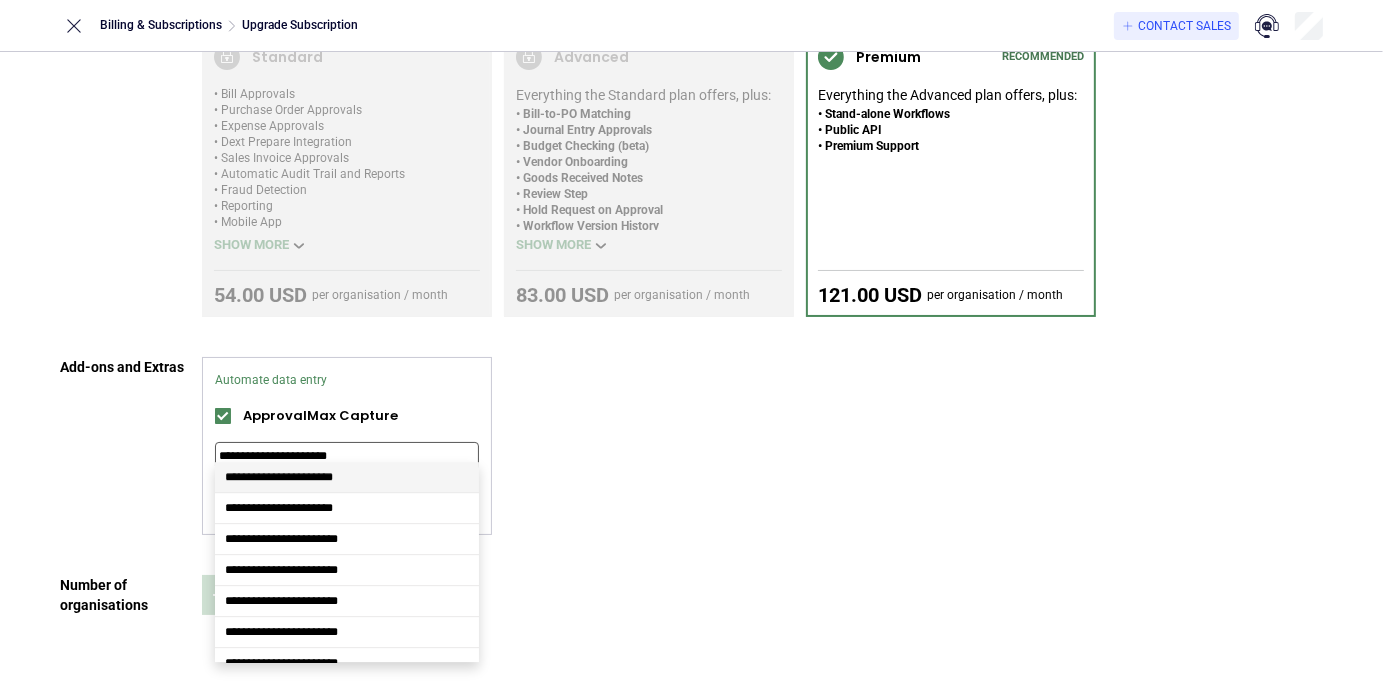 click on "**********" at bounding box center [347, 456] 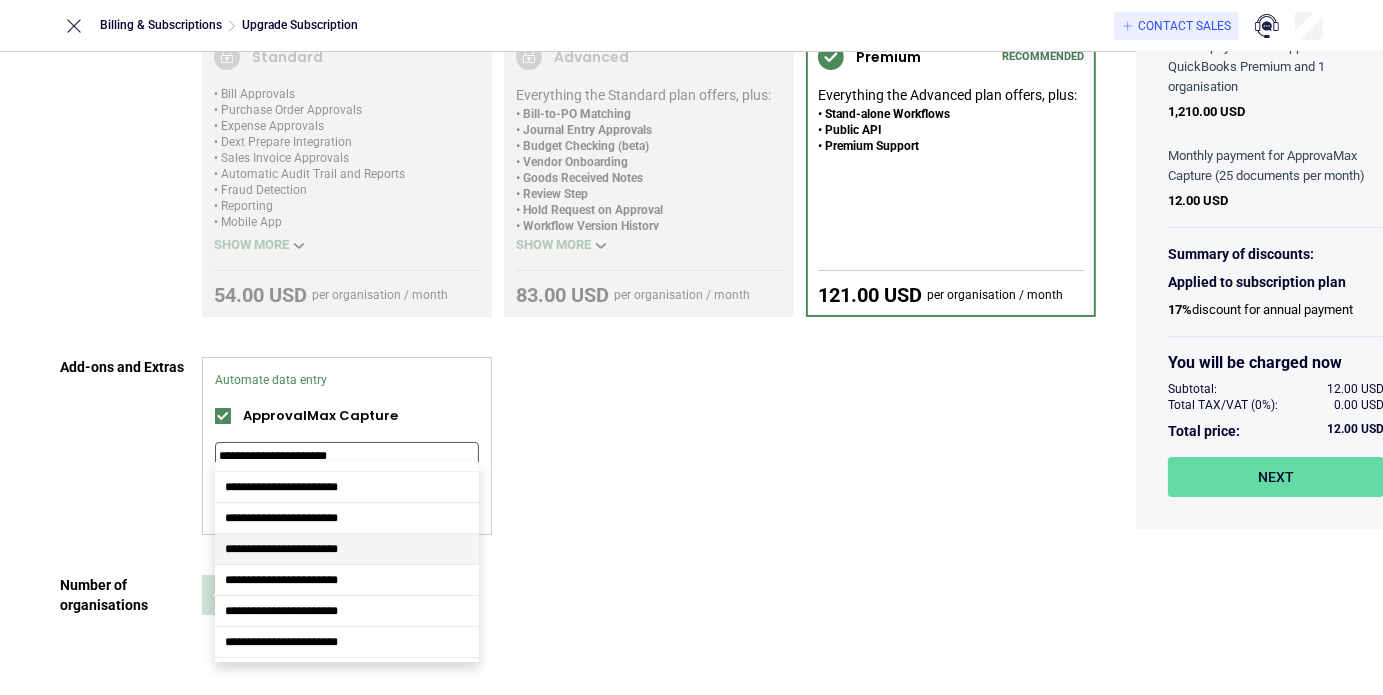 scroll, scrollTop: 100, scrollLeft: 0, axis: vertical 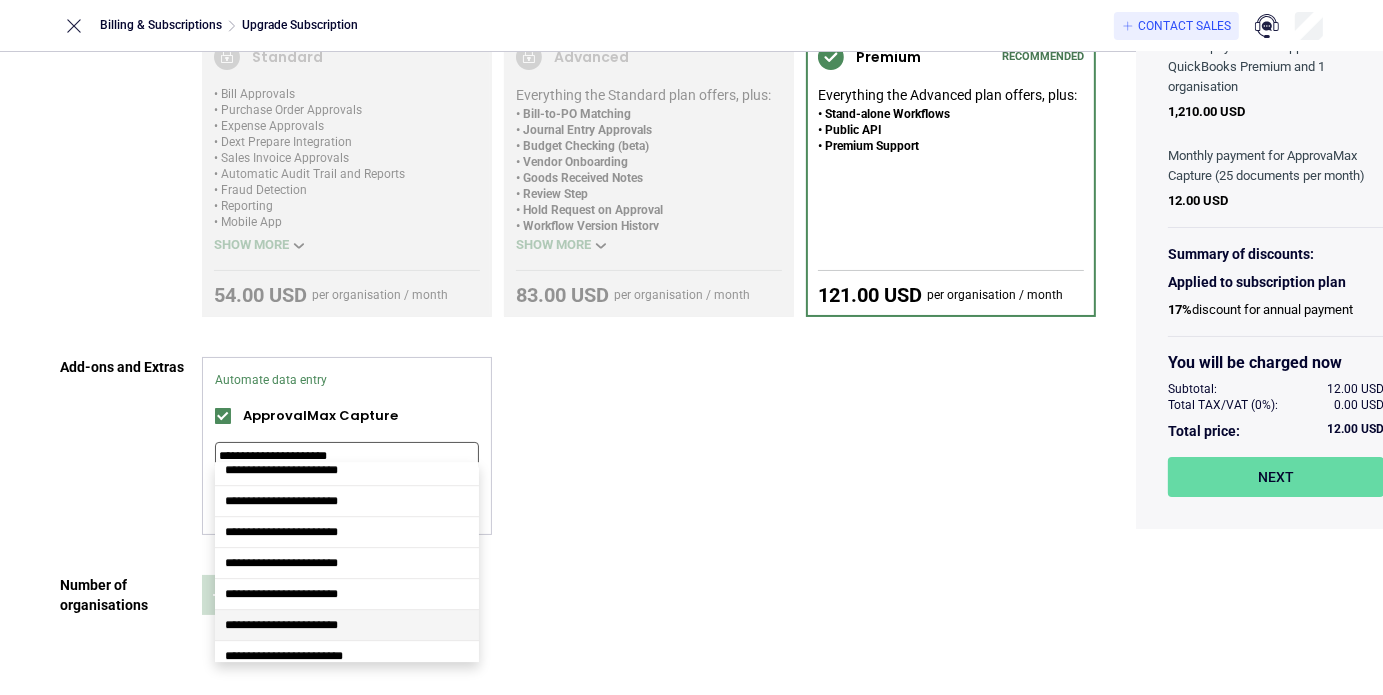 click on "**********" at bounding box center (347, 625) 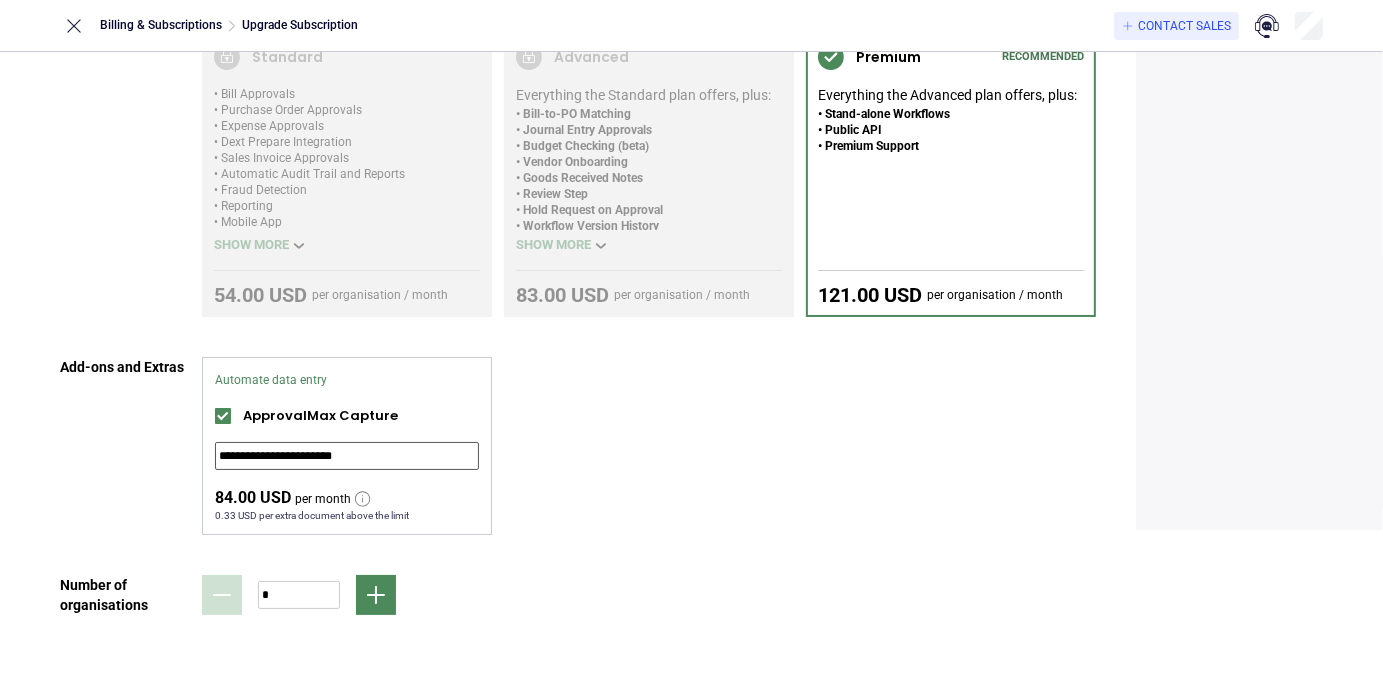 type on "**********" 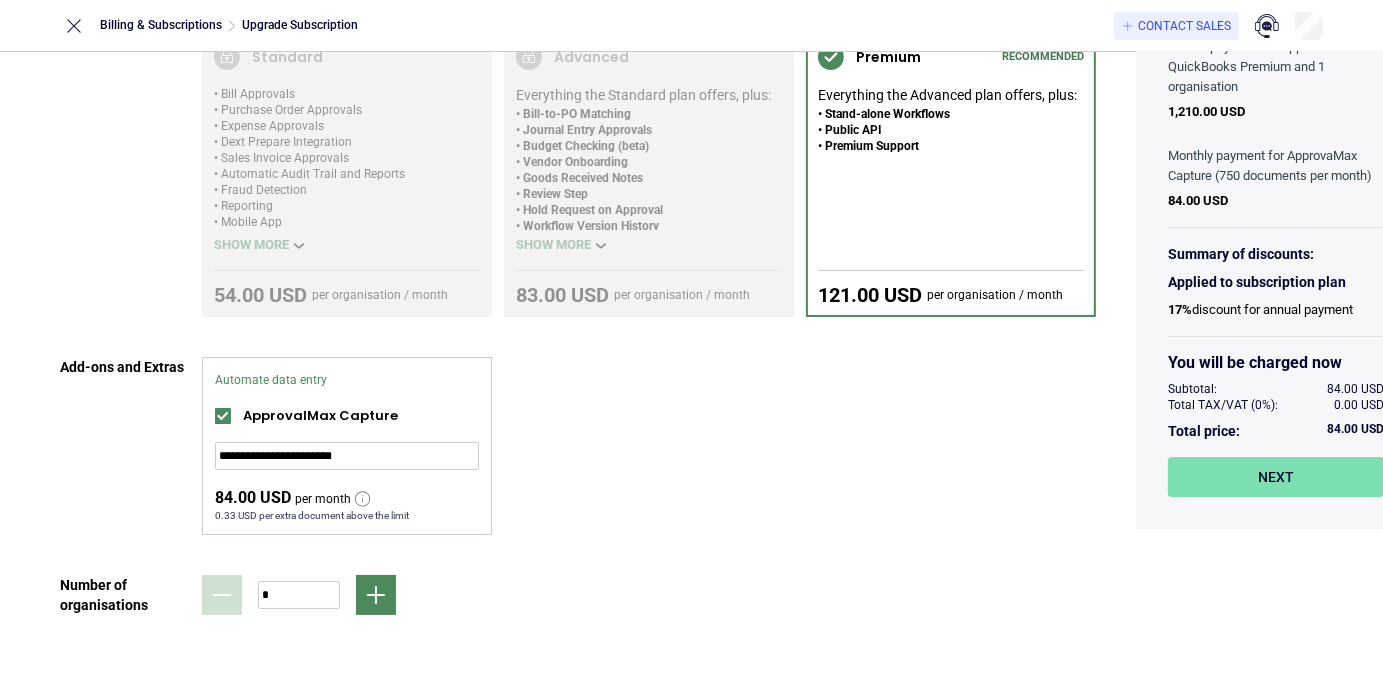 click on "Next" at bounding box center (1276, 477) 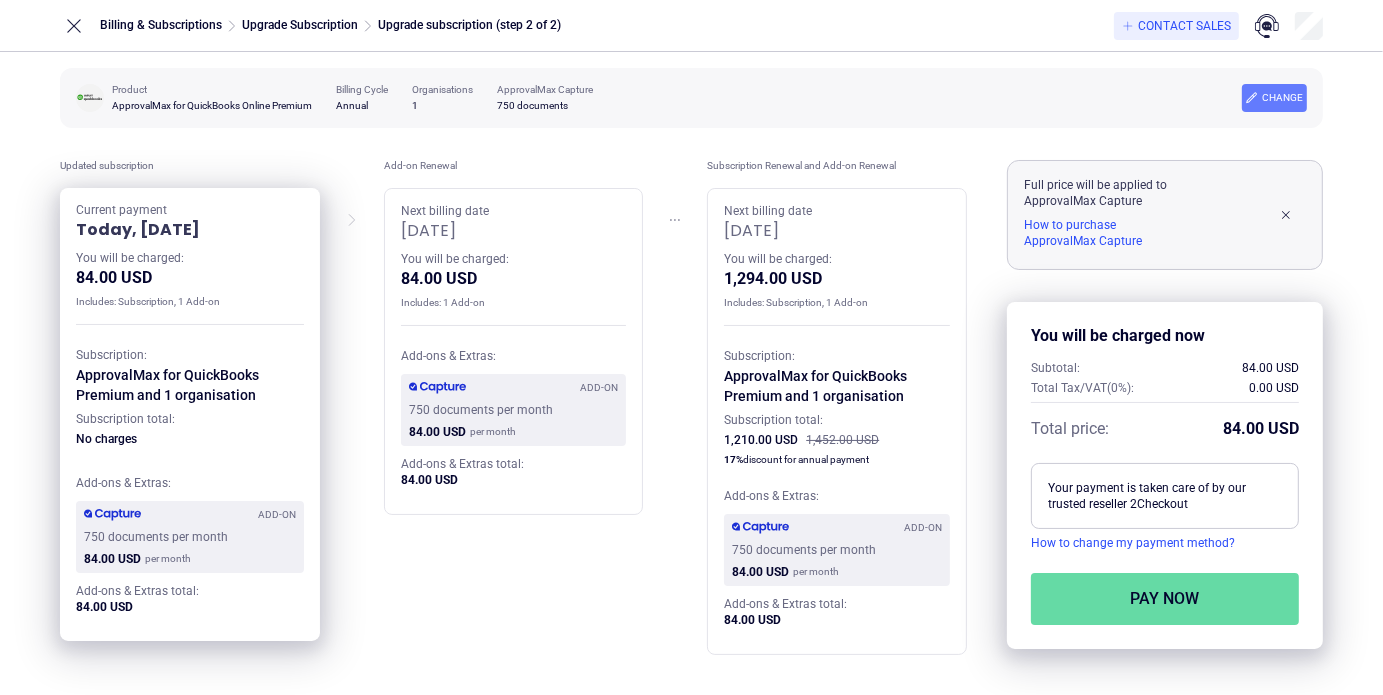 click on "How to change my payment method?" at bounding box center [1165, 543] 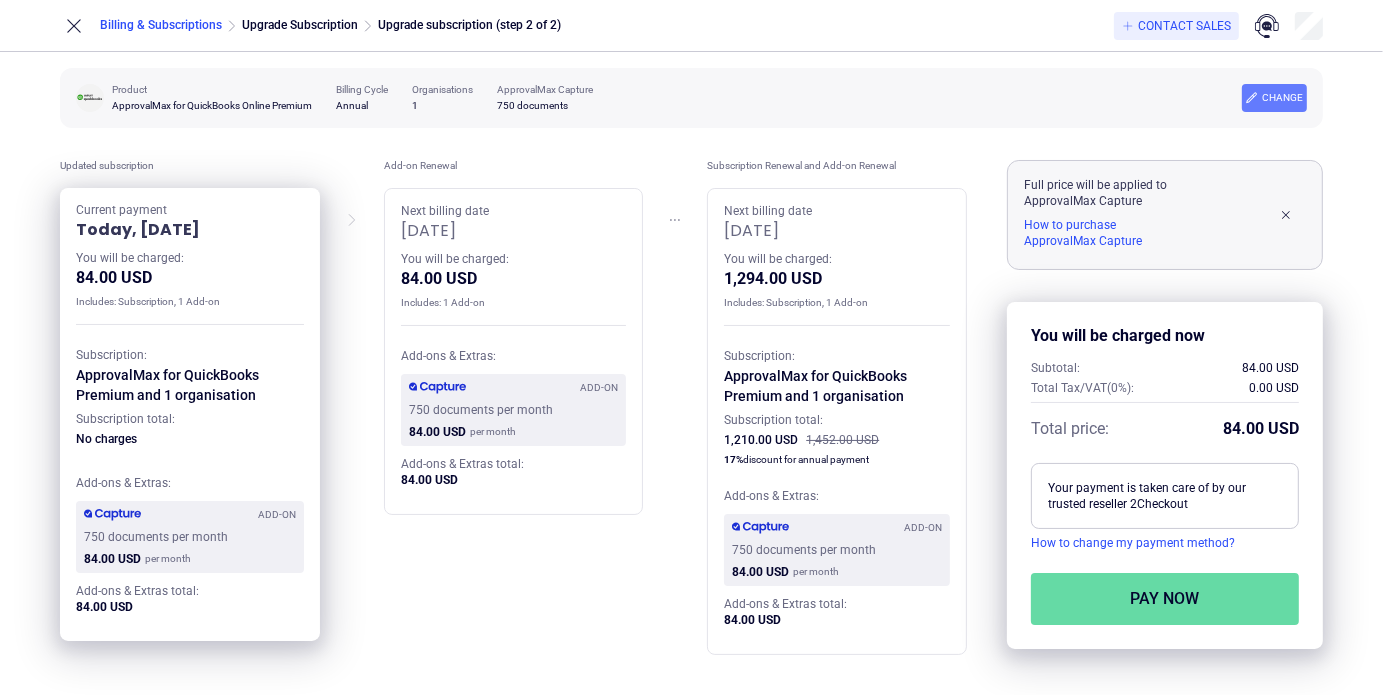 click on "Billing & Subscriptions" at bounding box center [161, 25] 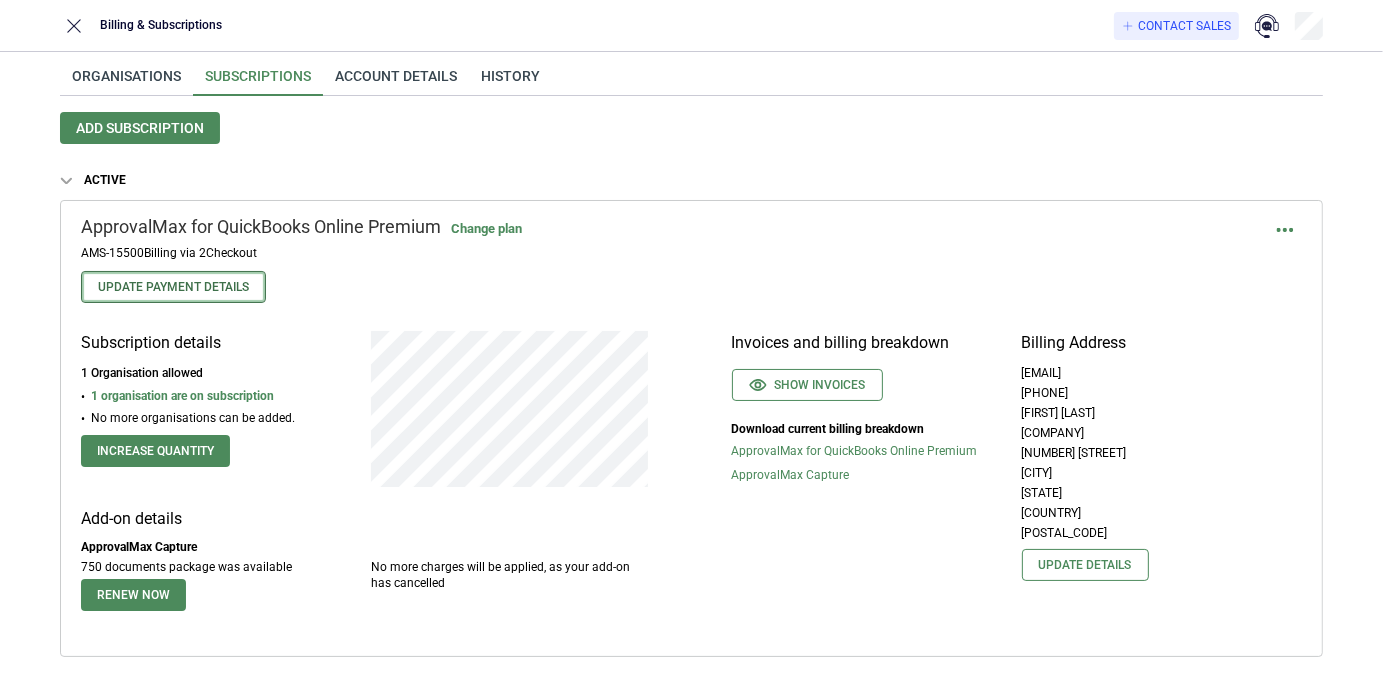 click on "Update Payment Details" at bounding box center [173, 287] 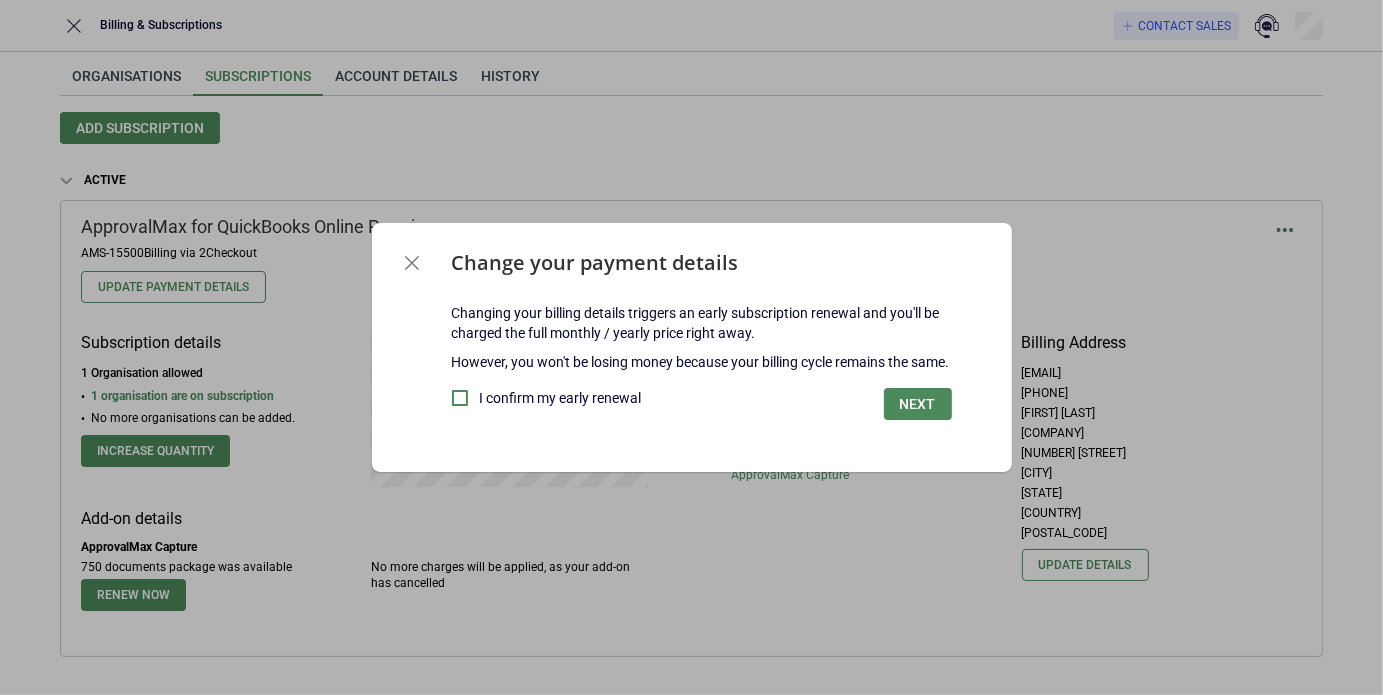click on "I confirm my early renewal" at bounding box center [561, 398] 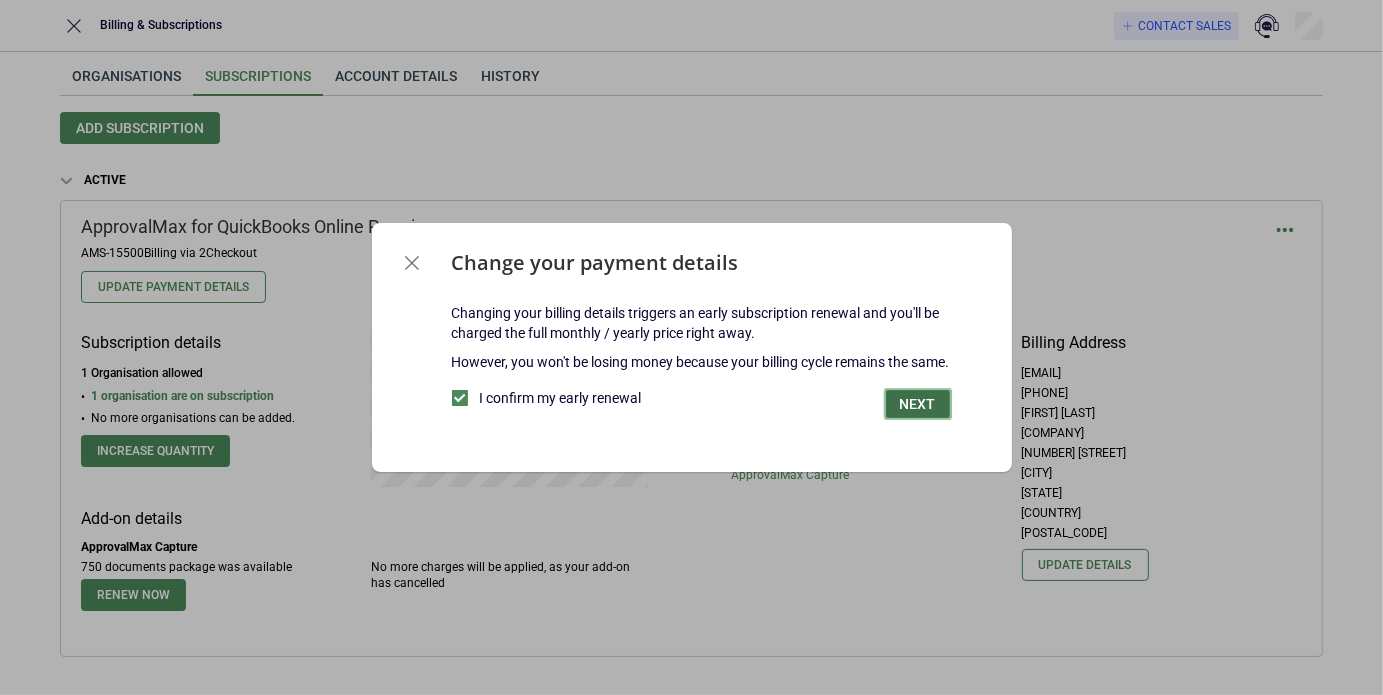 click on "Next" at bounding box center (918, 404) 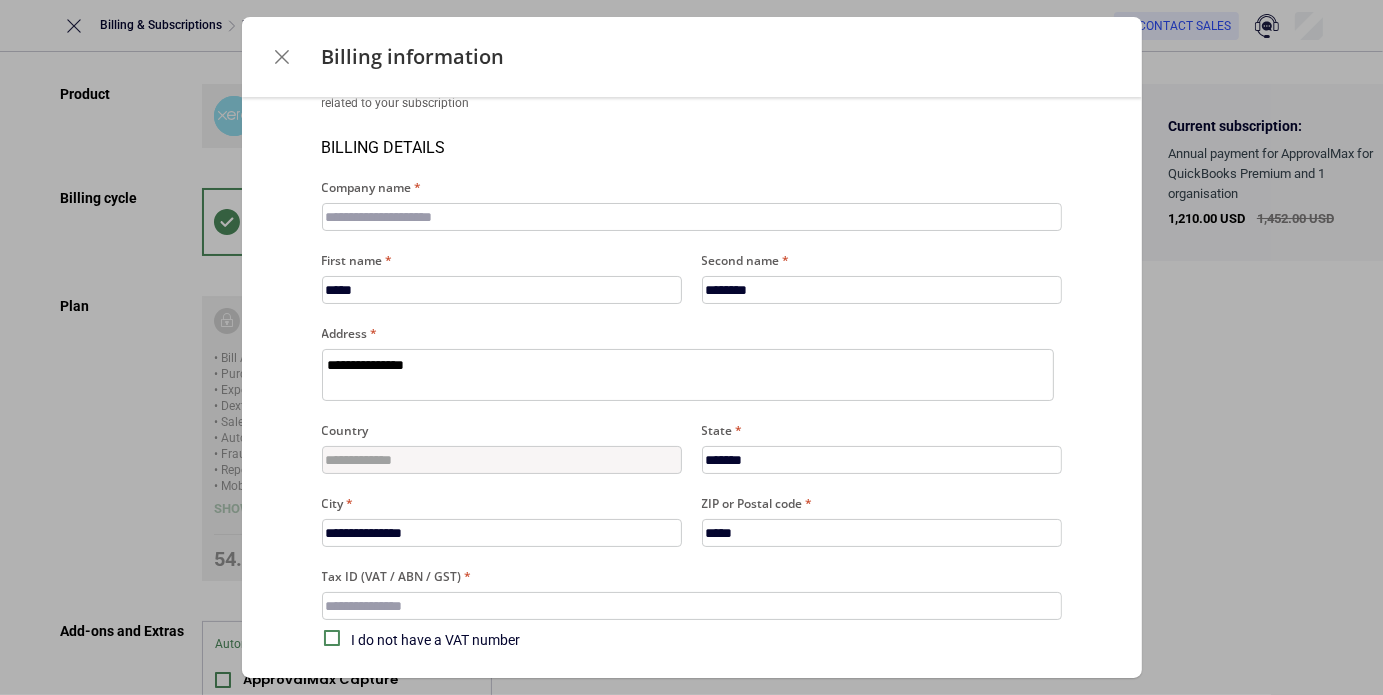 scroll, scrollTop: 281, scrollLeft: 0, axis: vertical 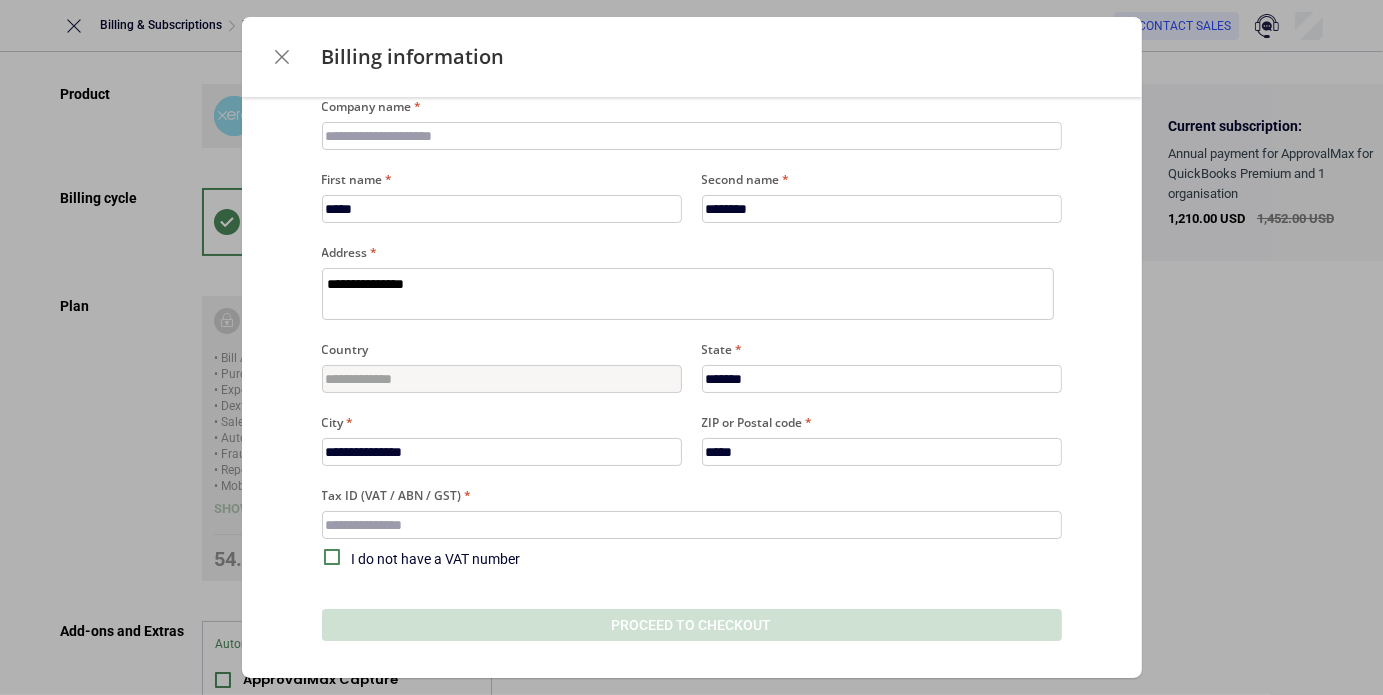 click on "I do not have a VAT number" at bounding box center (707, 559) 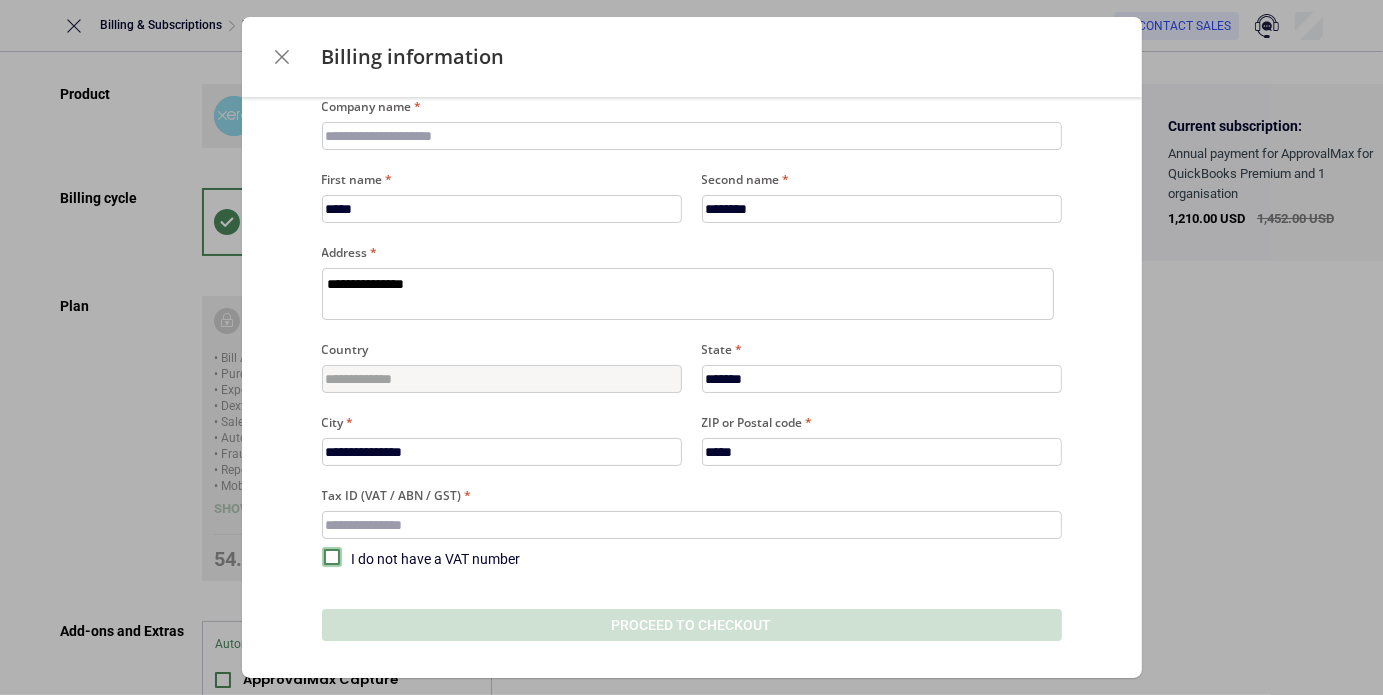 type on "*" 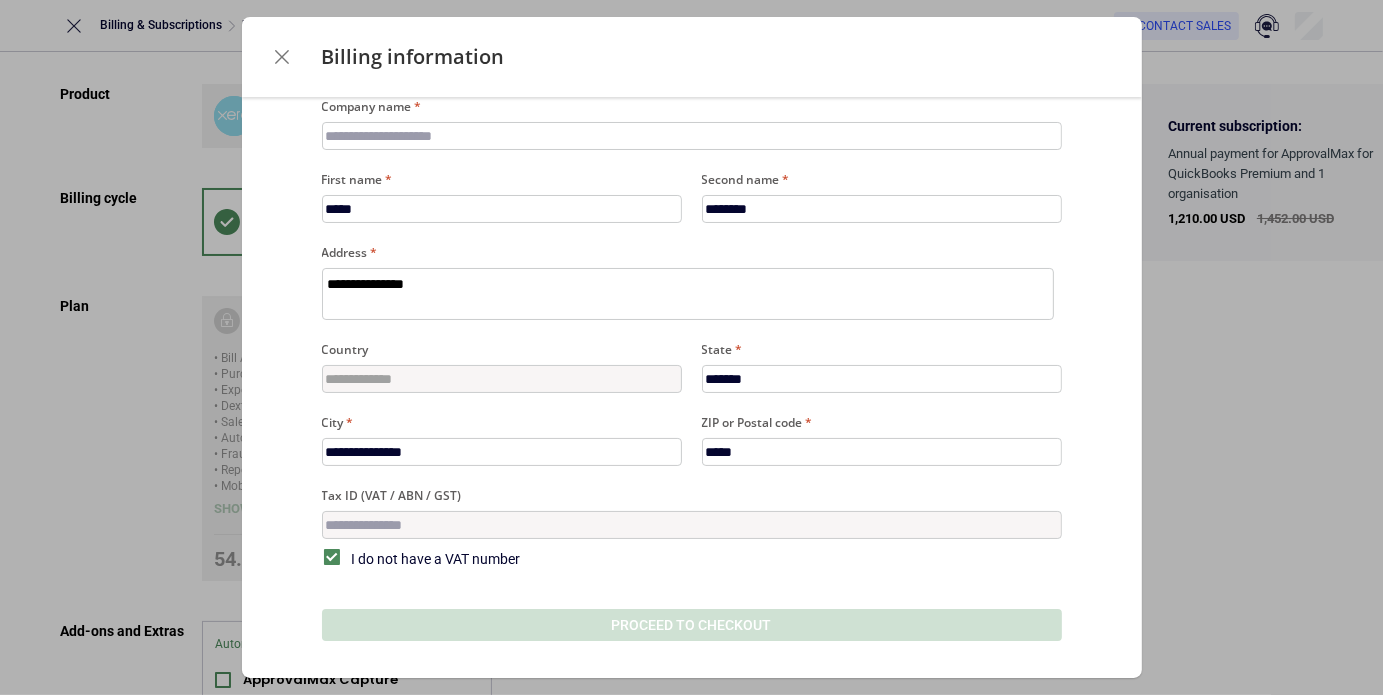click on "Contact details Email [EMAIL] Phone number [PHONE] Phone number will be used if we have to get in contact on issues related to your subscription Second phone Billing details Company name [FIRST] Second name [LAST] Address [ADDRESS] Country [COUNTRY] State [STATE] City [CITY] ZIP or Postal code [POSTAL_CODE] Tax ID (VAT / ABN / GST) I do not have a VAT number Proceed to checkout" at bounding box center [692, 248] 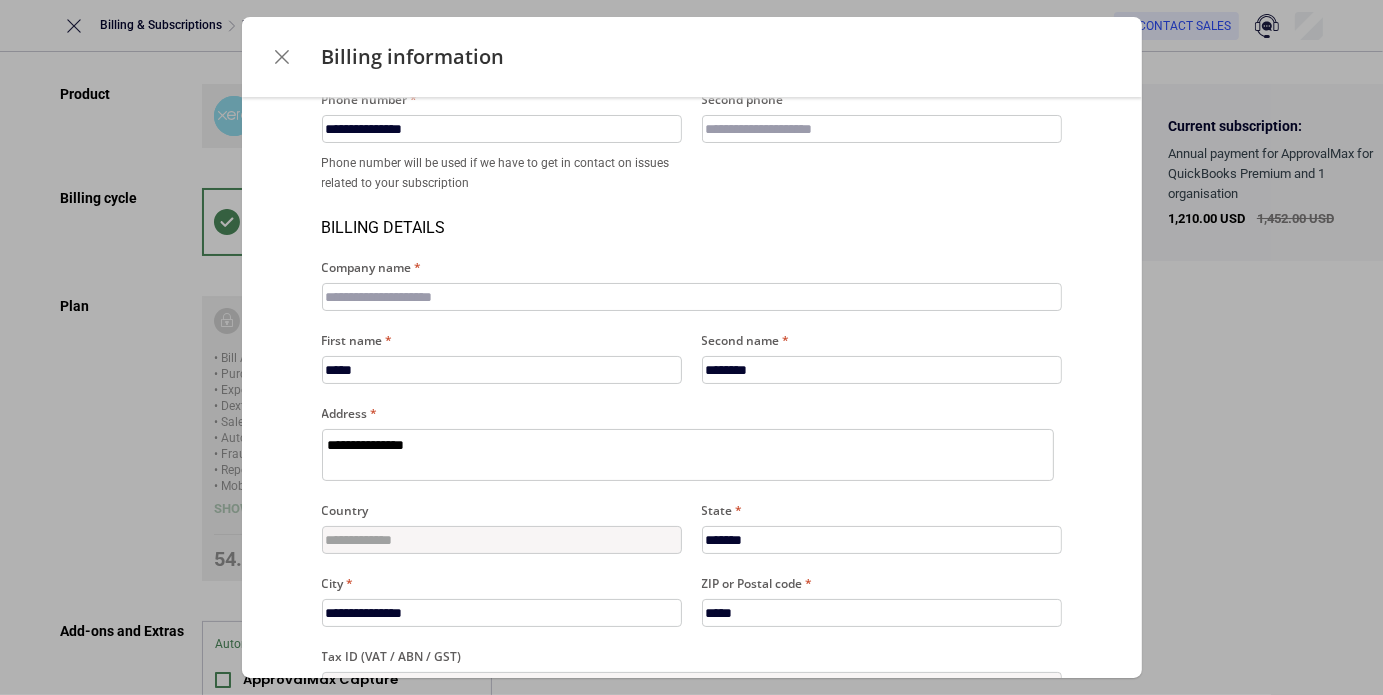 scroll, scrollTop: 81, scrollLeft: 0, axis: vertical 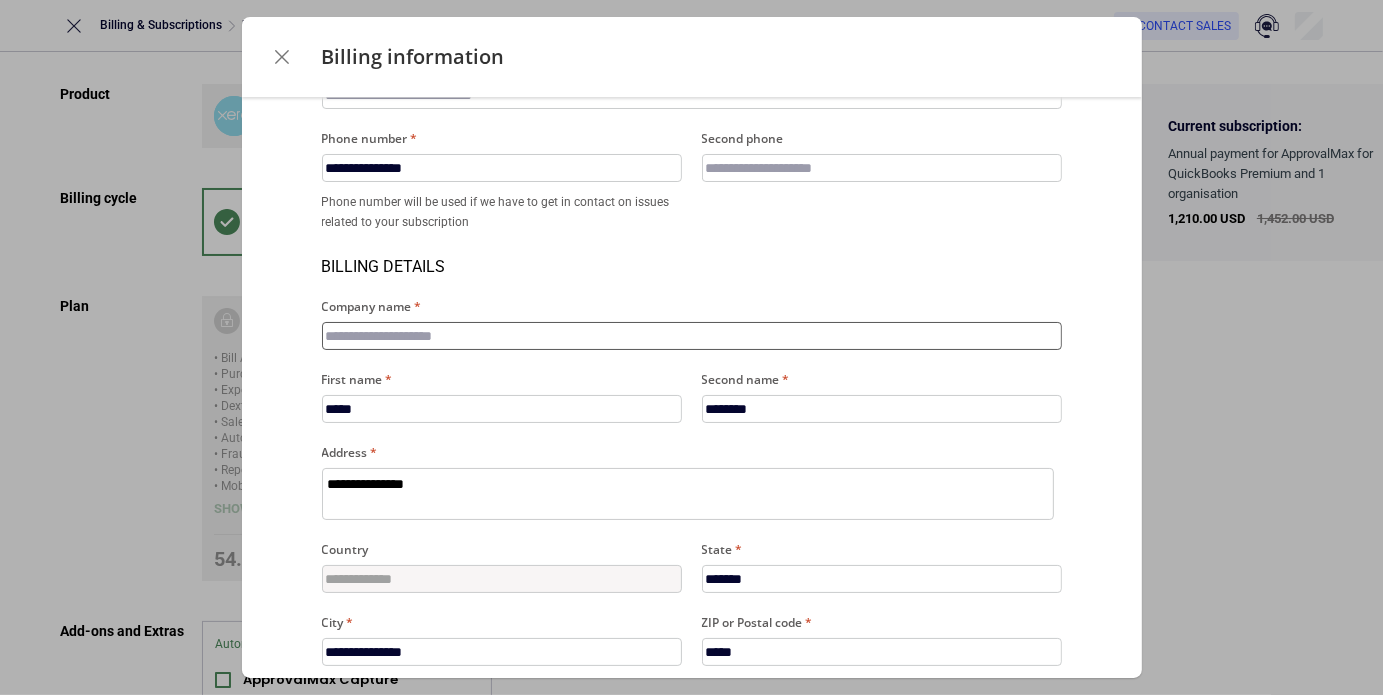 click on "Company name" at bounding box center (692, 336) 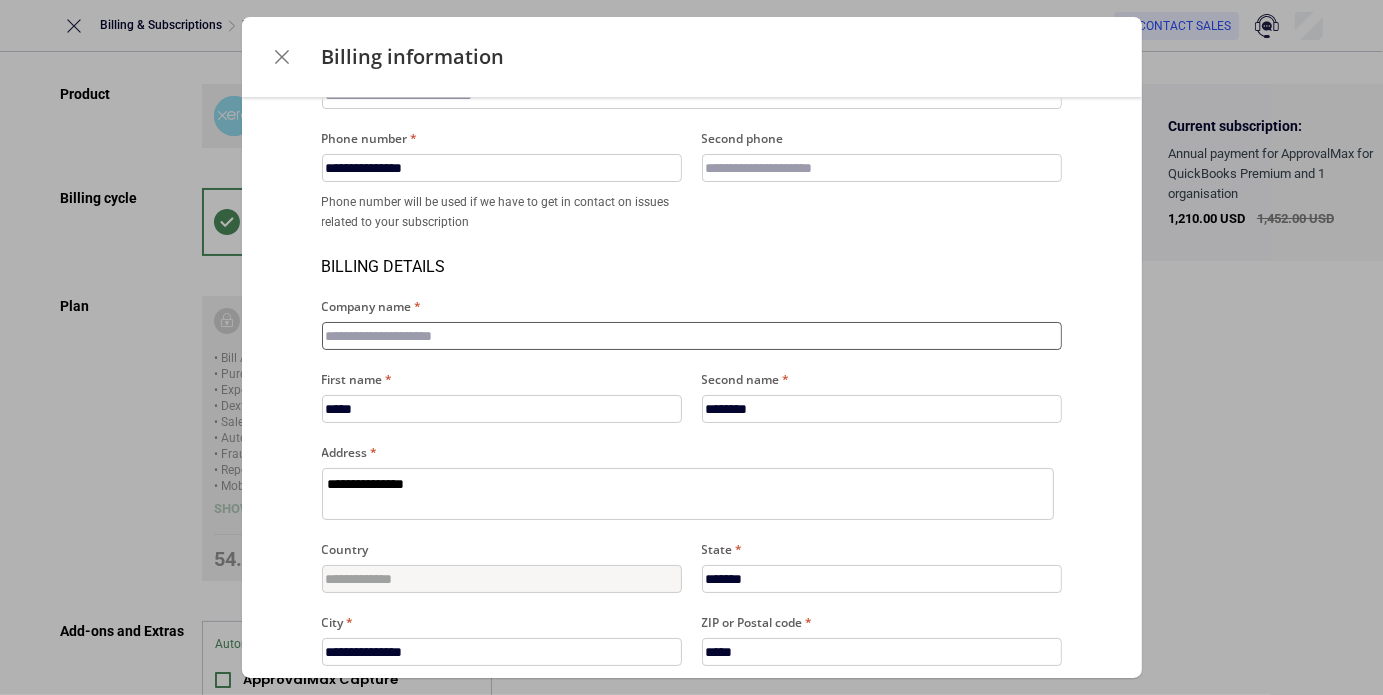type on "*" 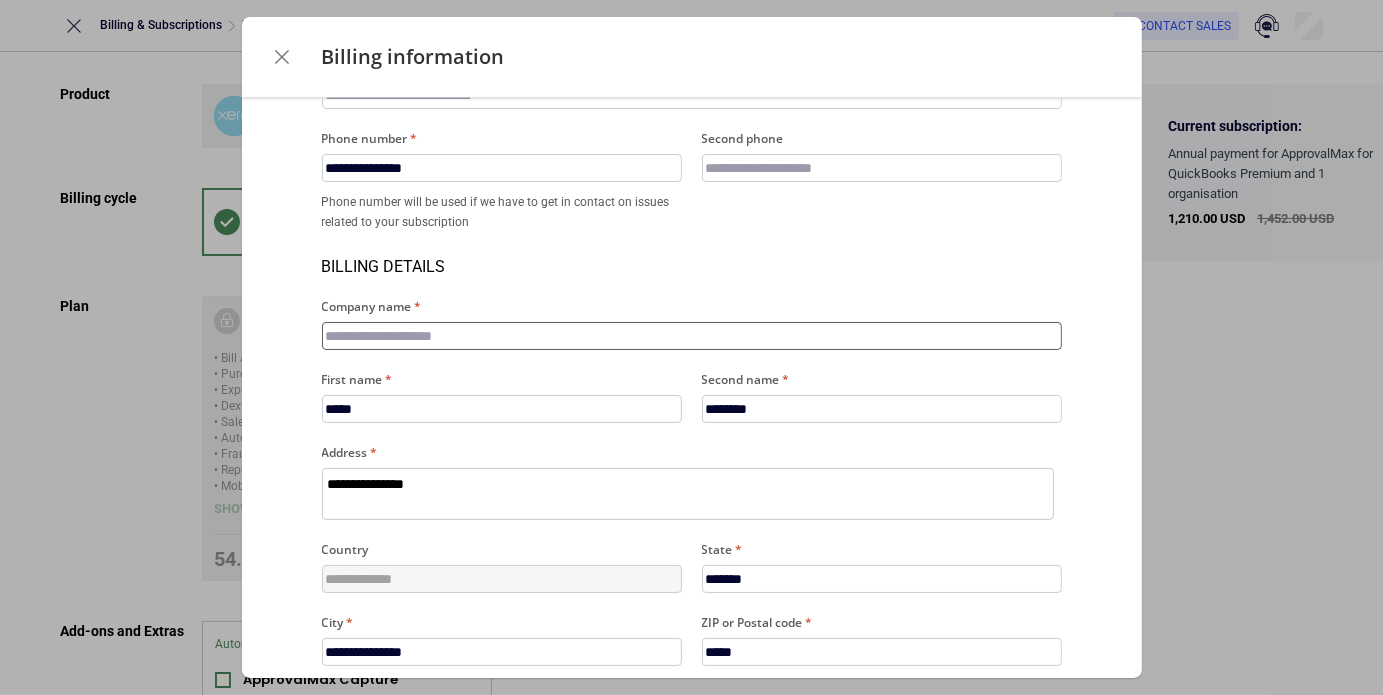 type on "*" 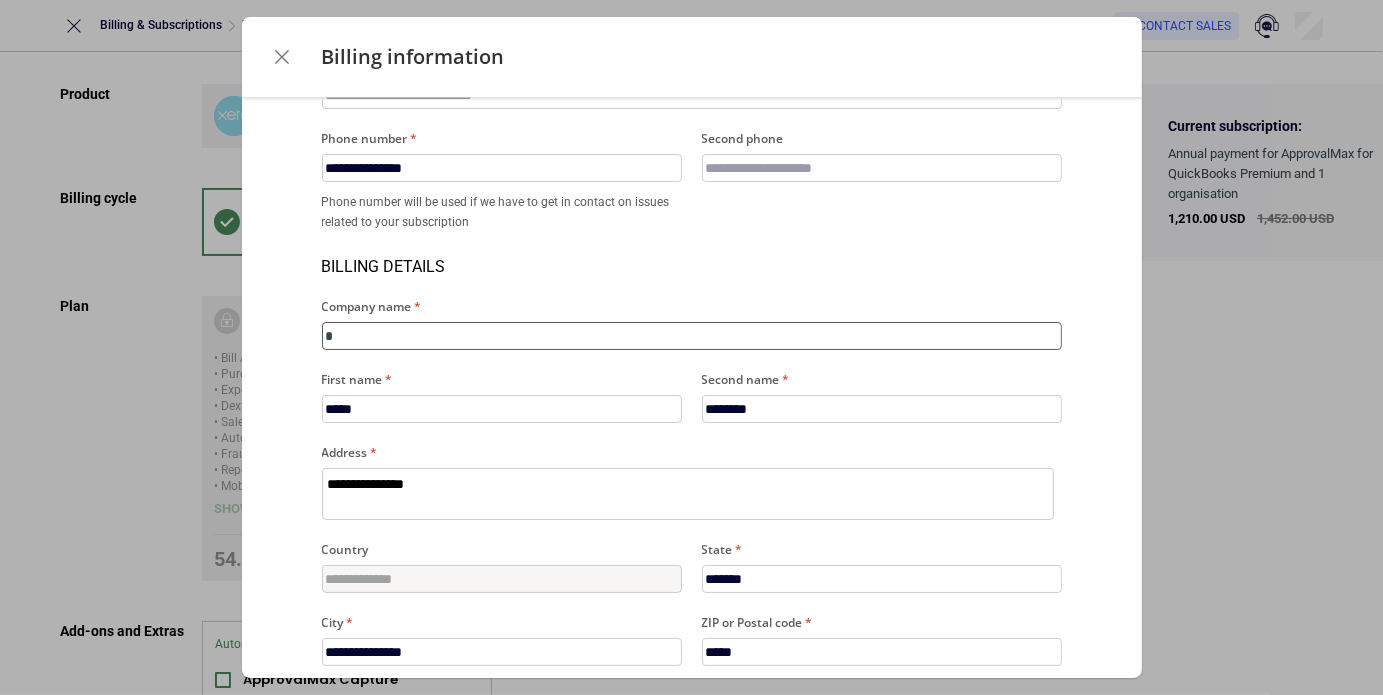 type on "**" 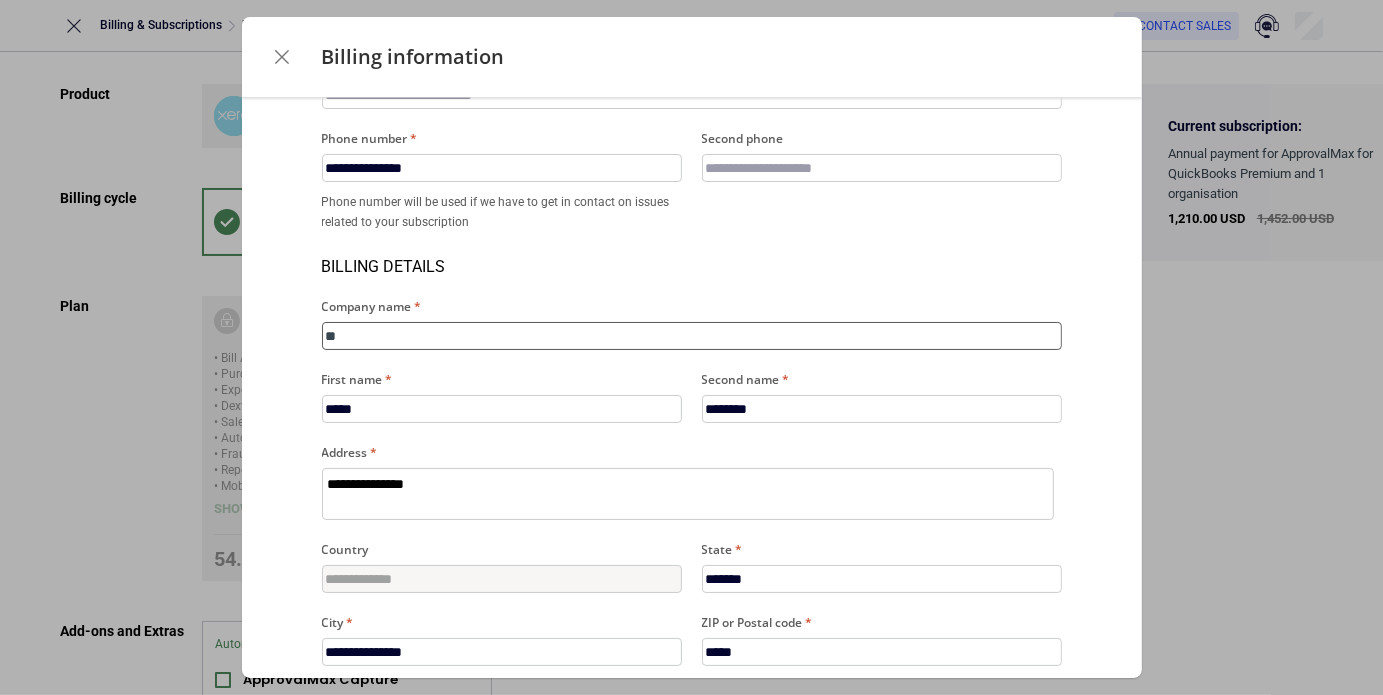 type on "***" 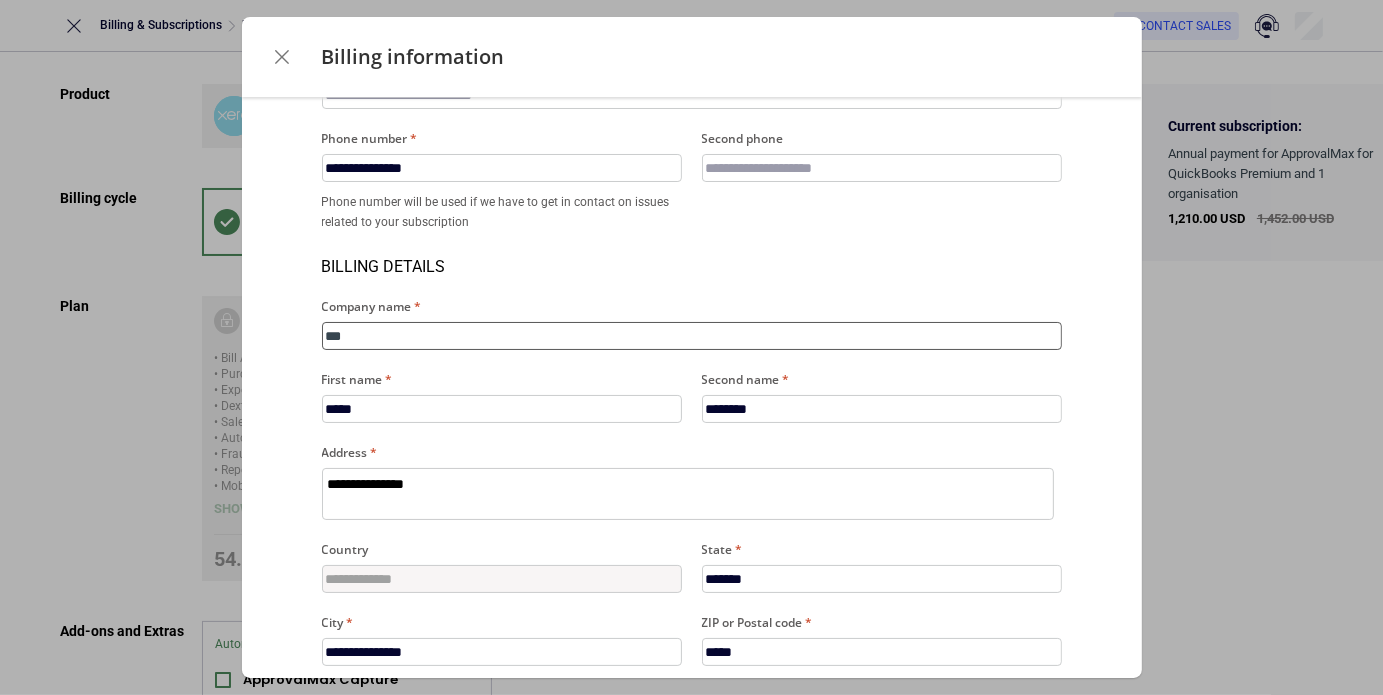 type on "****" 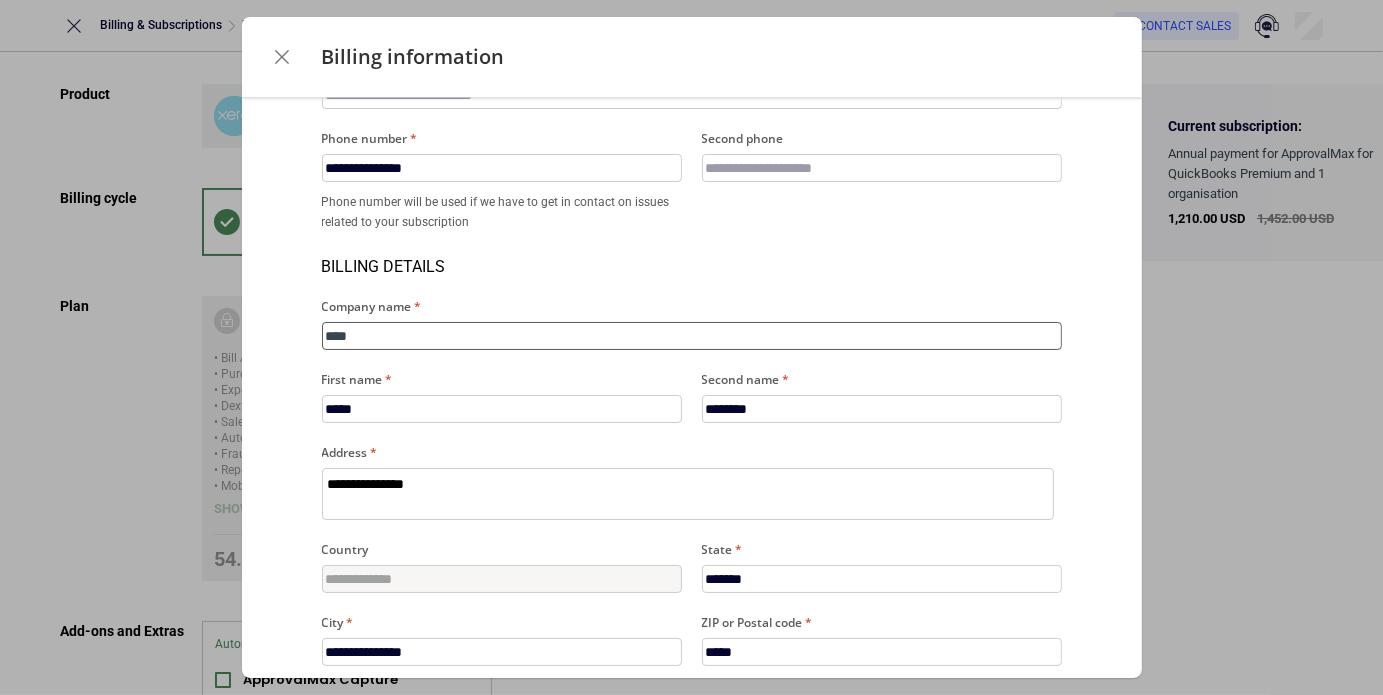 type on "*****" 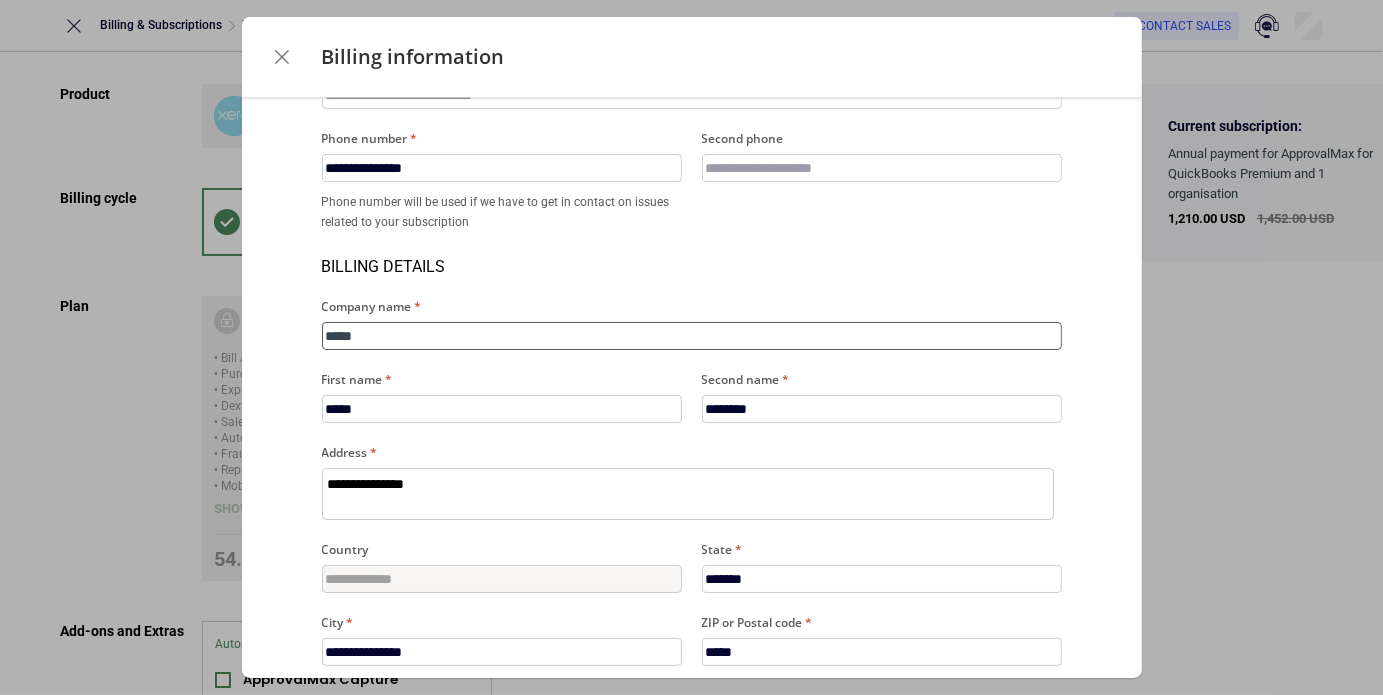 type on "*****" 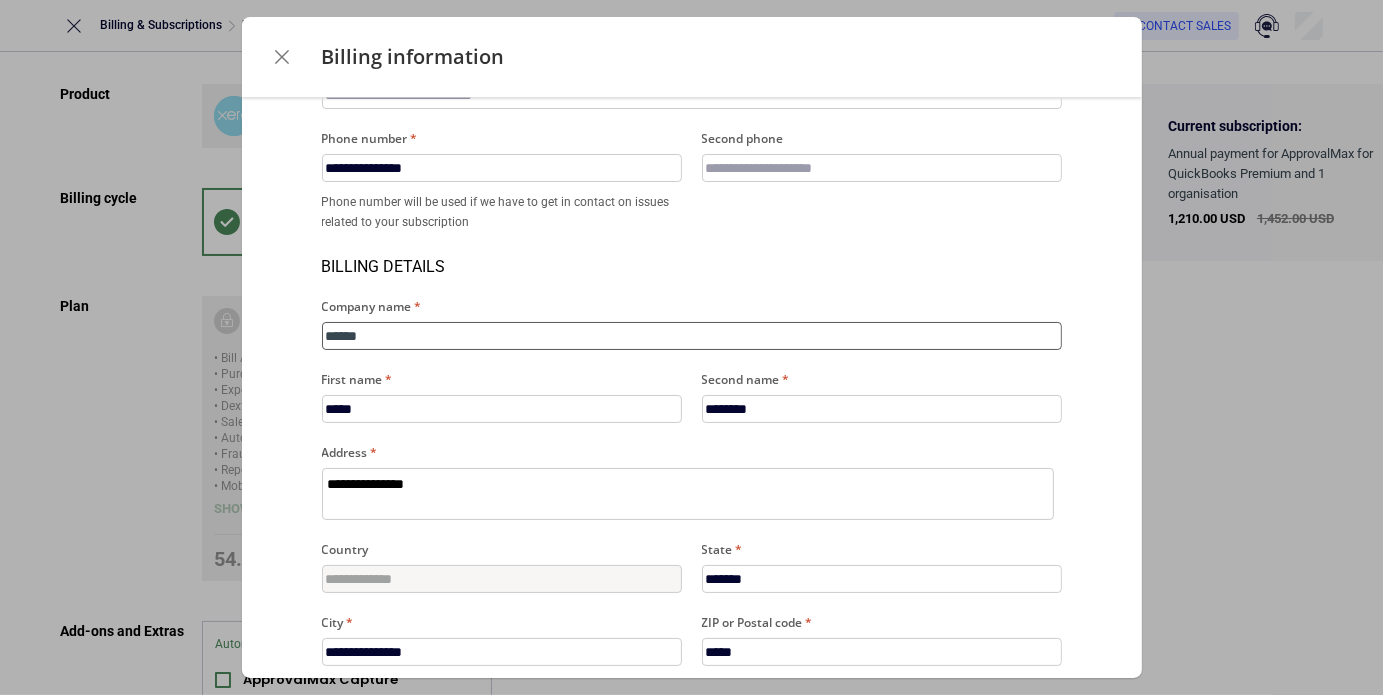 type on "*" 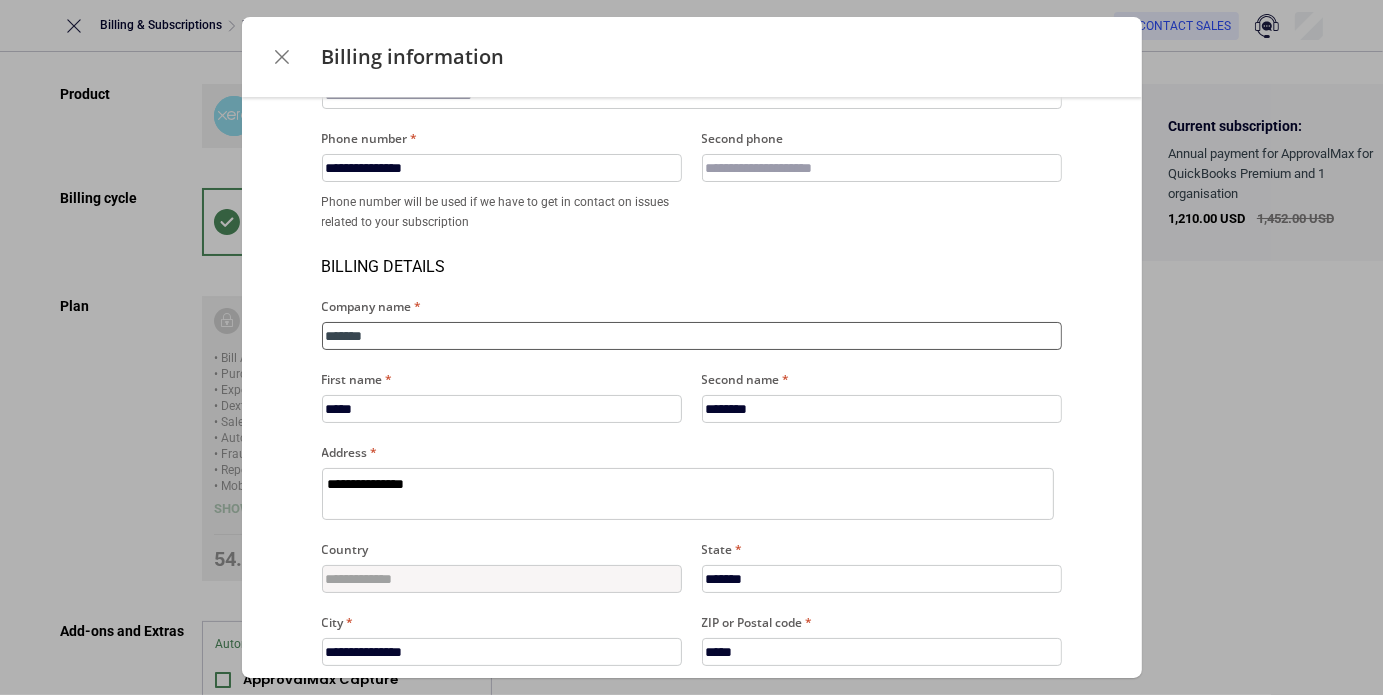 type on "********" 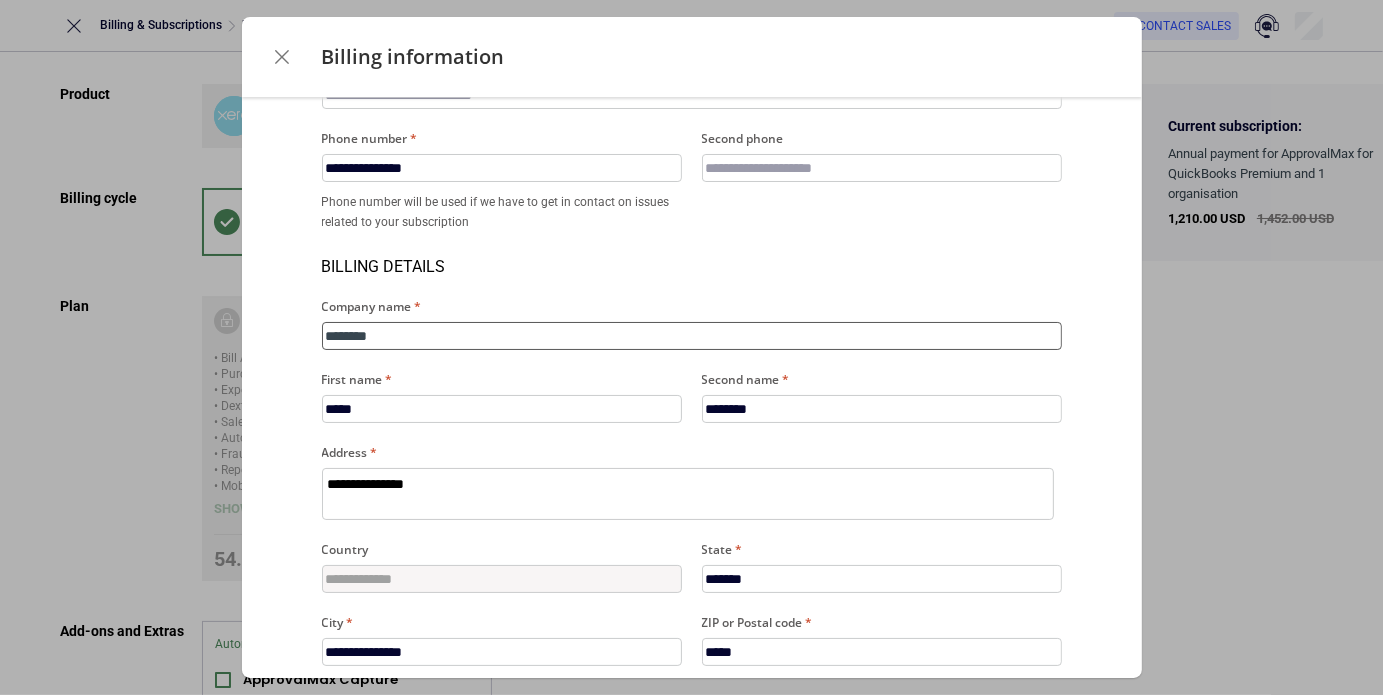 type on "*********" 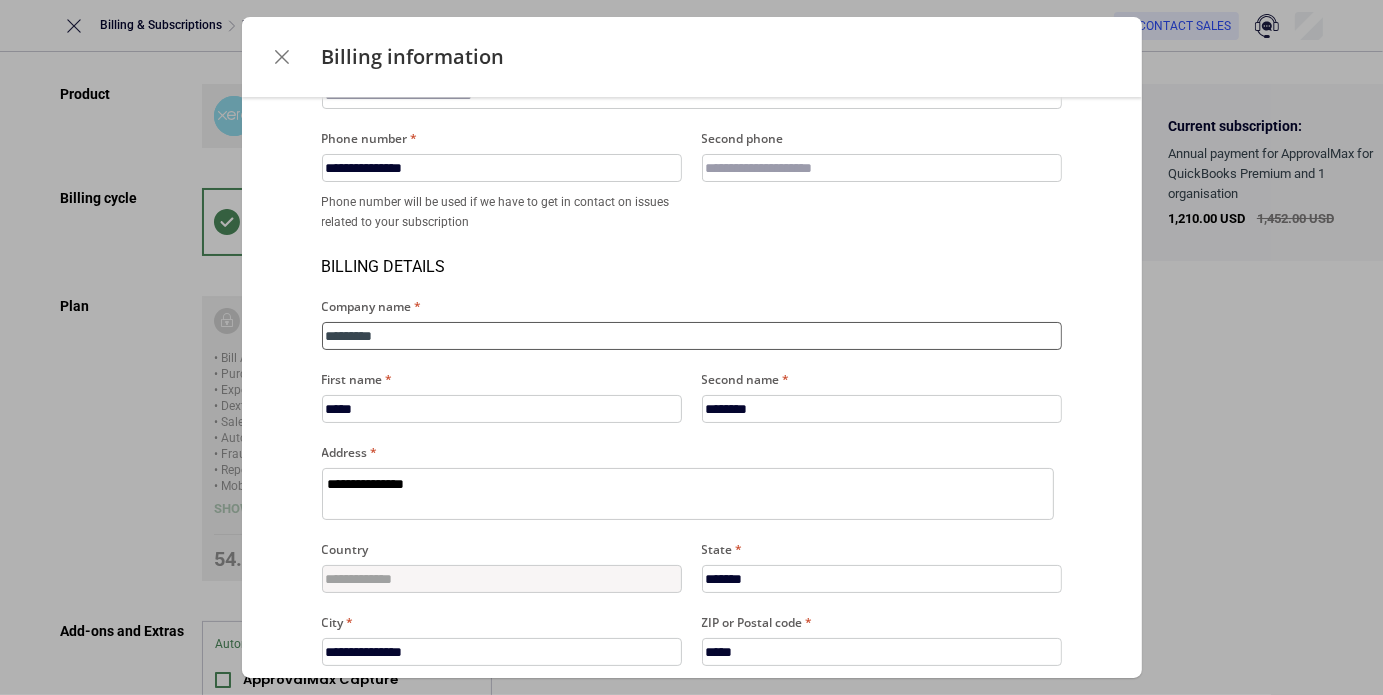 type on "*" 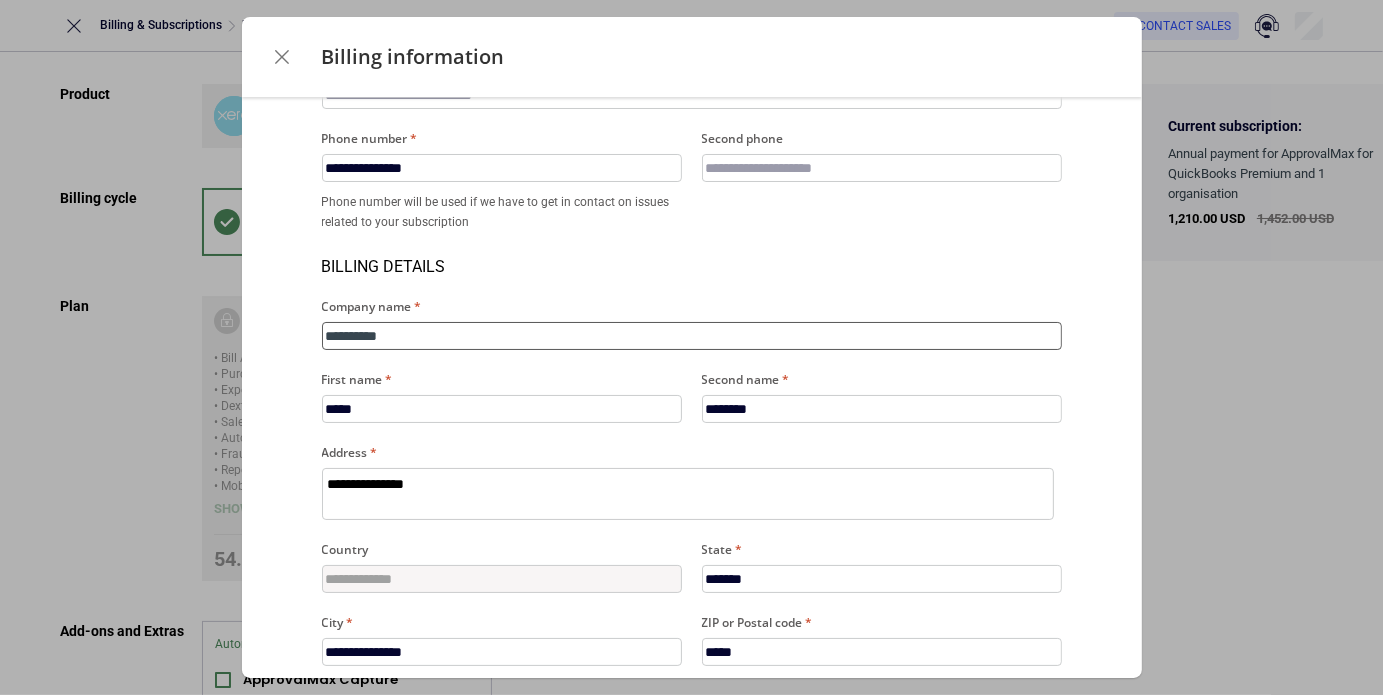type on "**********" 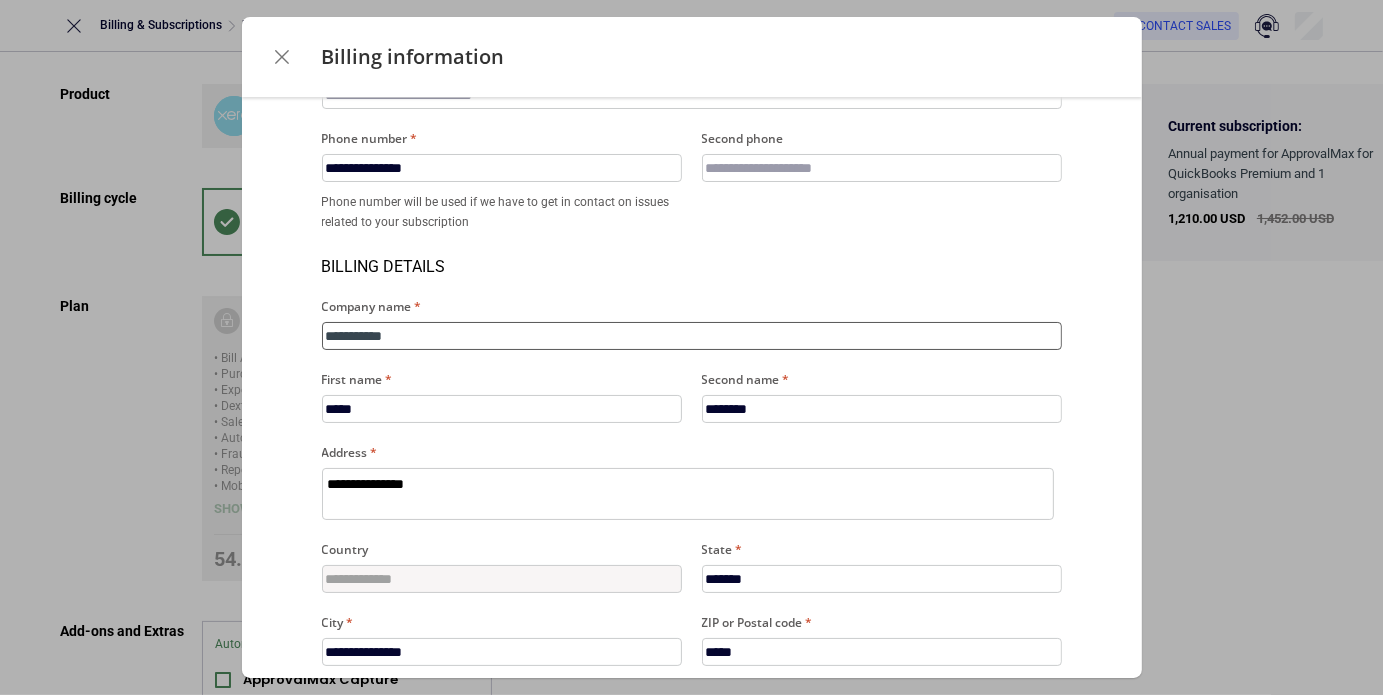 type on "**********" 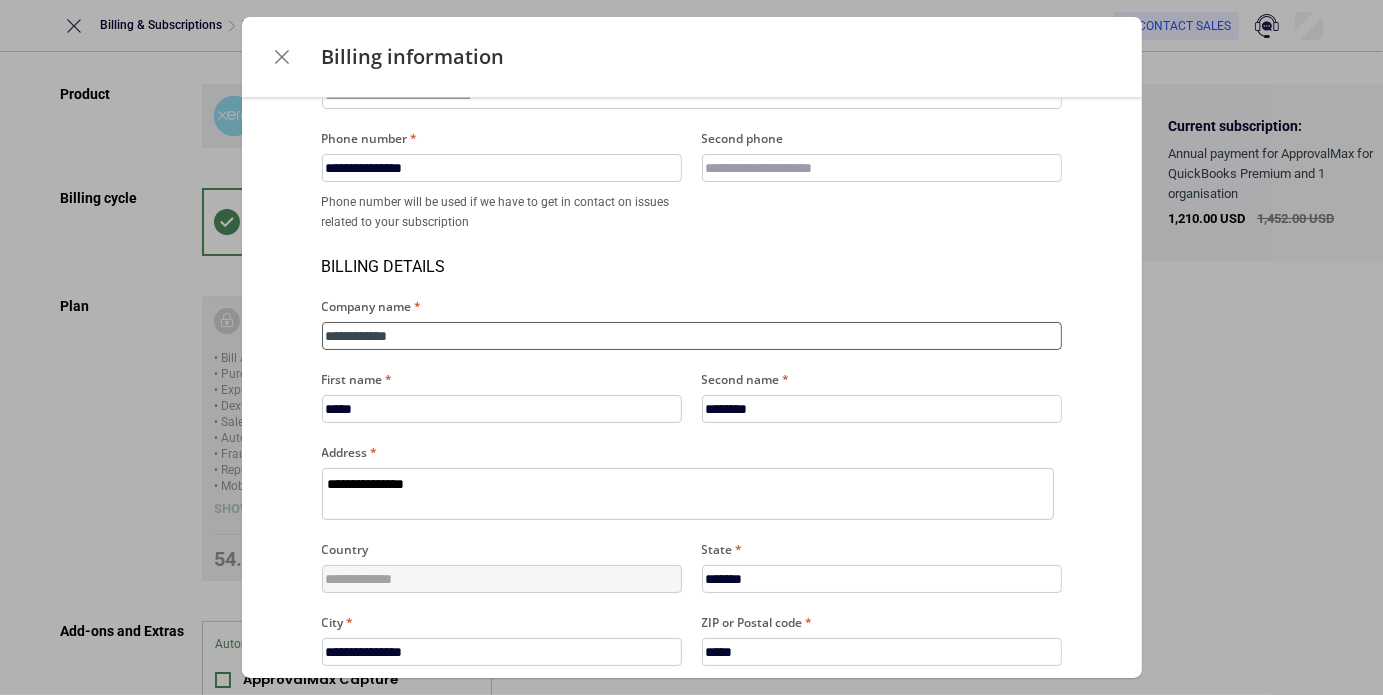 type on "**********" 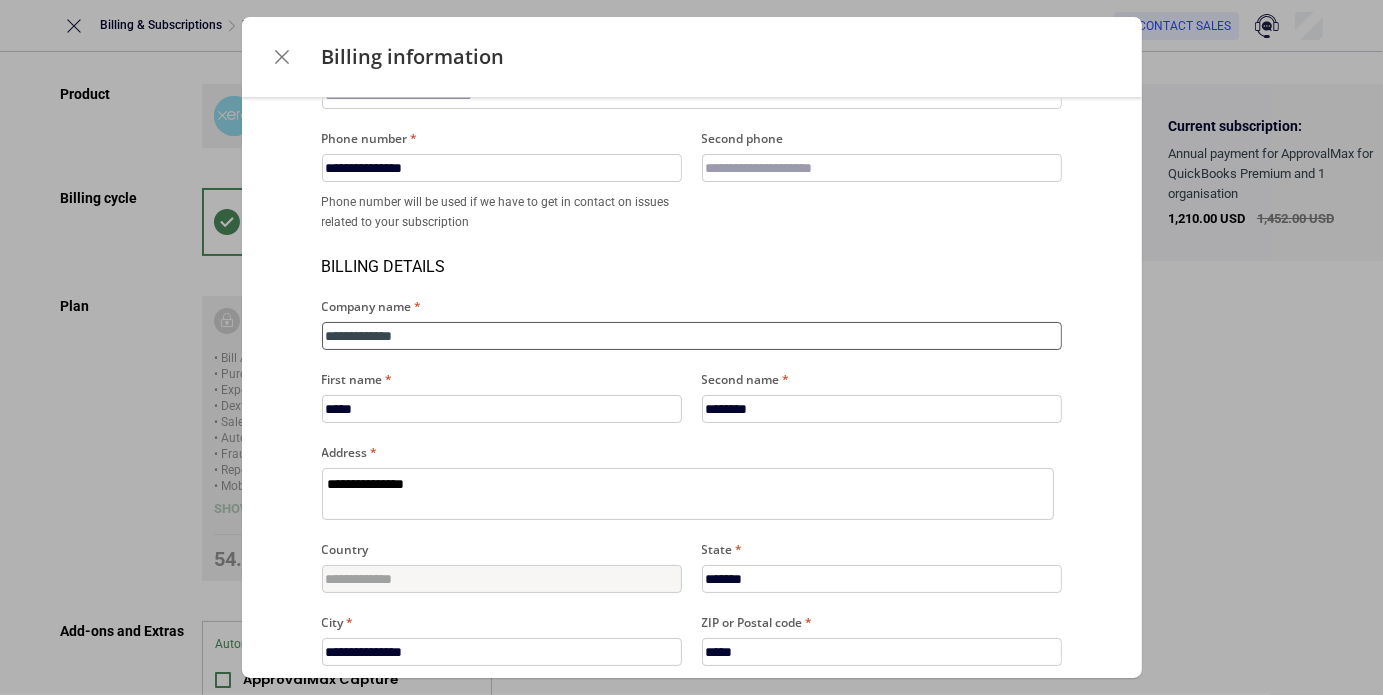 type on "**********" 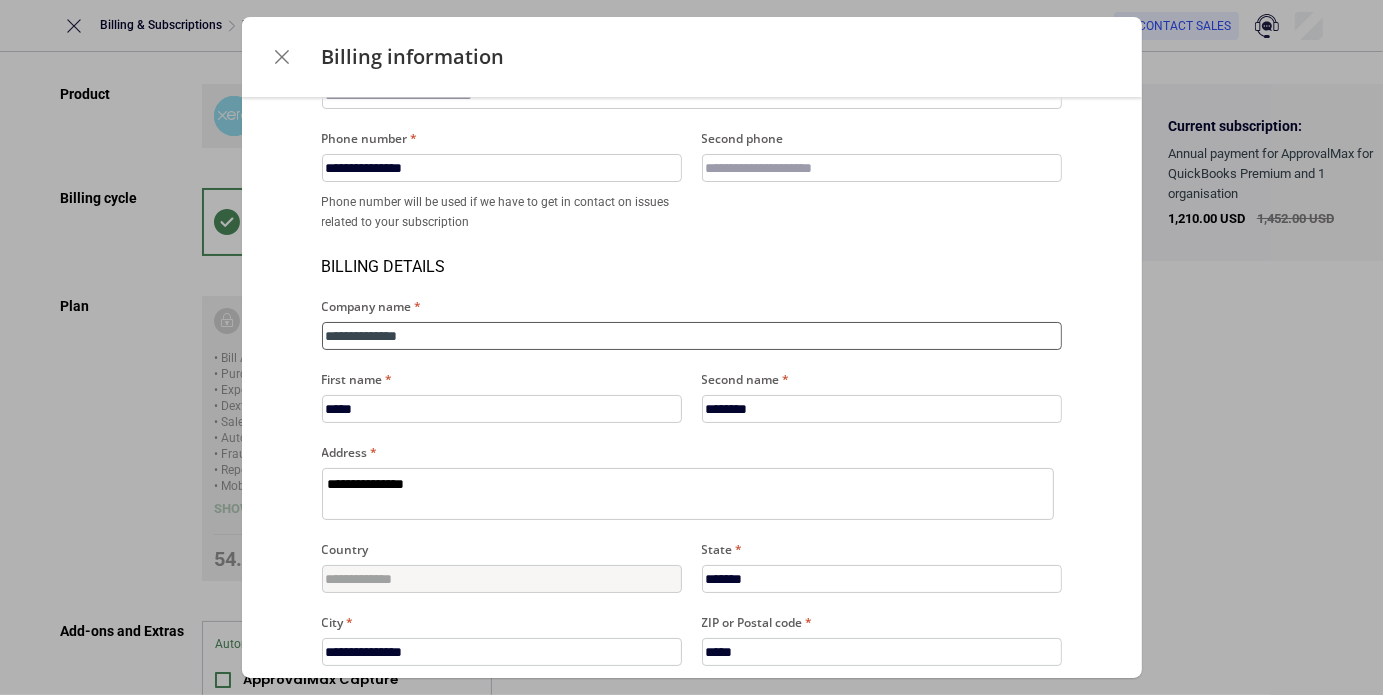 type on "**********" 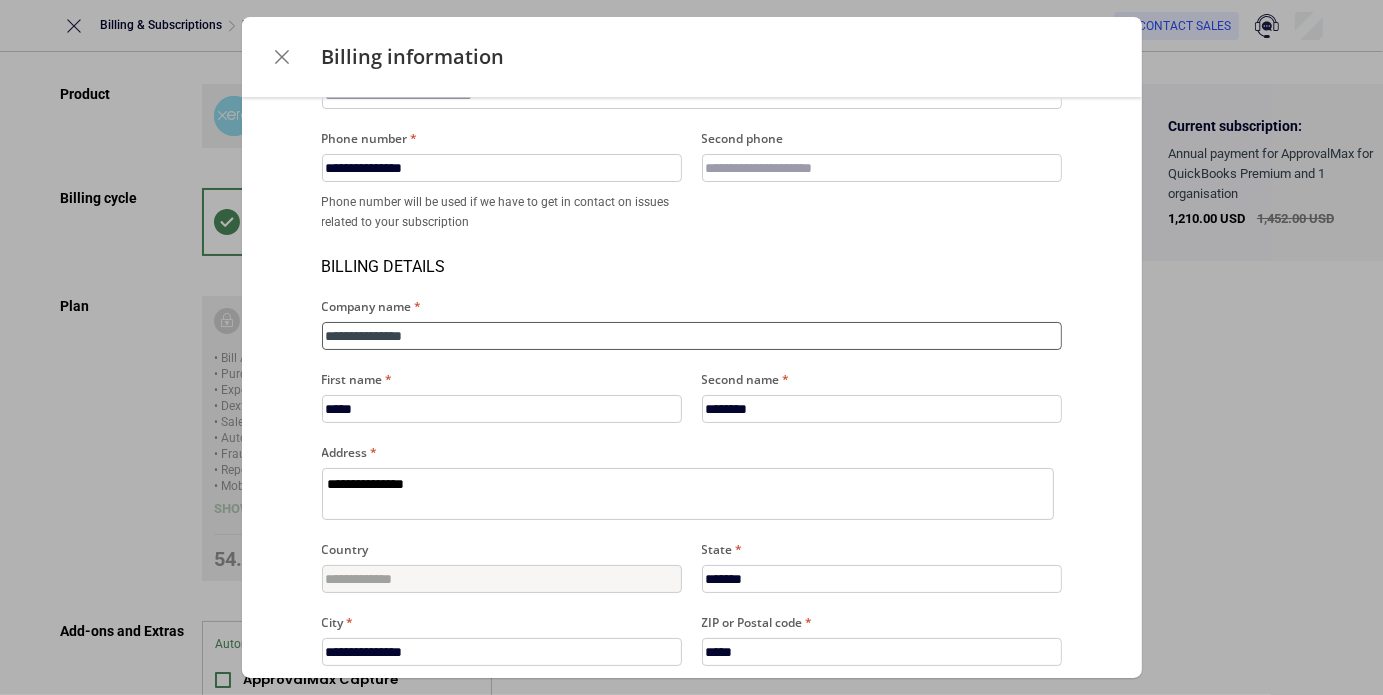 type on "**********" 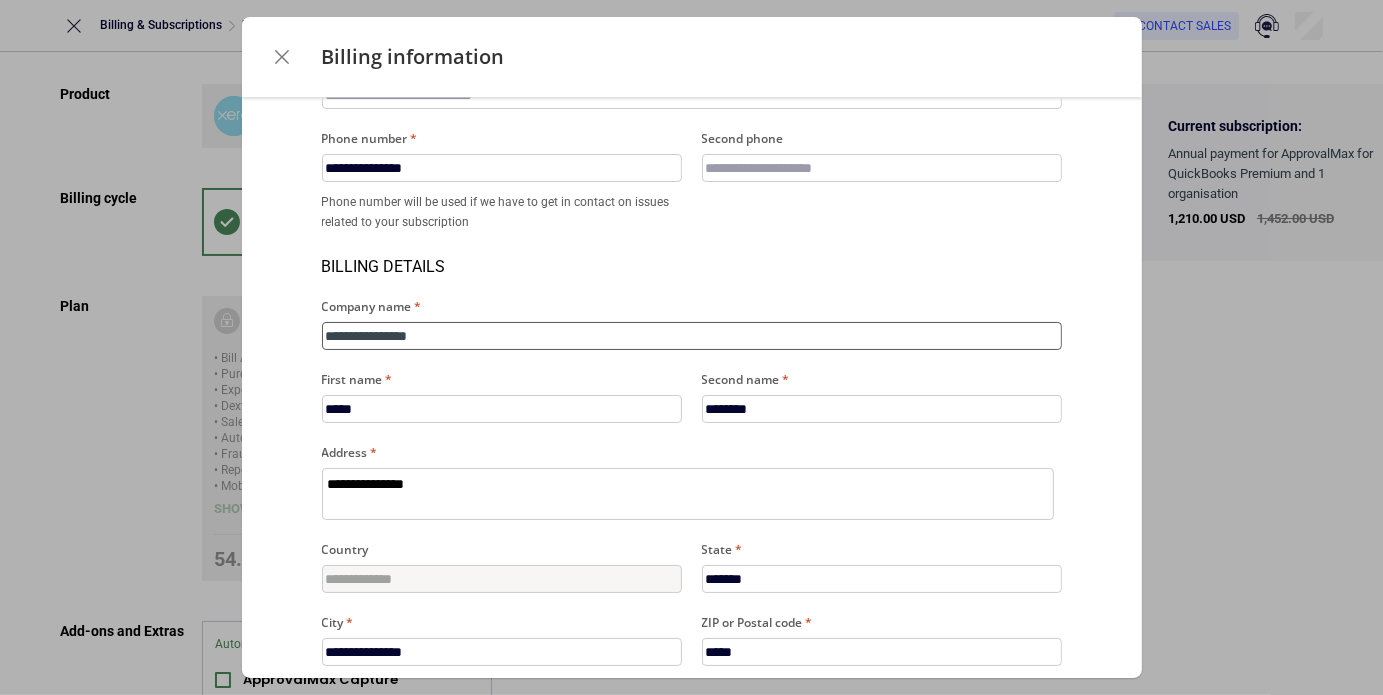 type on "**********" 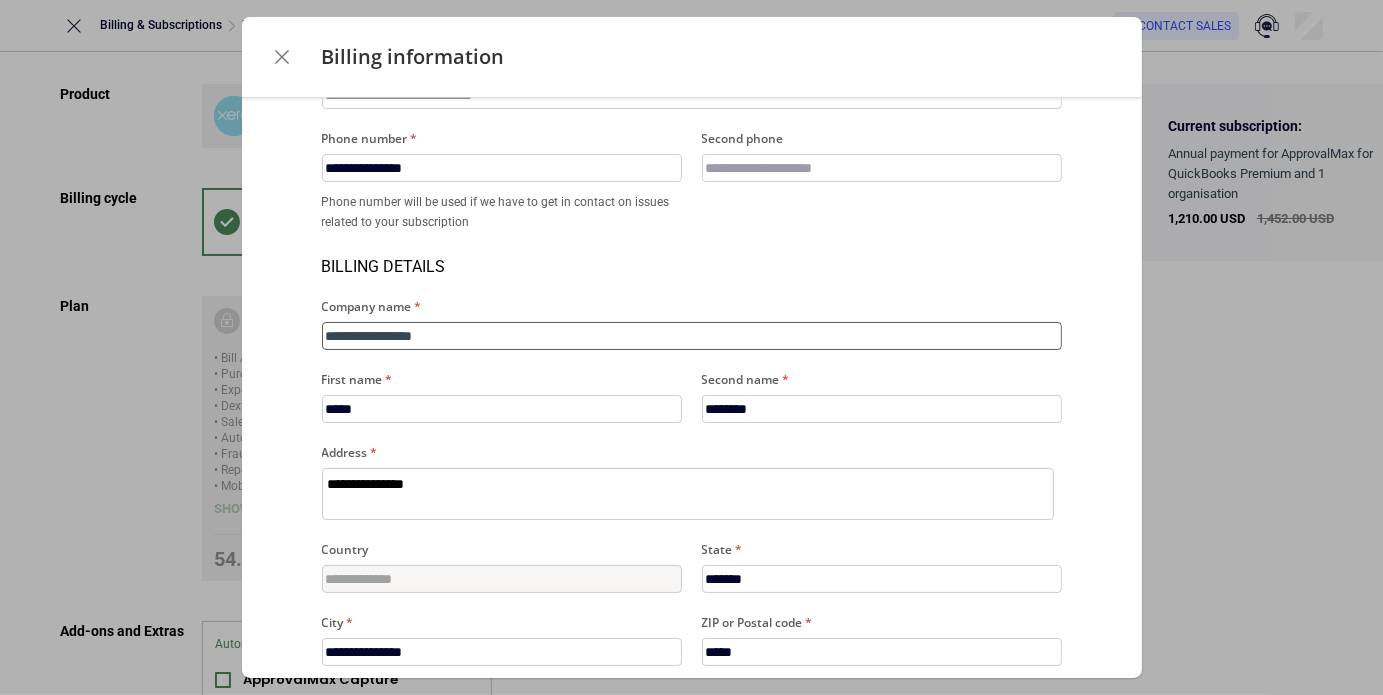 type on "**********" 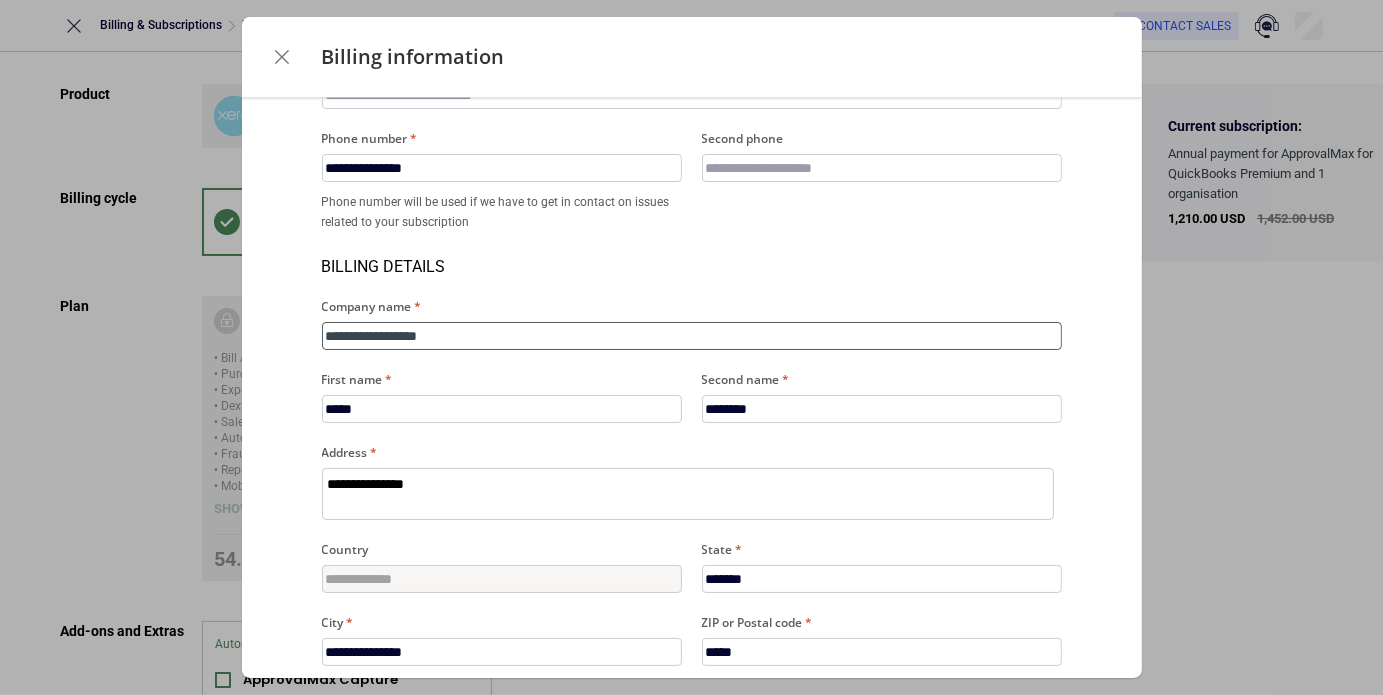 type on "**********" 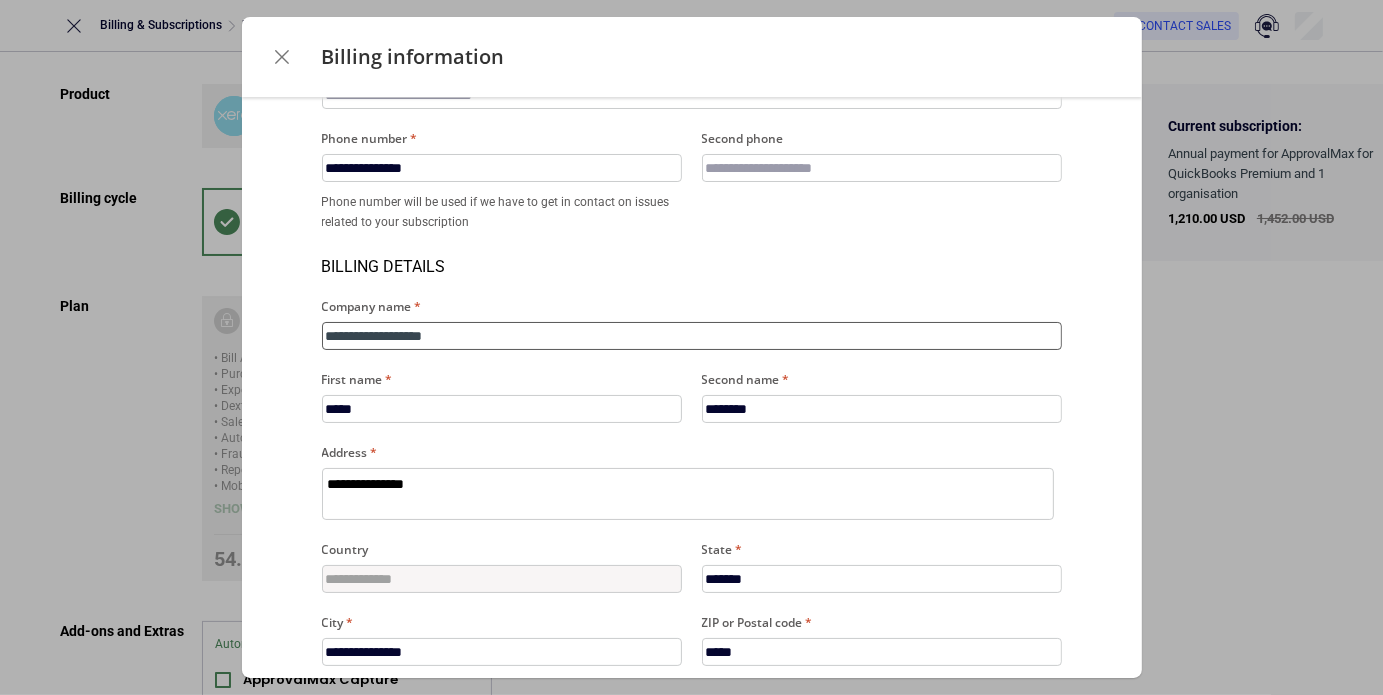 type on "*" 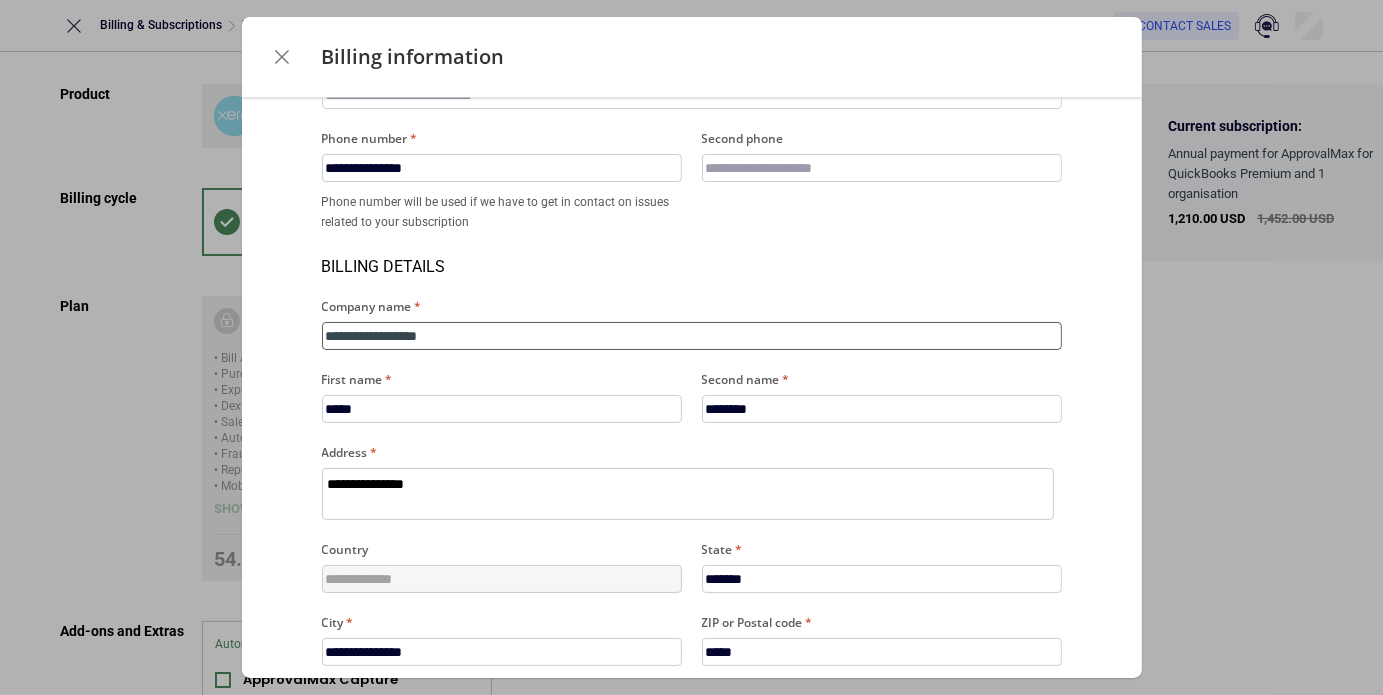 type on "**********" 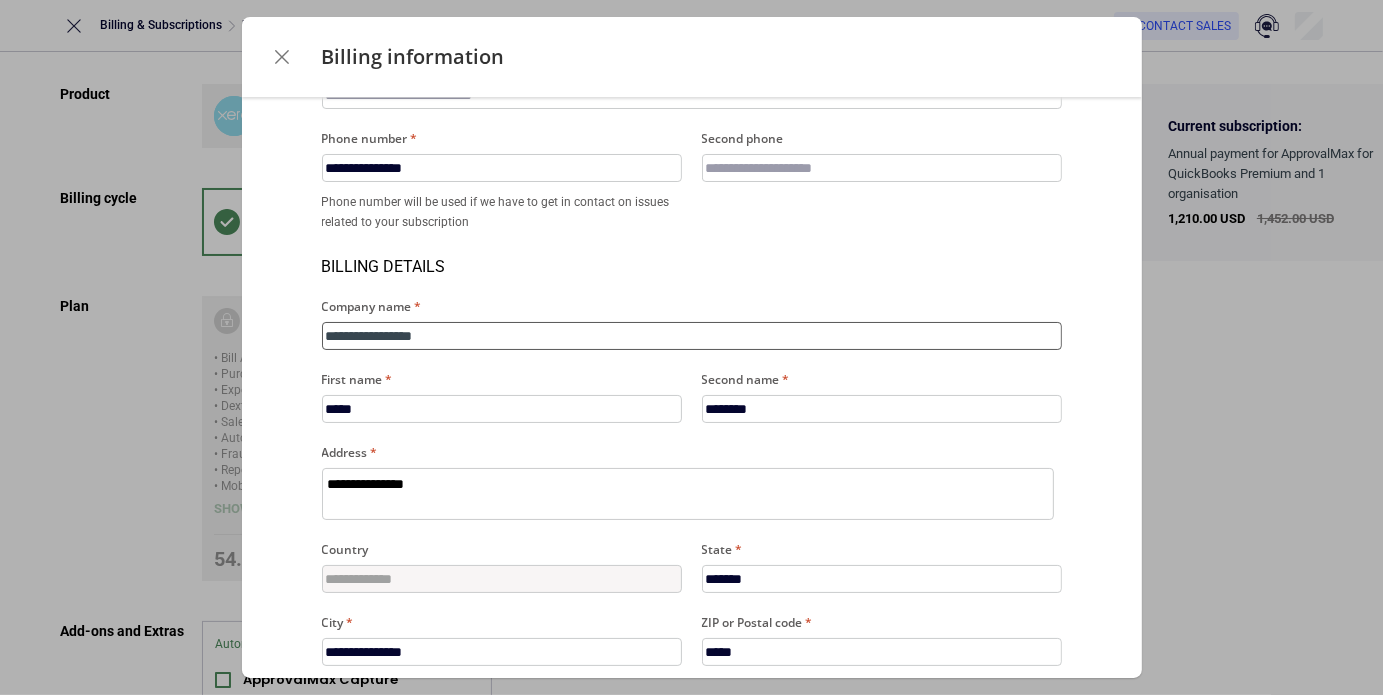 type on "**********" 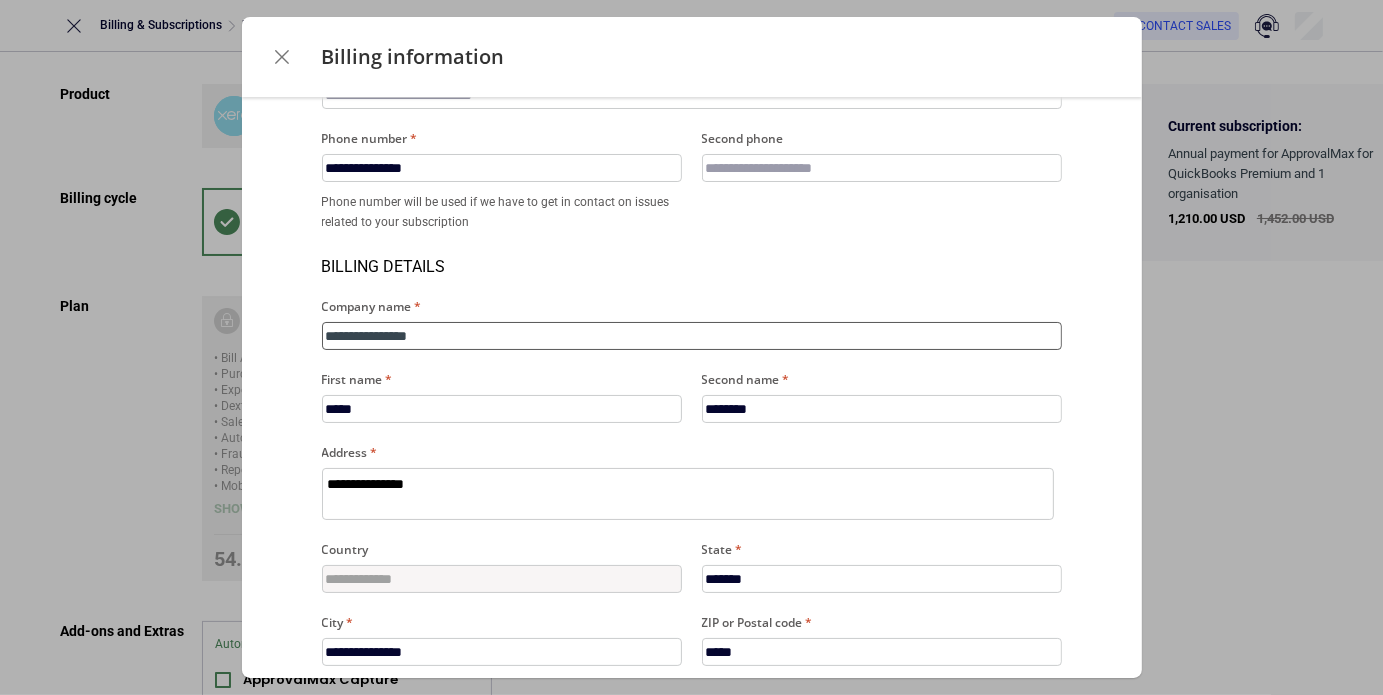type on "**********" 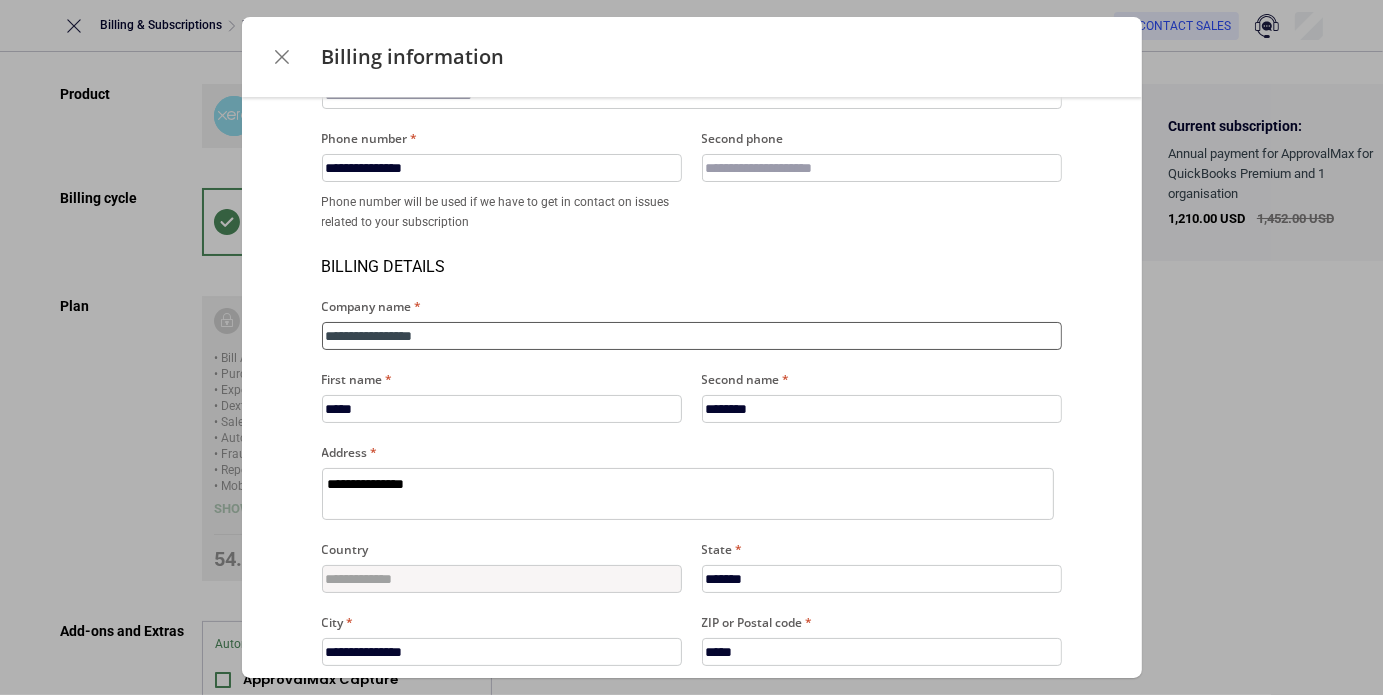 type on "**********" 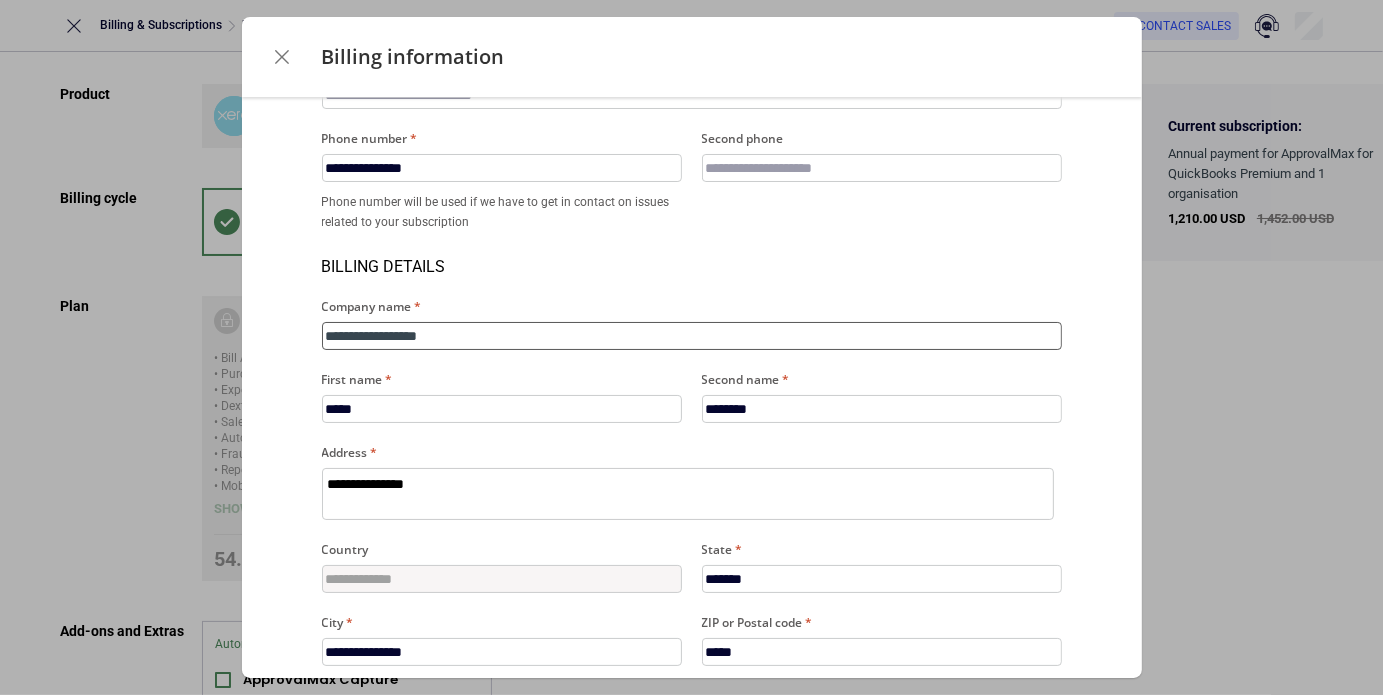 type on "**********" 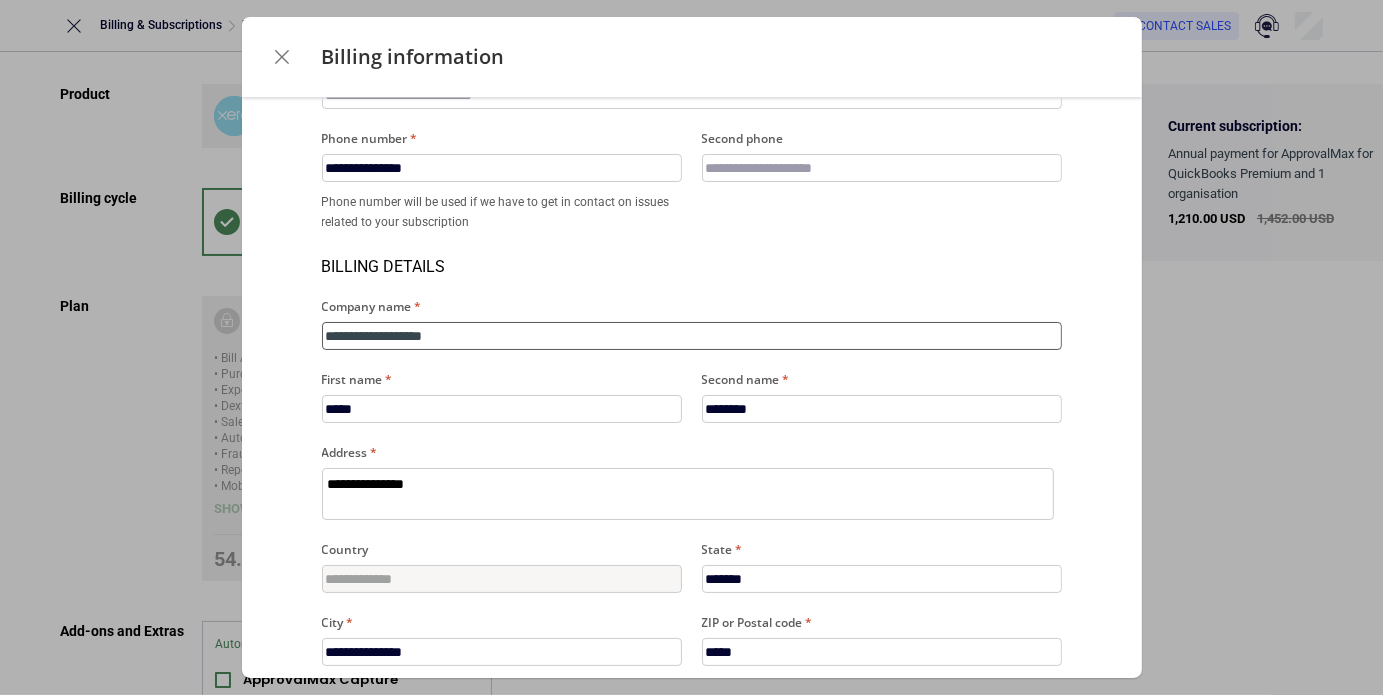 type on "**********" 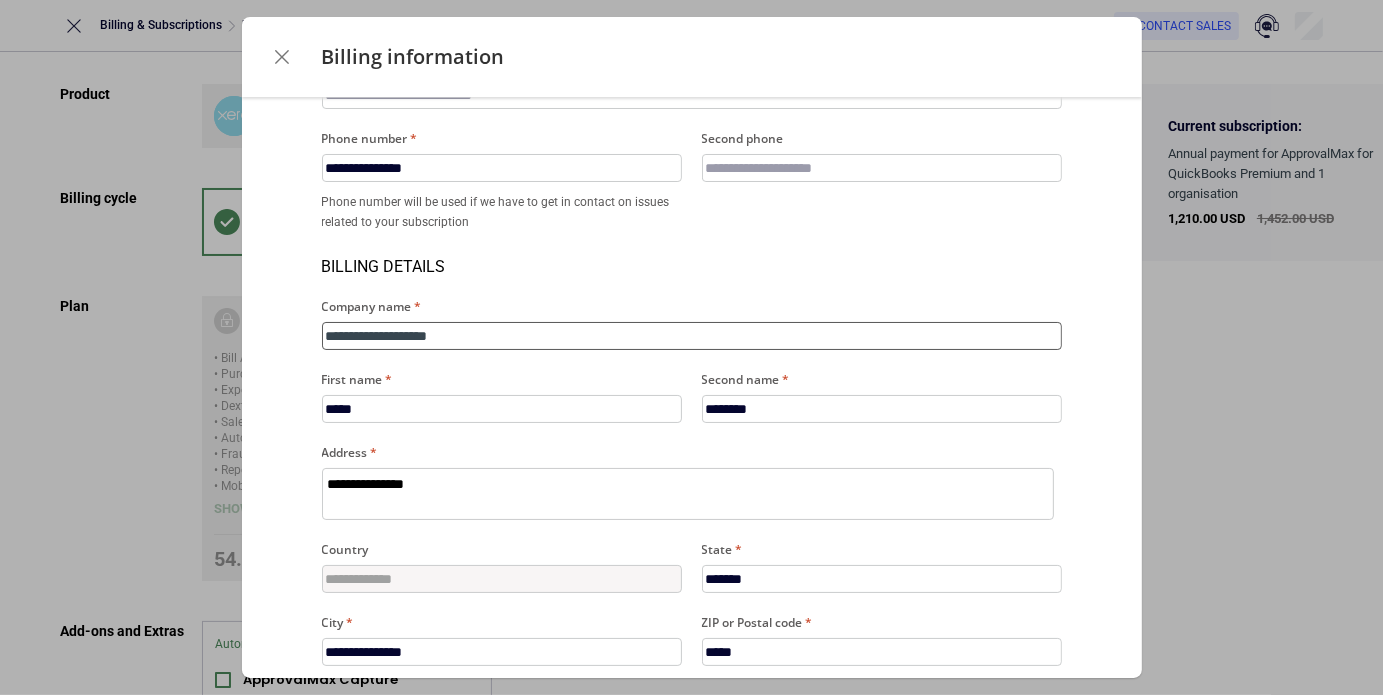 type on "**********" 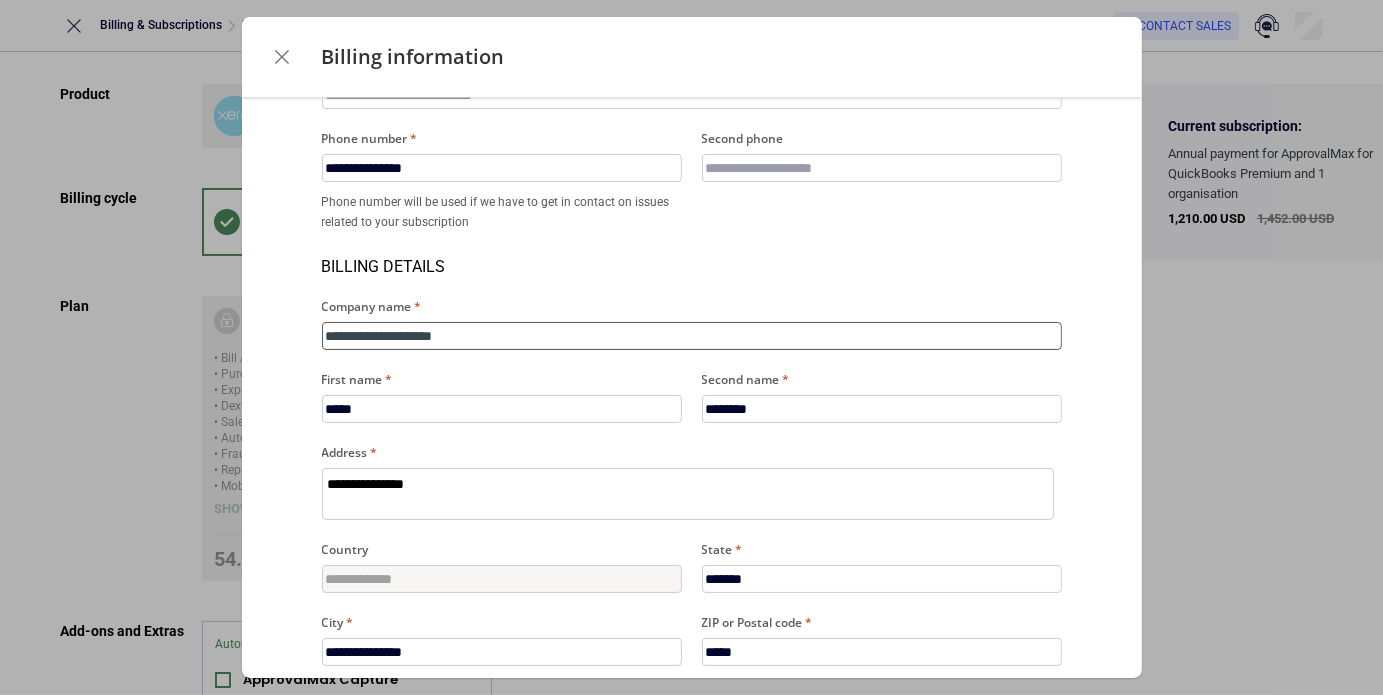 type on "**********" 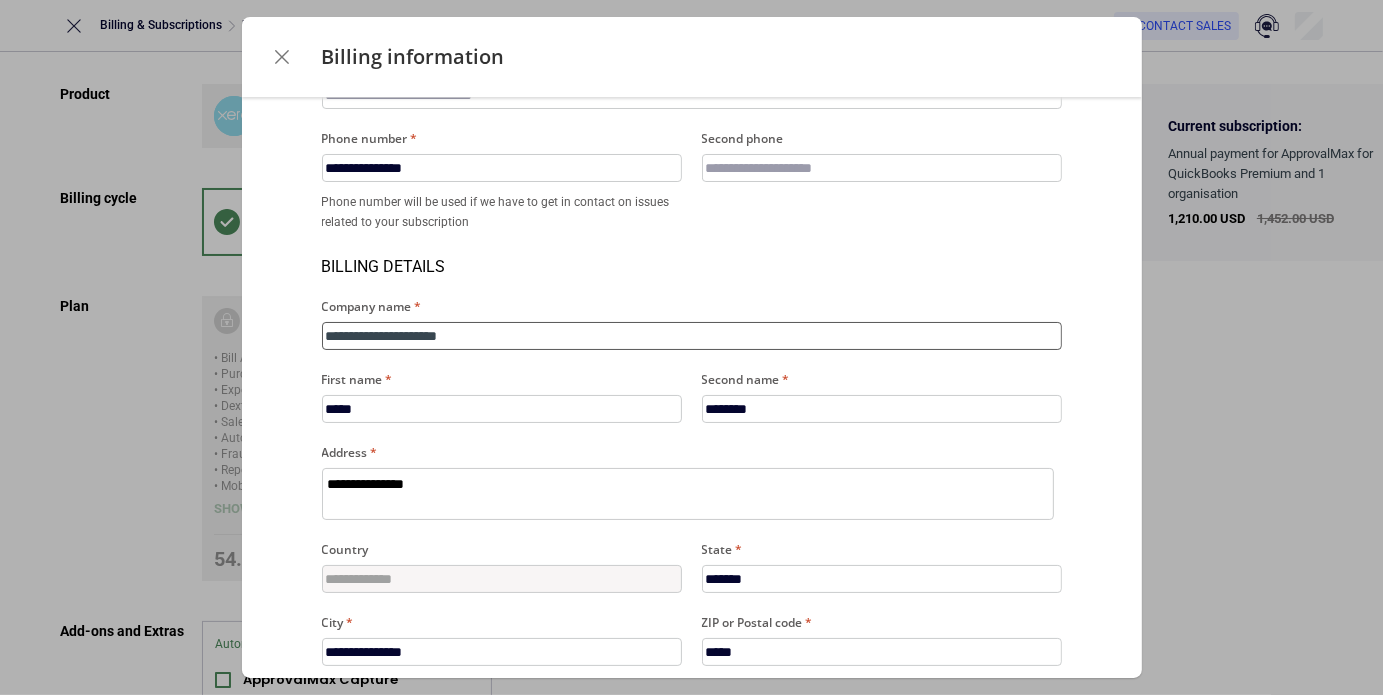 type on "**********" 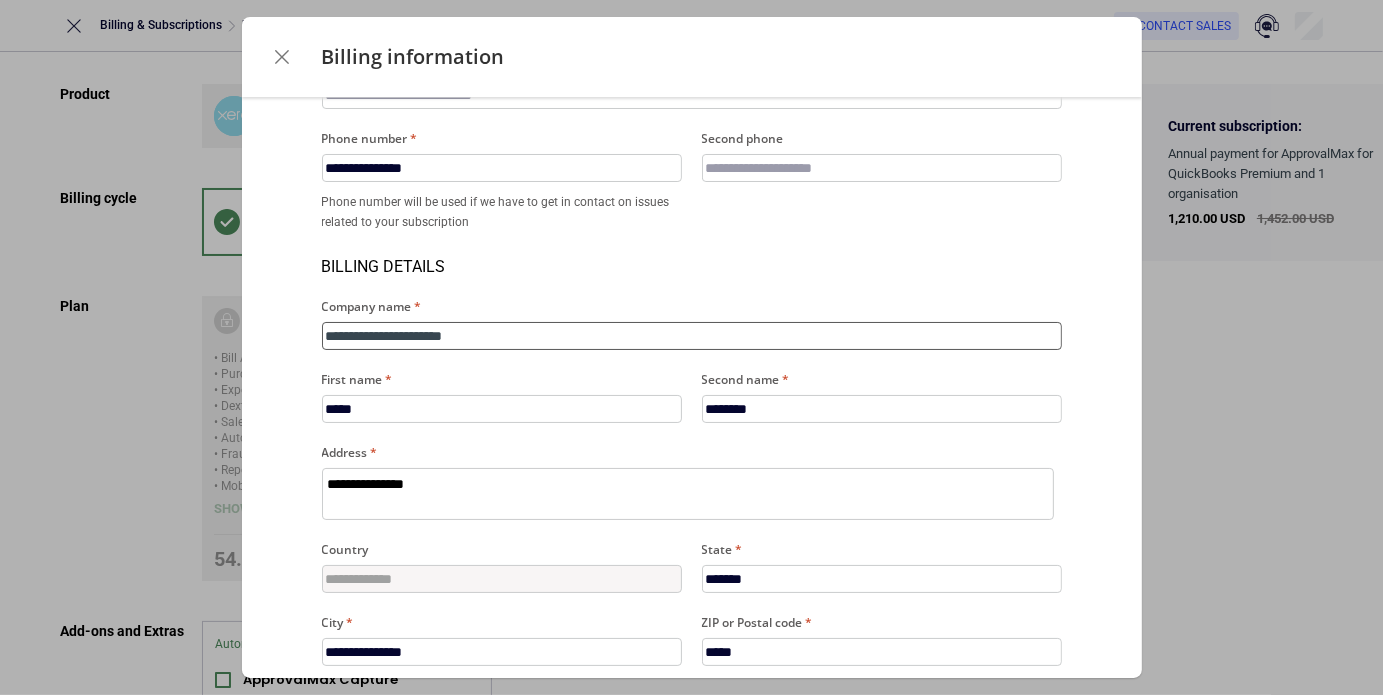 type on "**********" 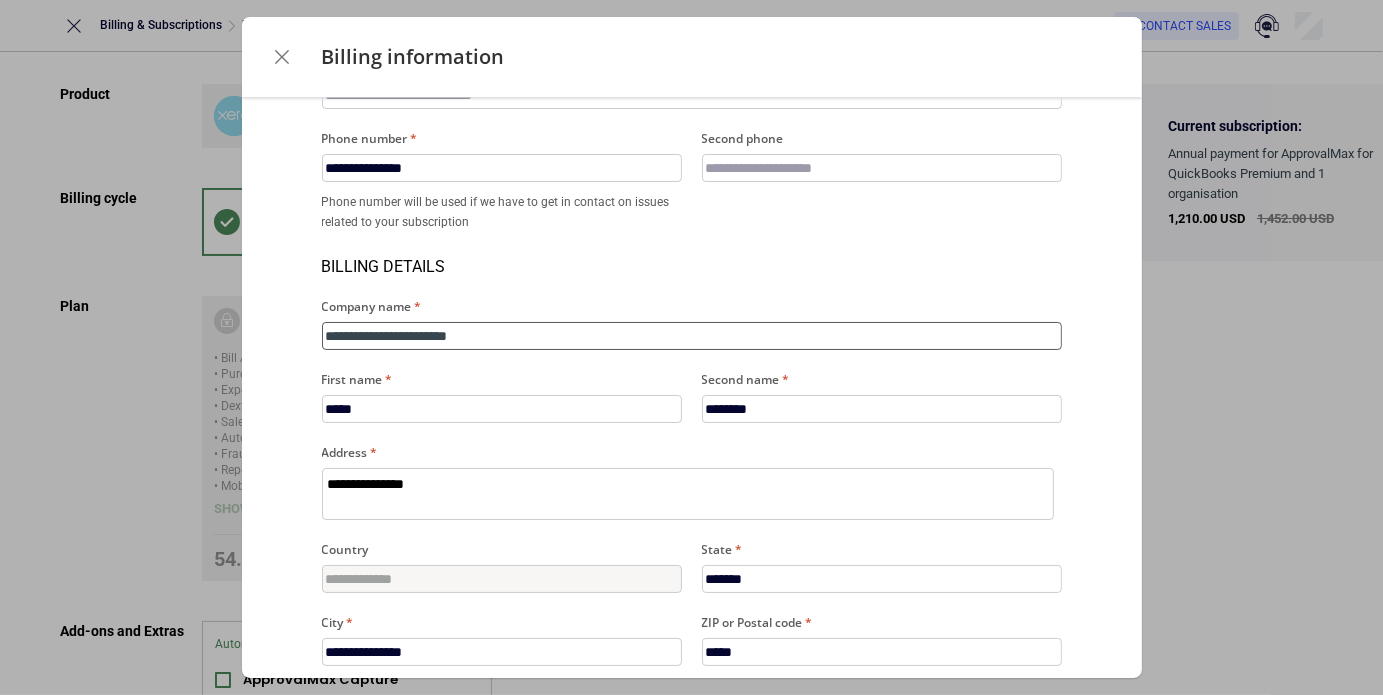 type on "**********" 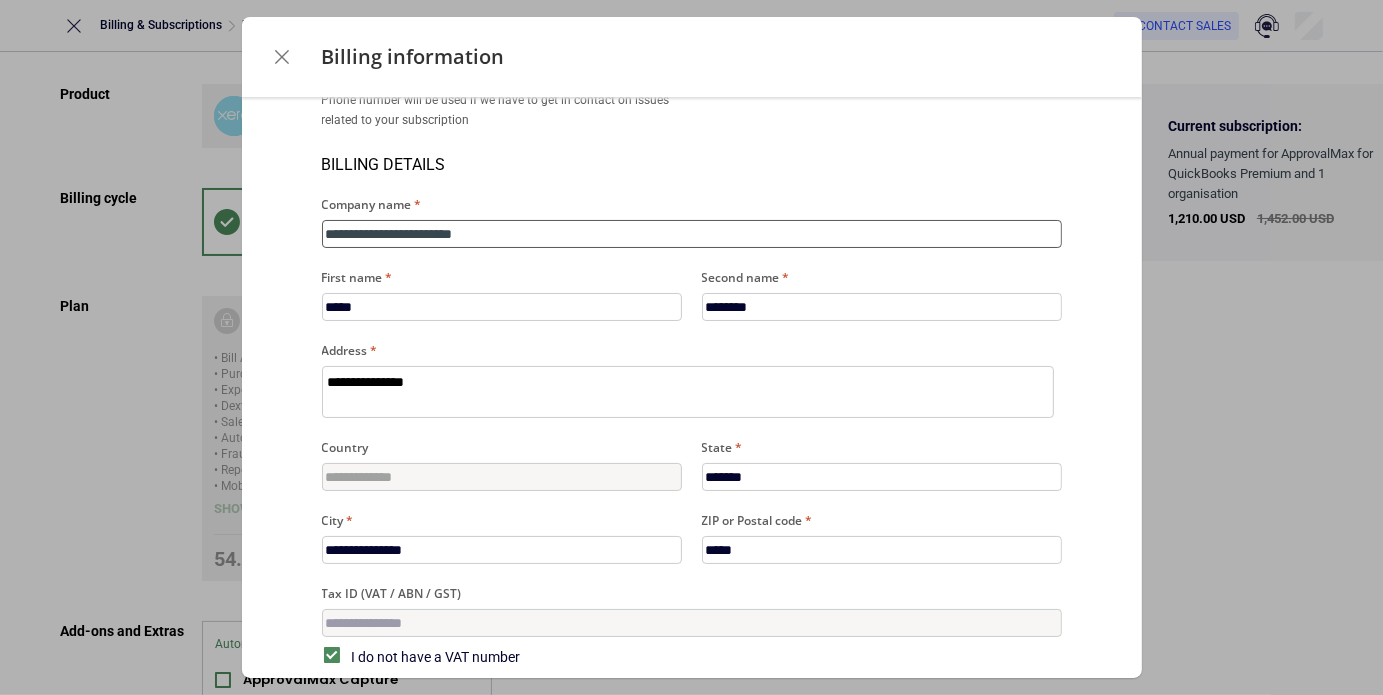 scroll, scrollTop: 281, scrollLeft: 0, axis: vertical 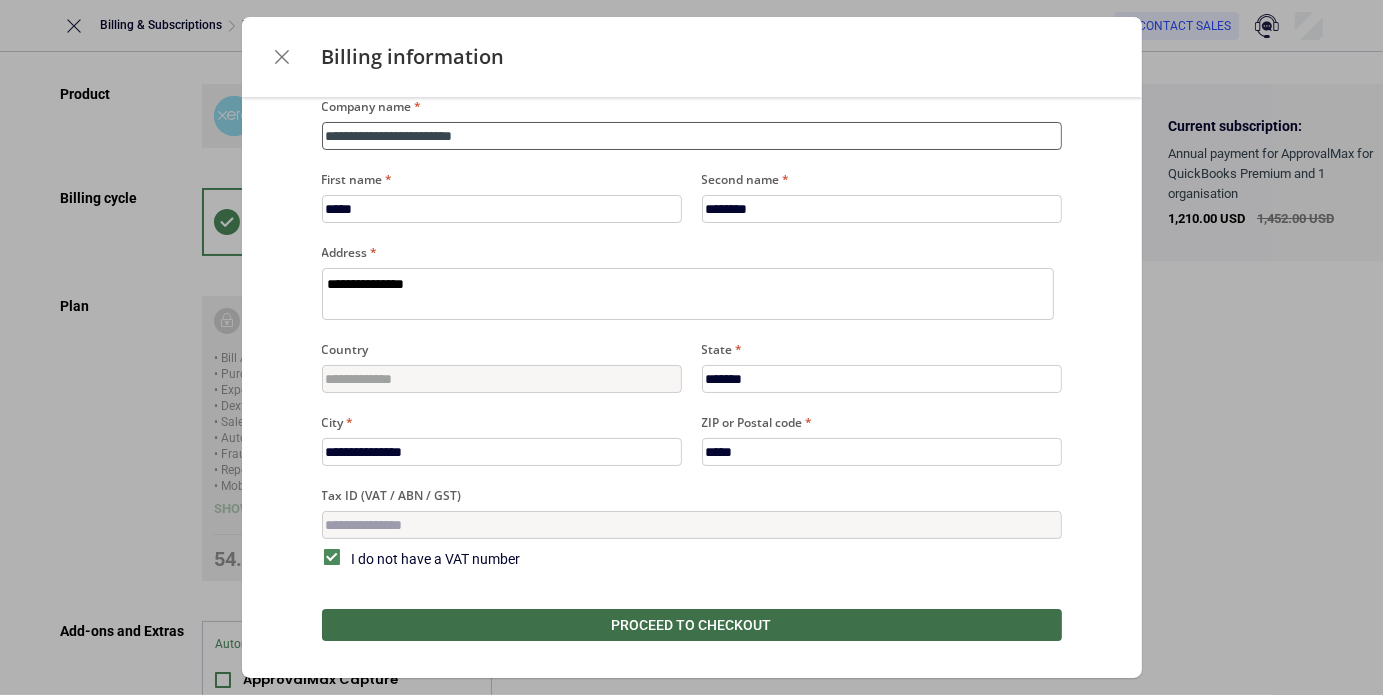 type on "**********" 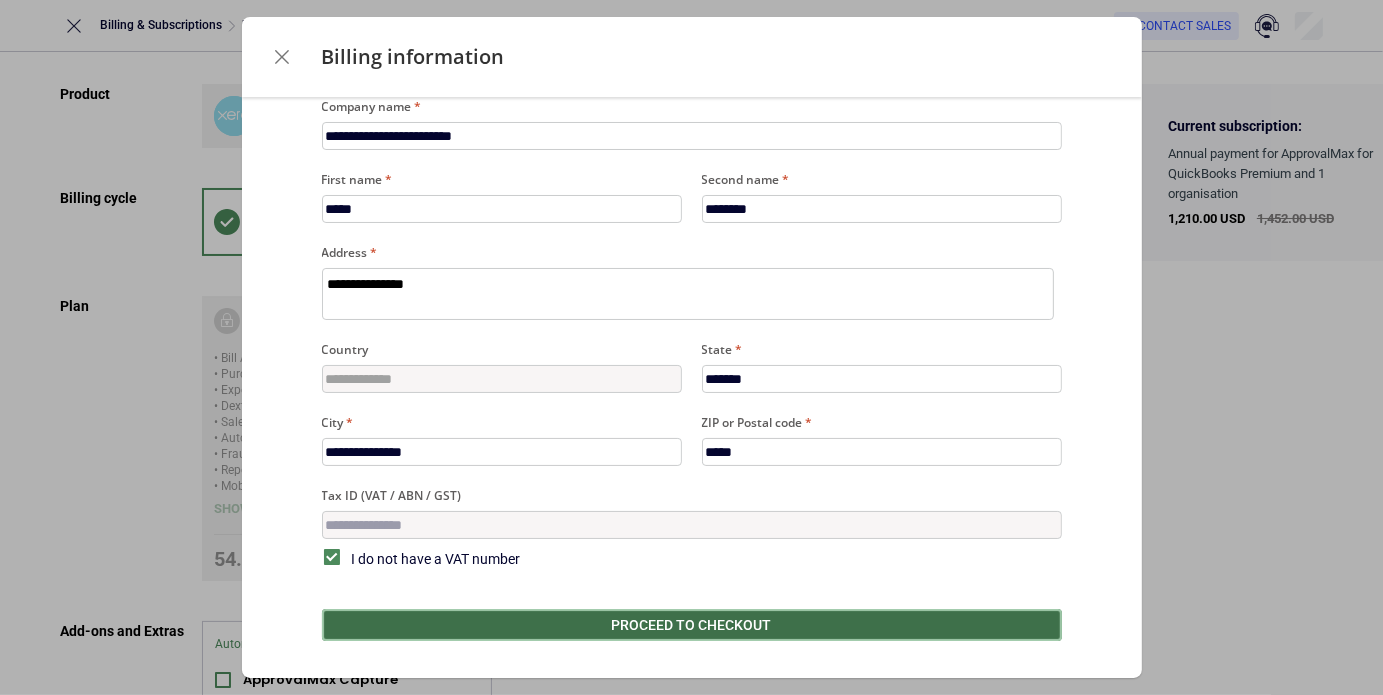 click on "Proceed to checkout" at bounding box center (692, 625) 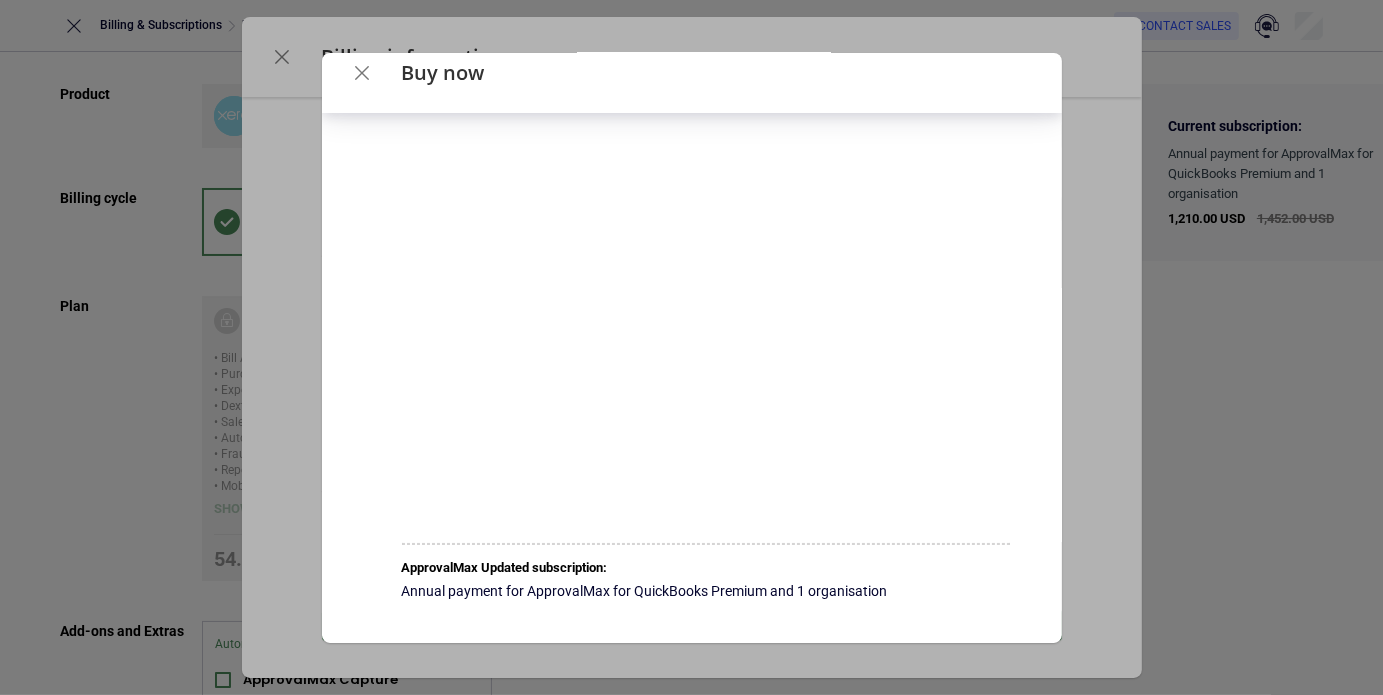 scroll, scrollTop: 0, scrollLeft: 0, axis: both 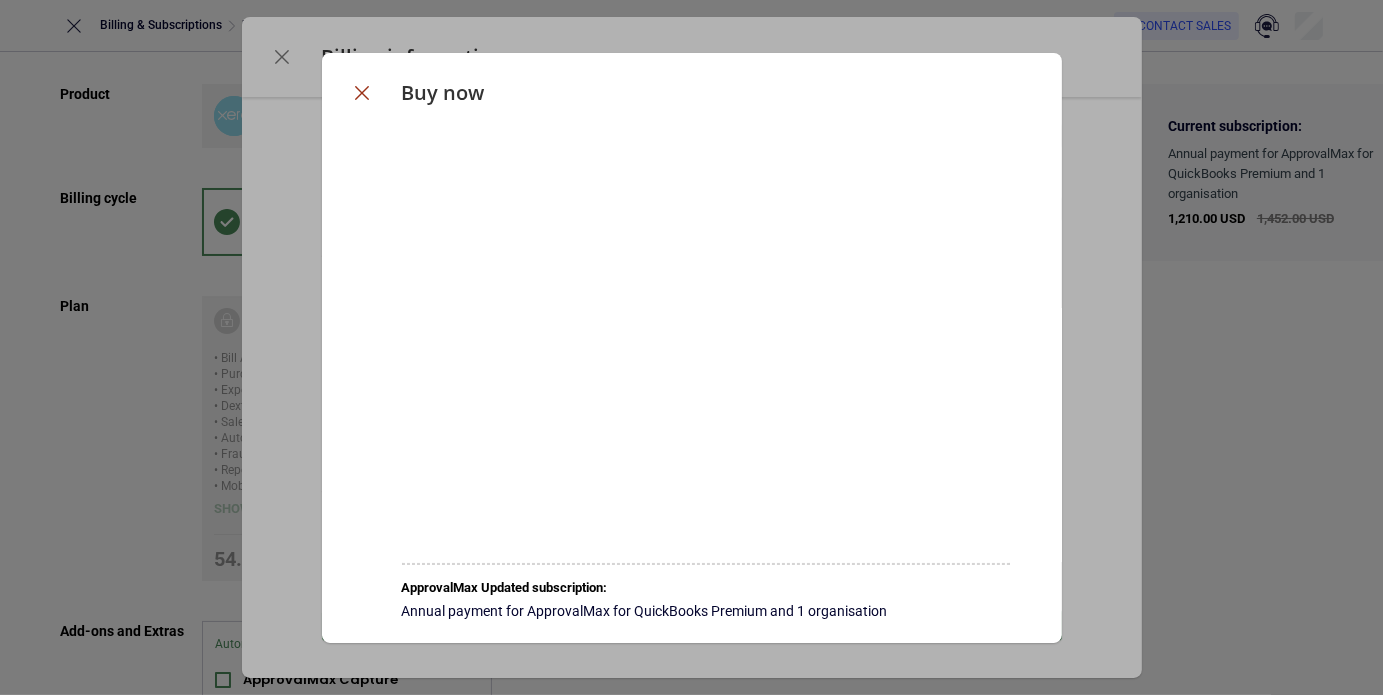 click 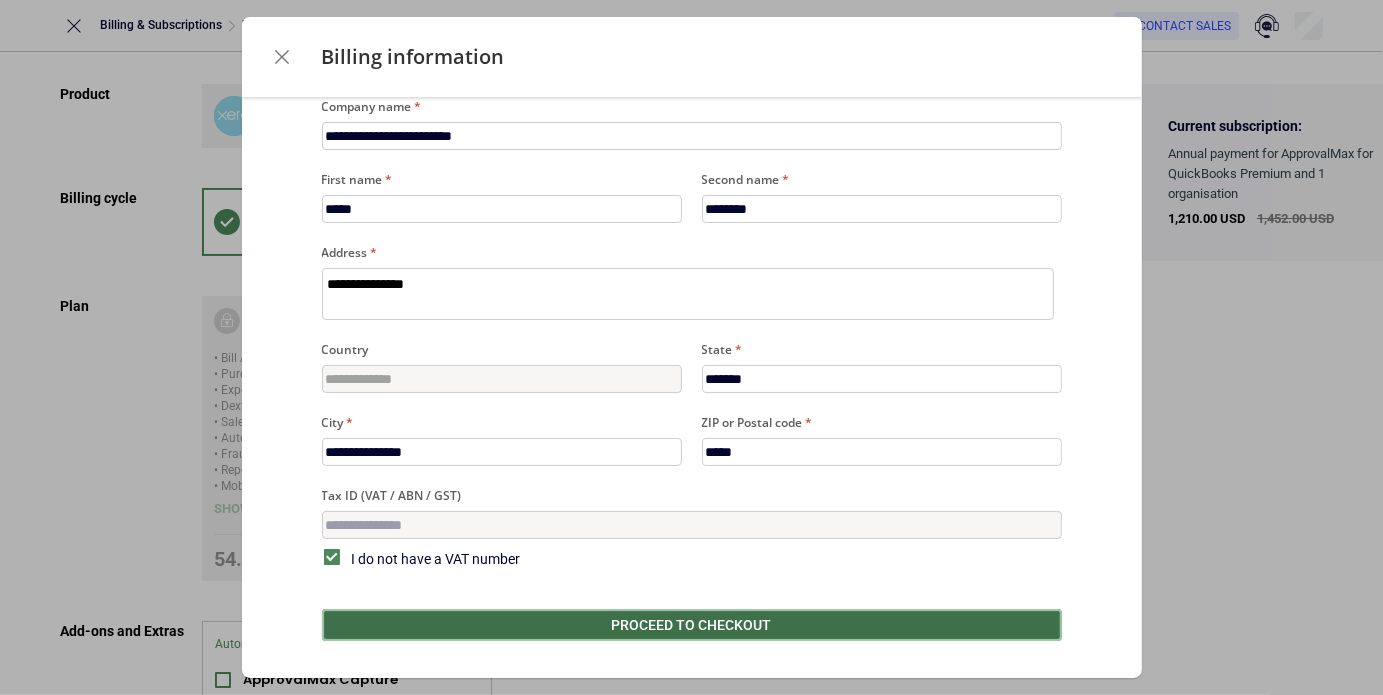 click on "Proceed to checkout" at bounding box center (692, 625) 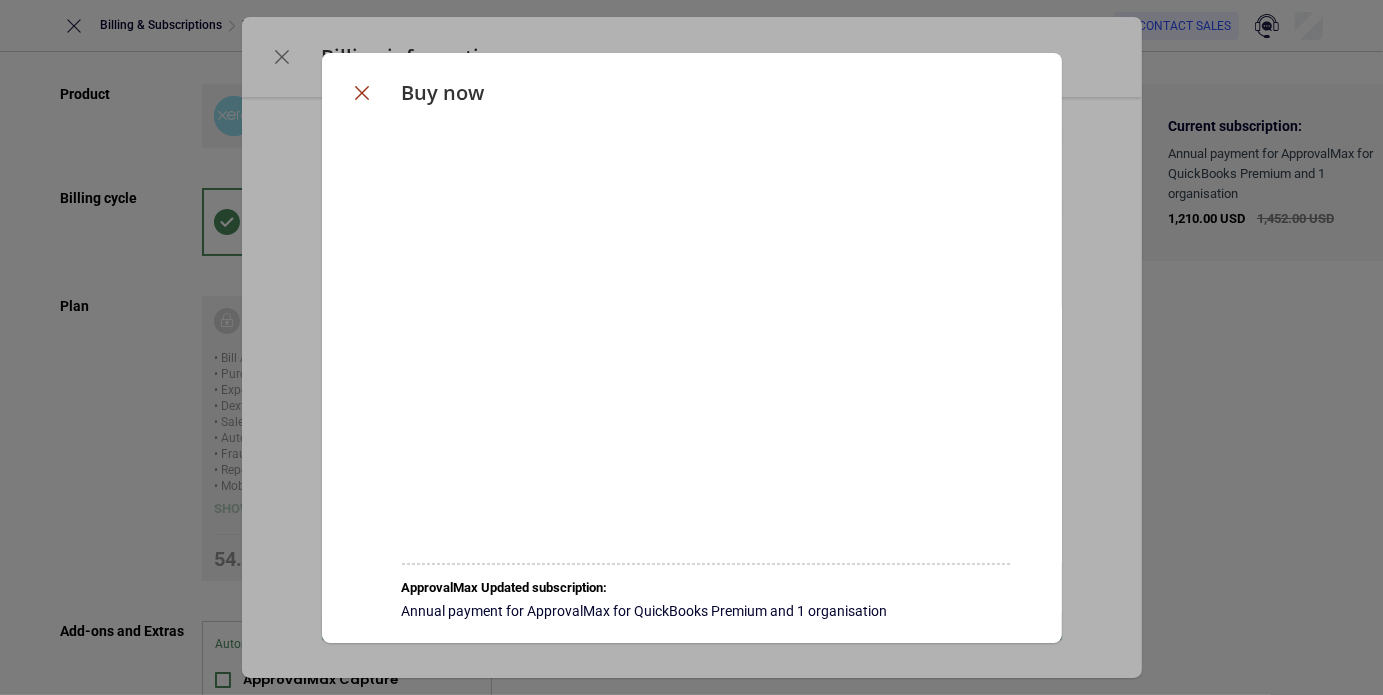 click 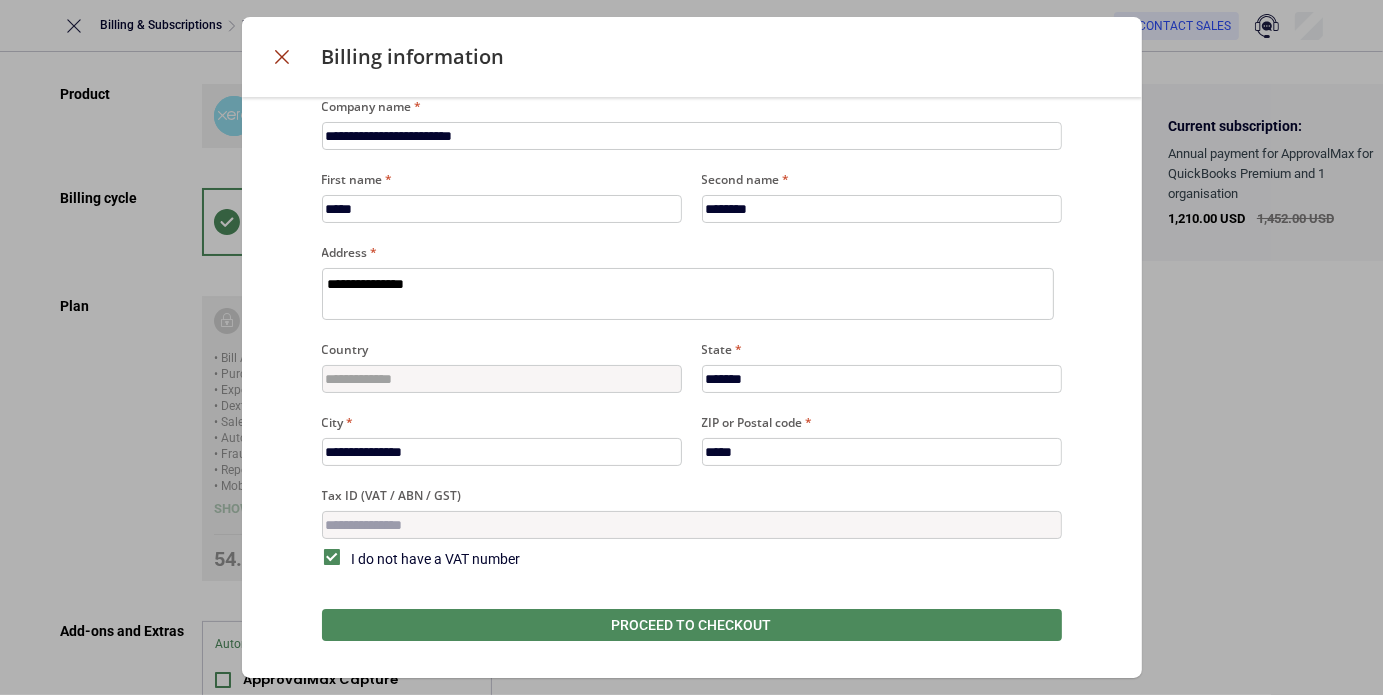 click 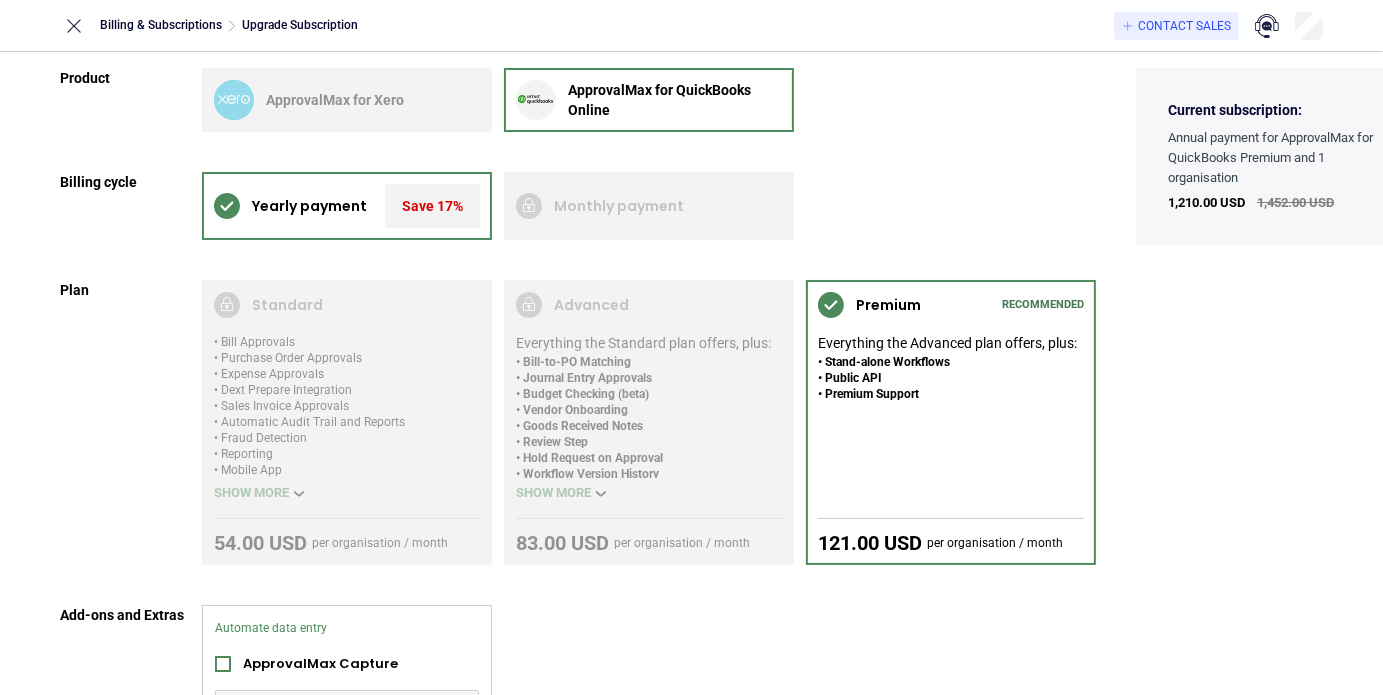 scroll, scrollTop: 0, scrollLeft: 0, axis: both 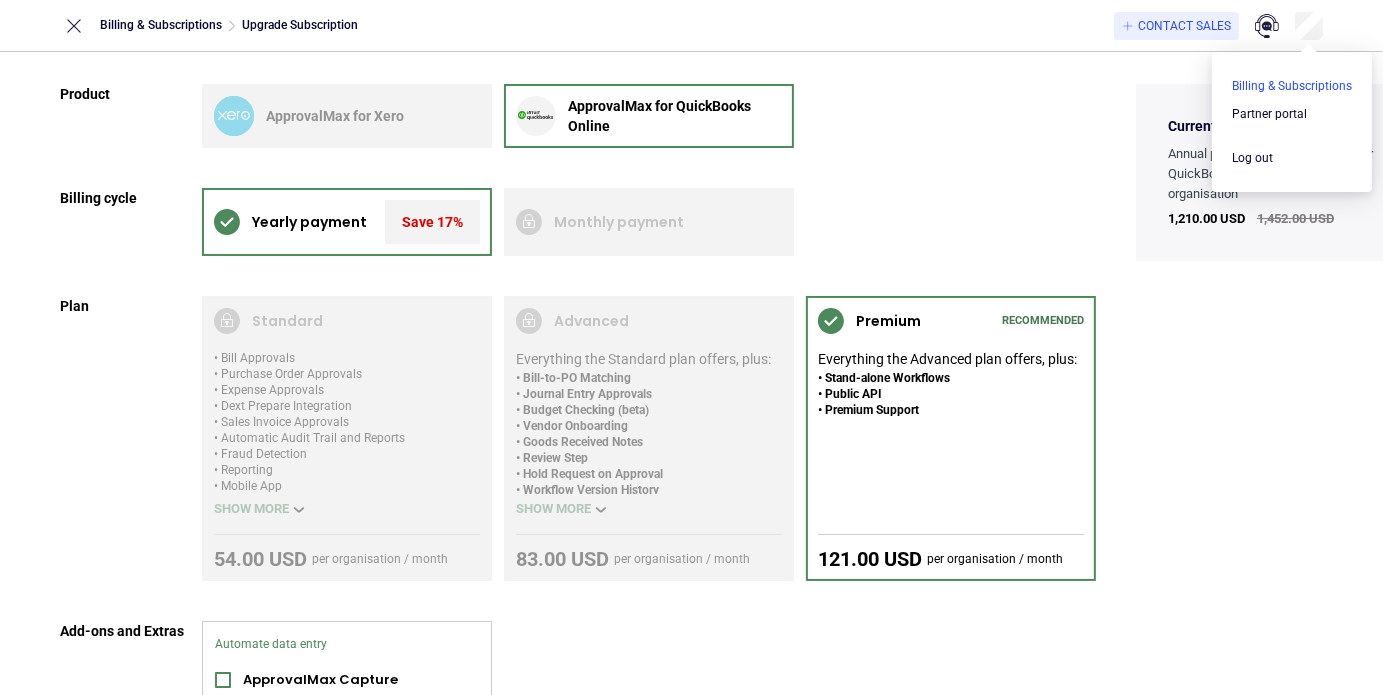 click at bounding box center (1292, 86) 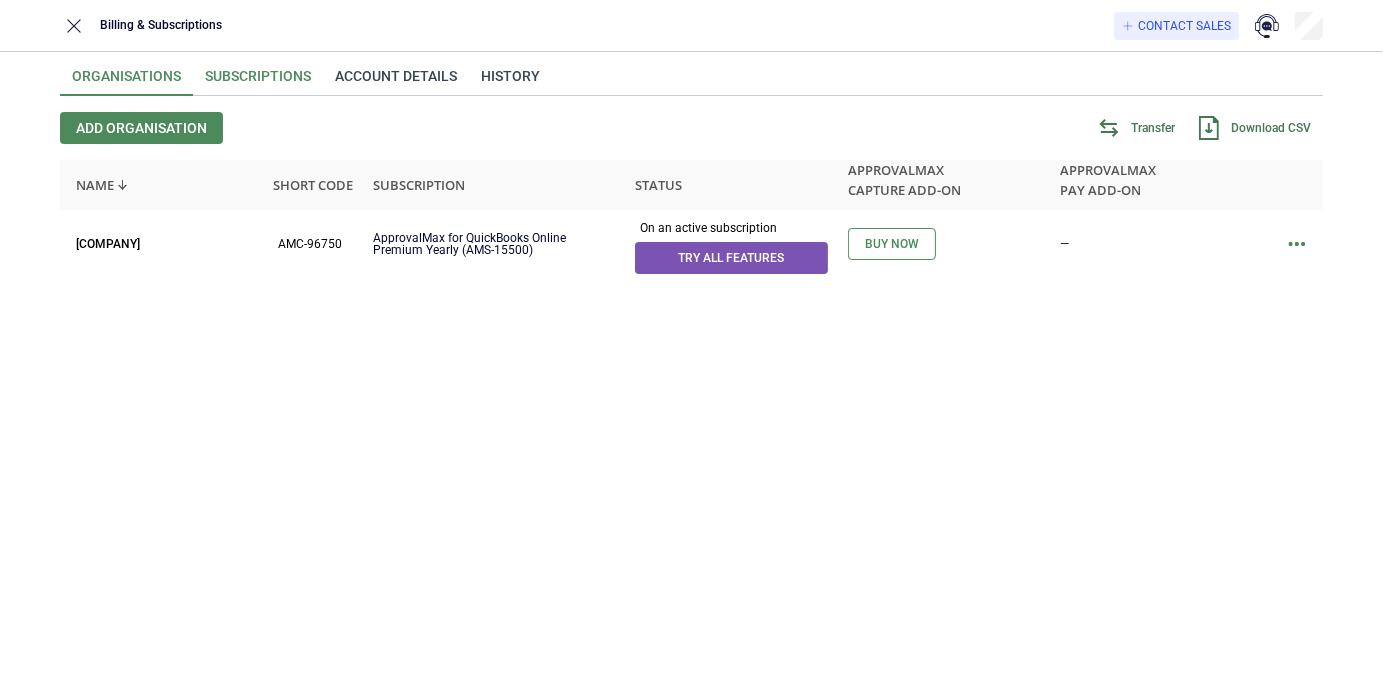 click on "Subscriptions" at bounding box center (258, 82) 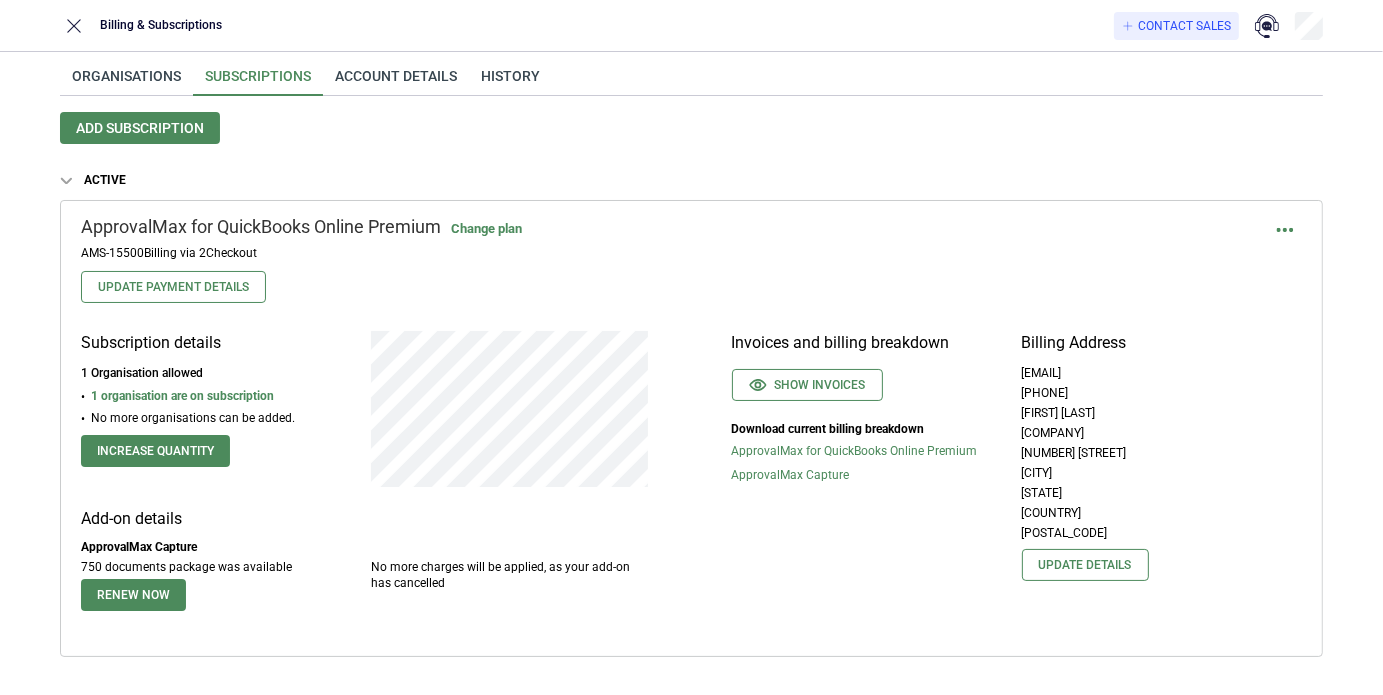click on "Invoices and billing breakdown Show invoices Download current billing breakdown ApprovalMax for QuickBooks Online Premium ApprovalMax Capture" at bounding box center [857, 481] 